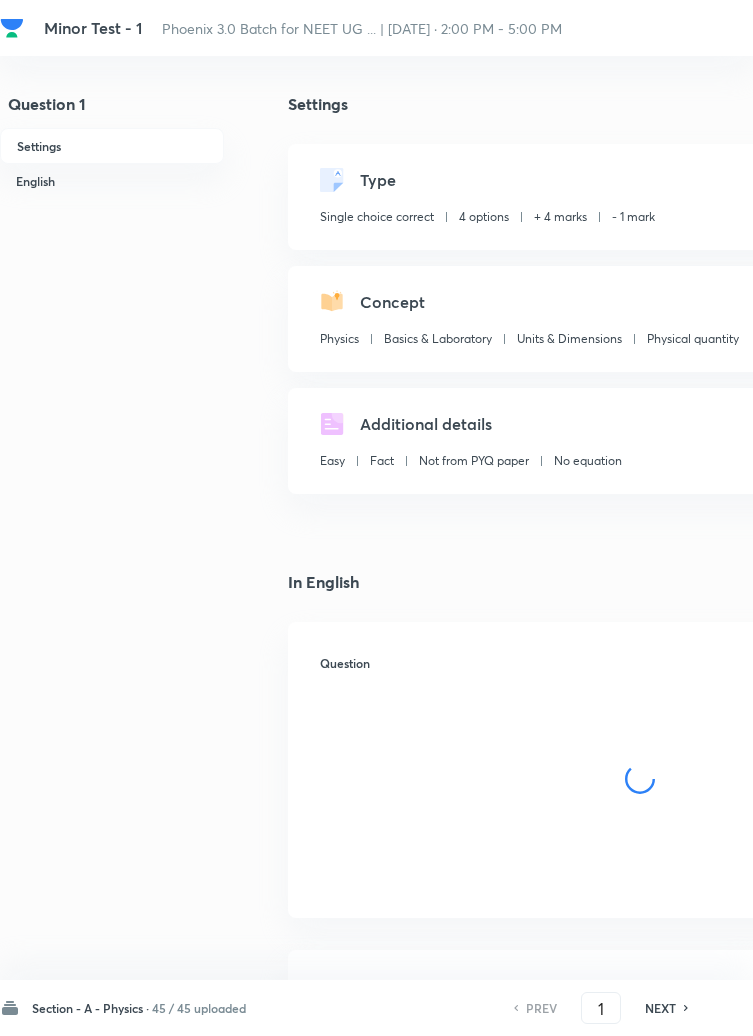 scroll, scrollTop: 0, scrollLeft: 0, axis: both 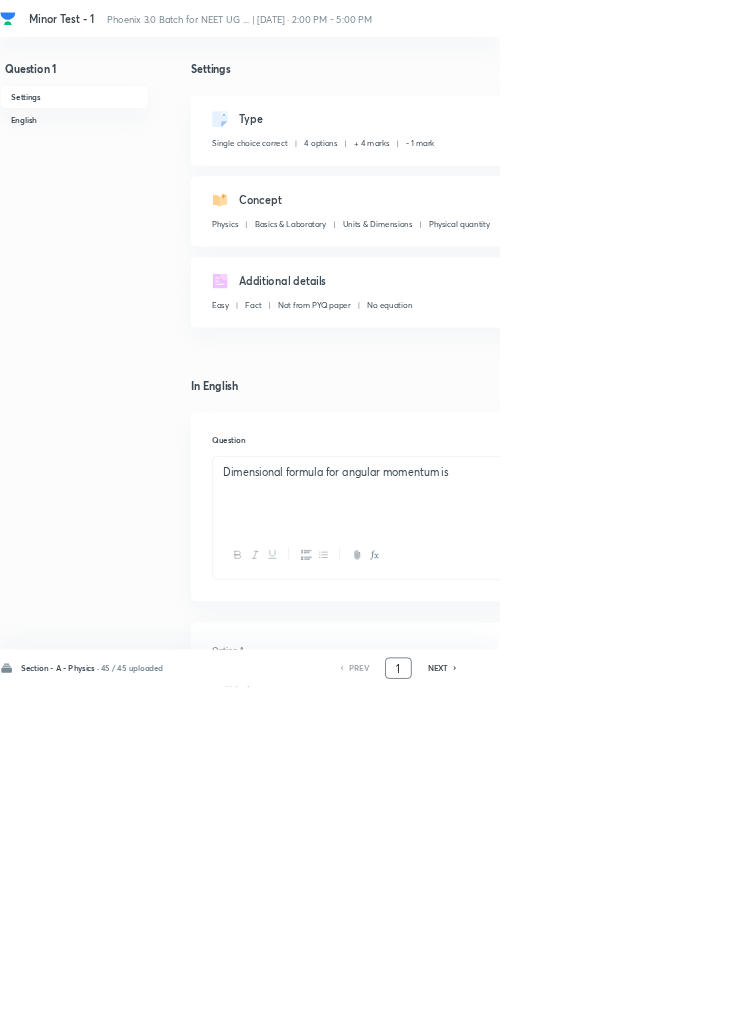 click on "1" at bounding box center [601, 1008] 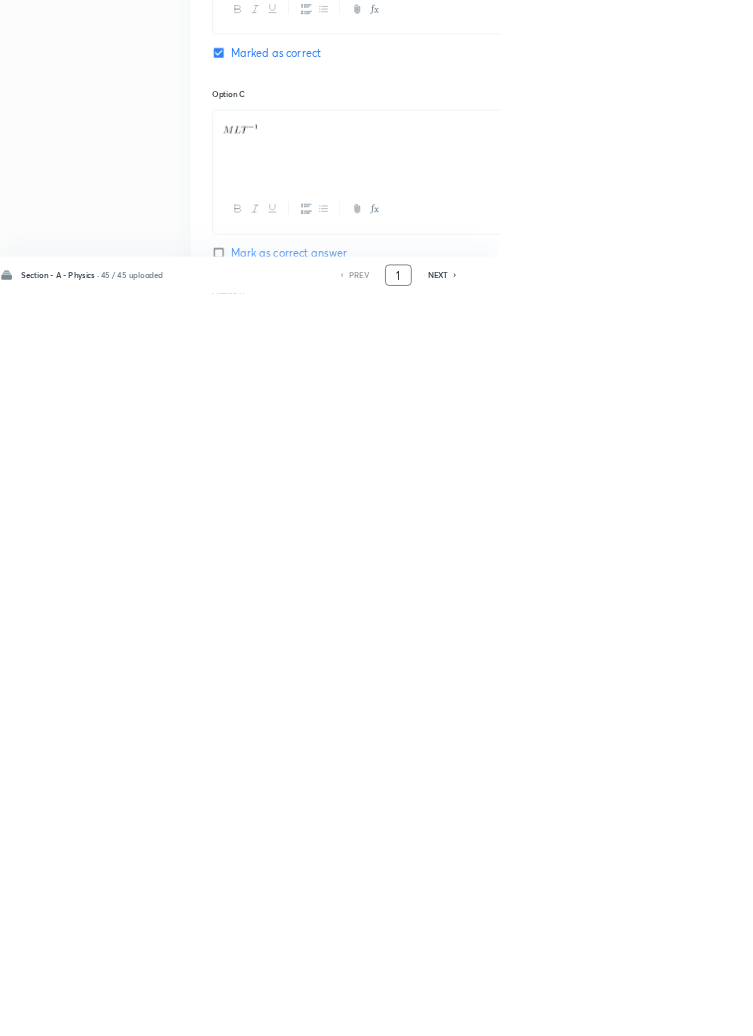 scroll, scrollTop: 950, scrollLeft: 0, axis: vertical 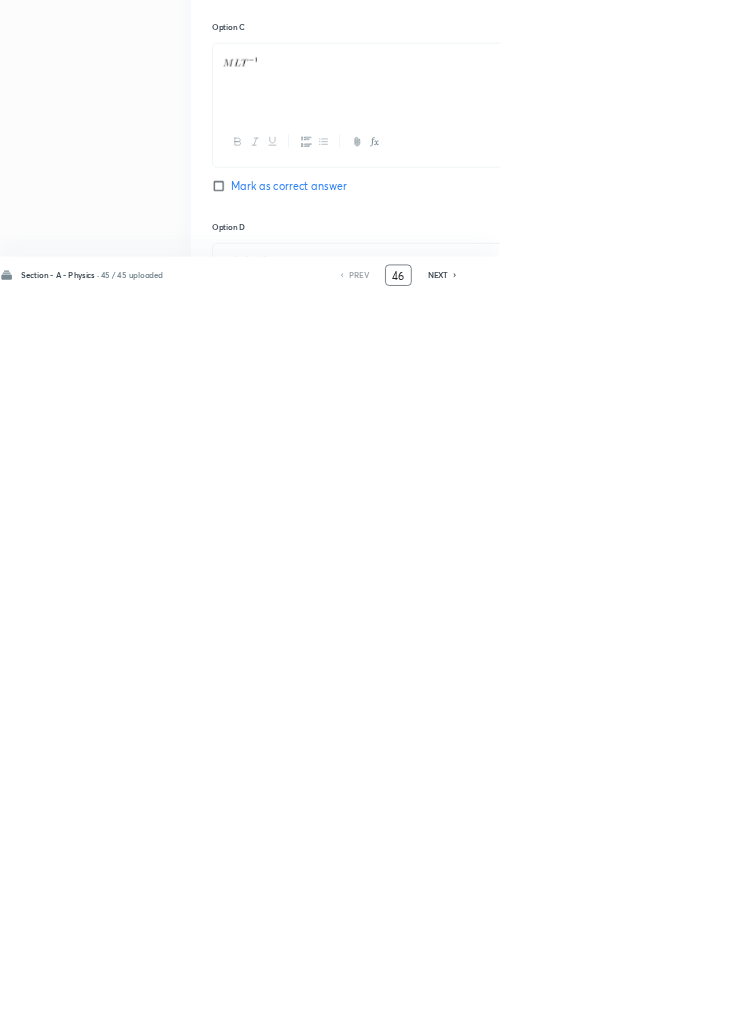 type on "46" 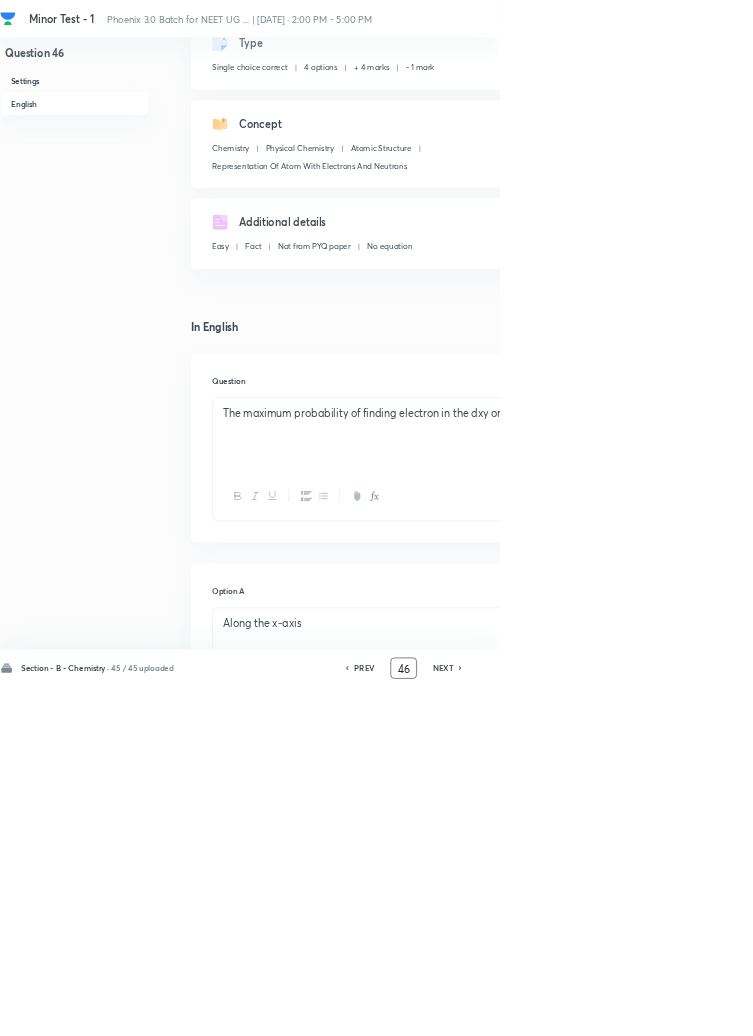 scroll, scrollTop: 0, scrollLeft: 0, axis: both 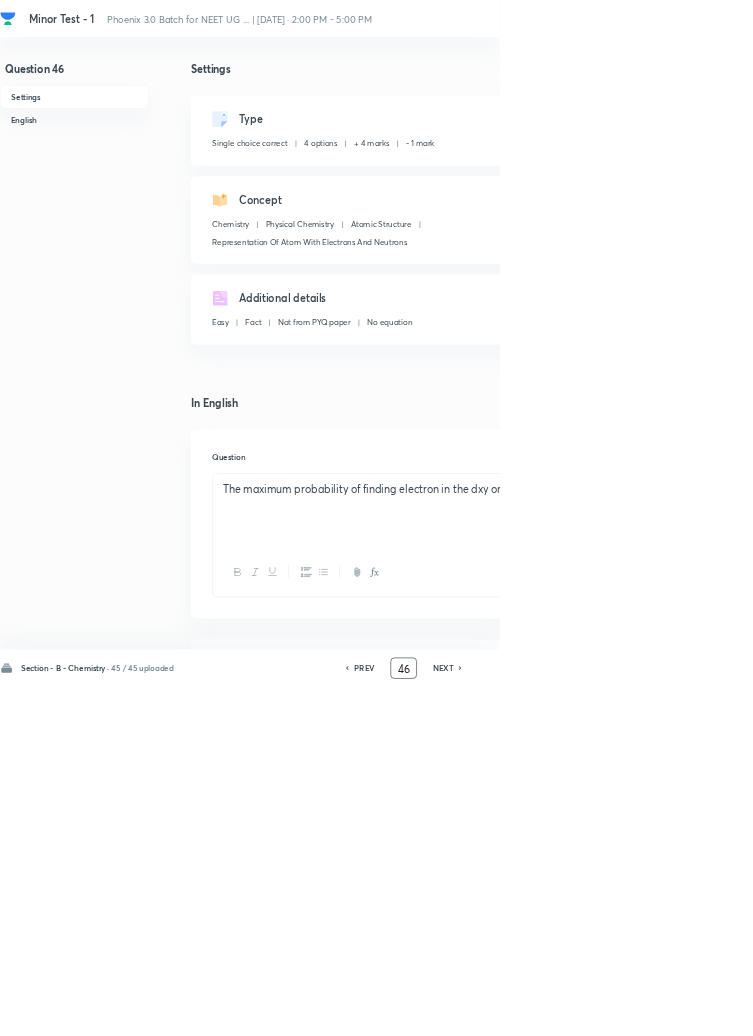click 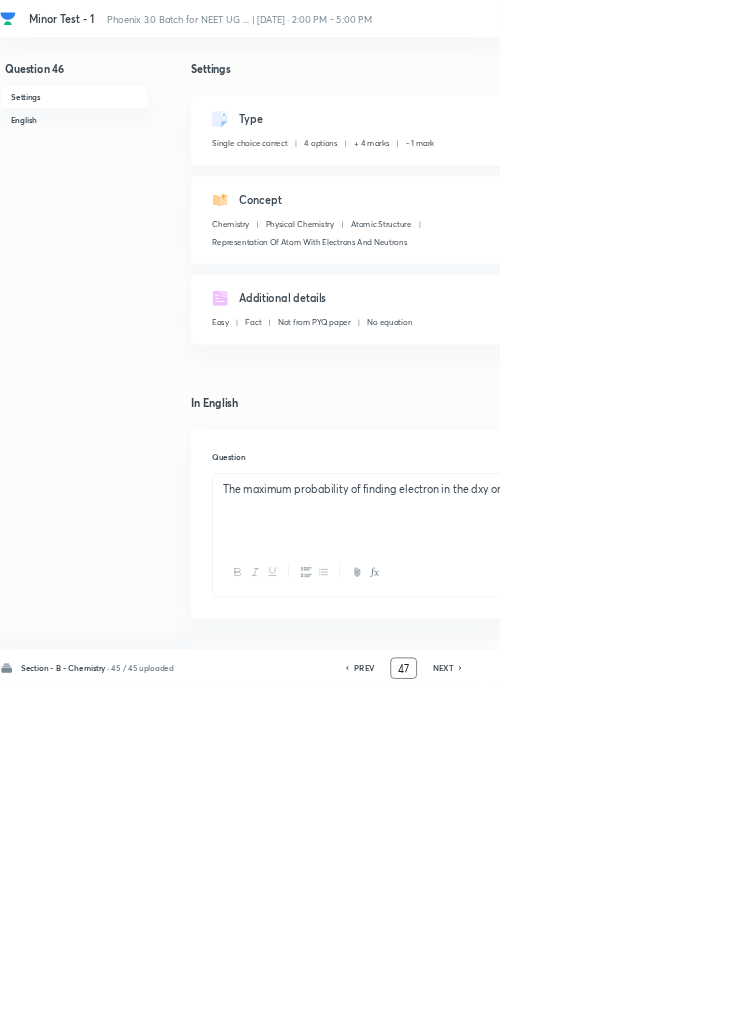 checkbox on "true" 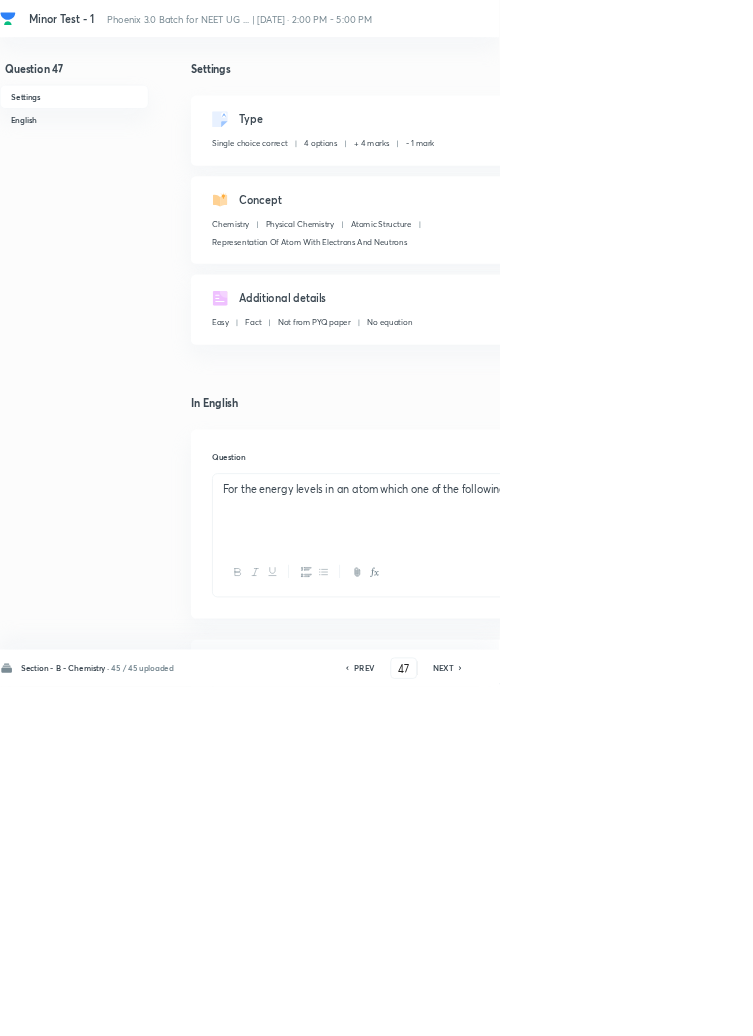 click 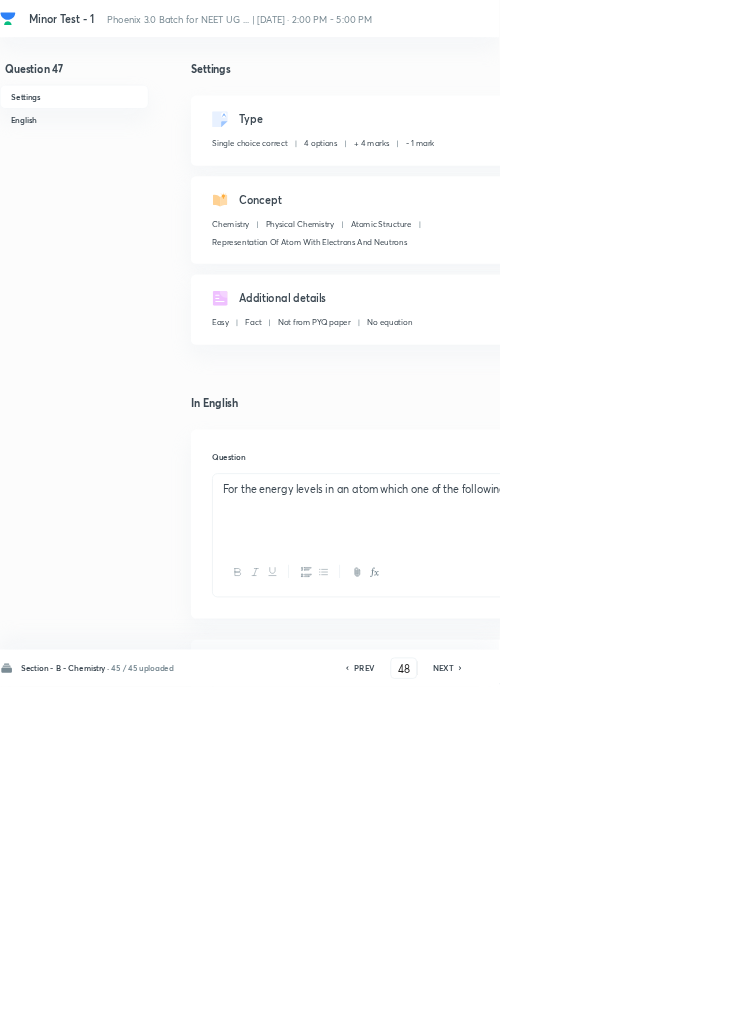 checkbox on "false" 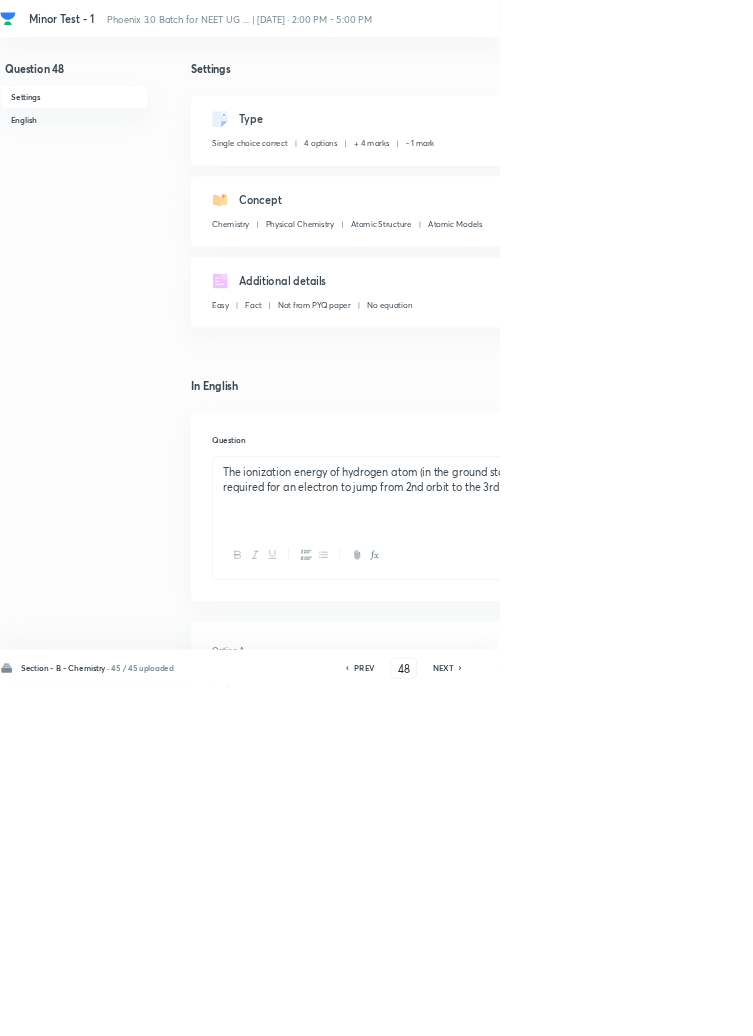 checkbox on "true" 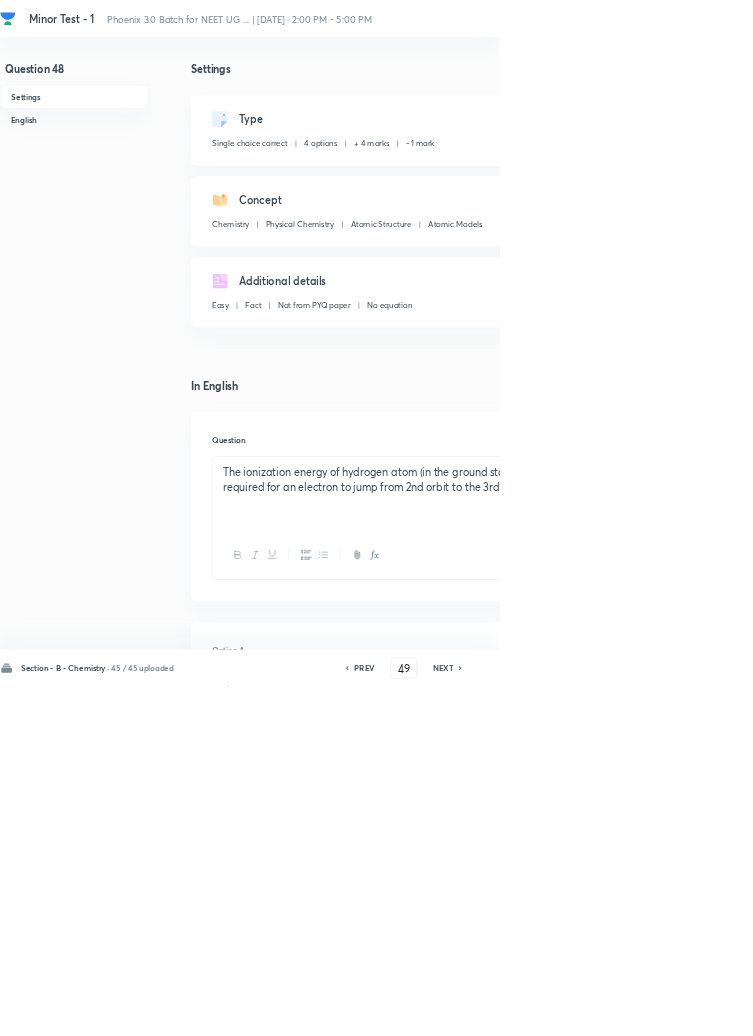 checkbox on "false" 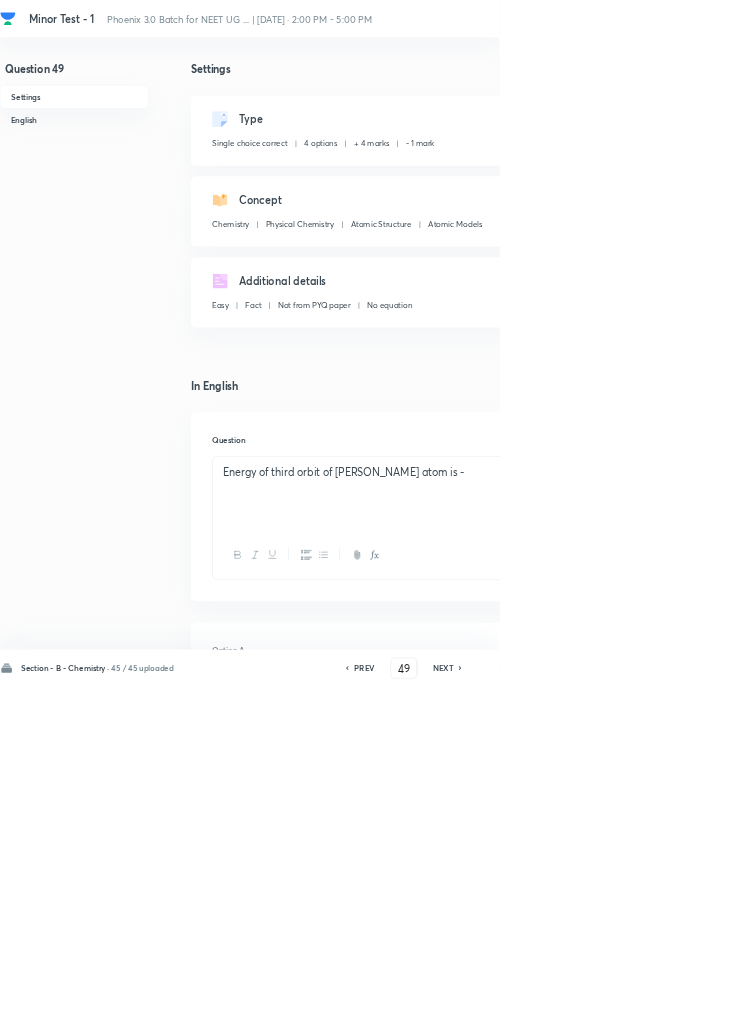 checkbox on "true" 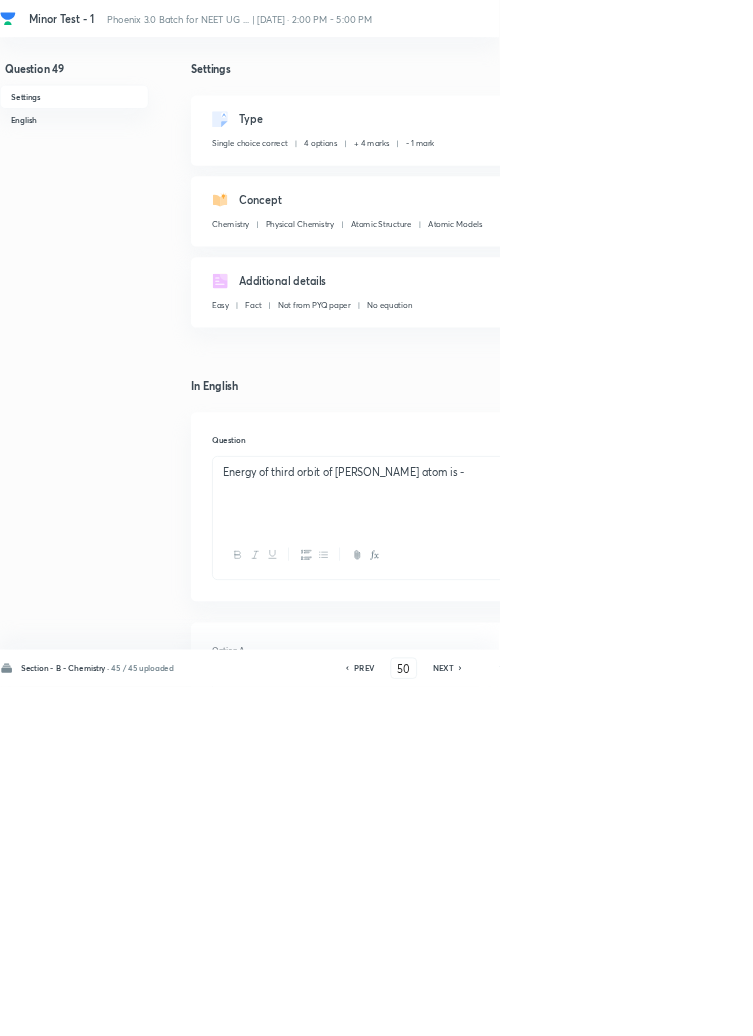 checkbox on "false" 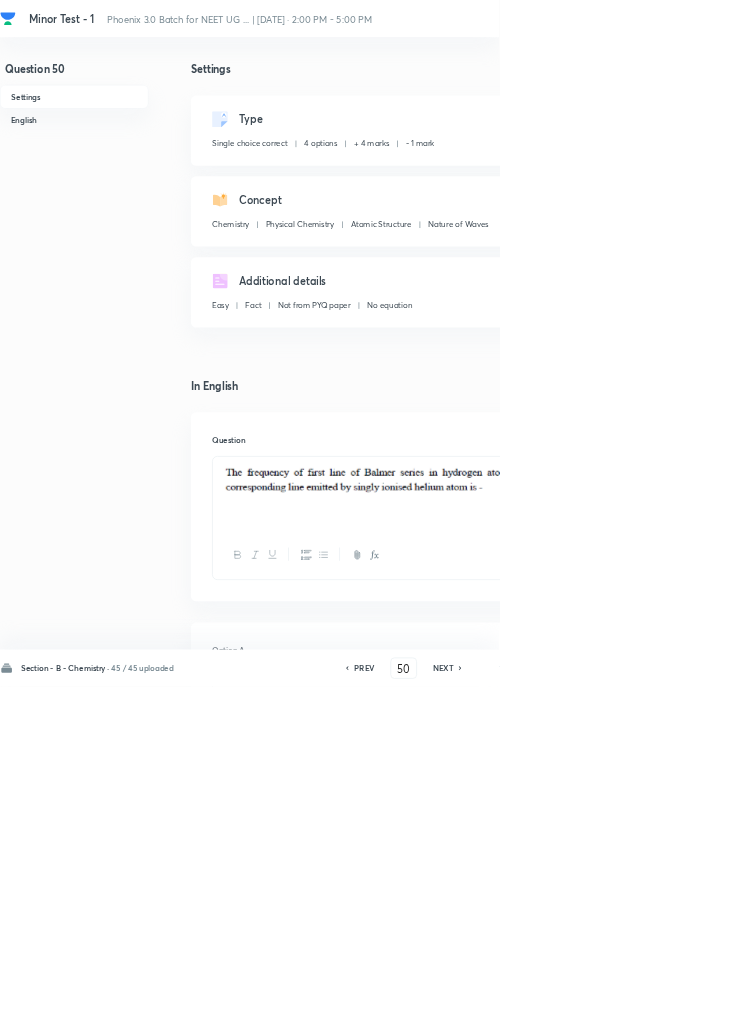 checkbox on "true" 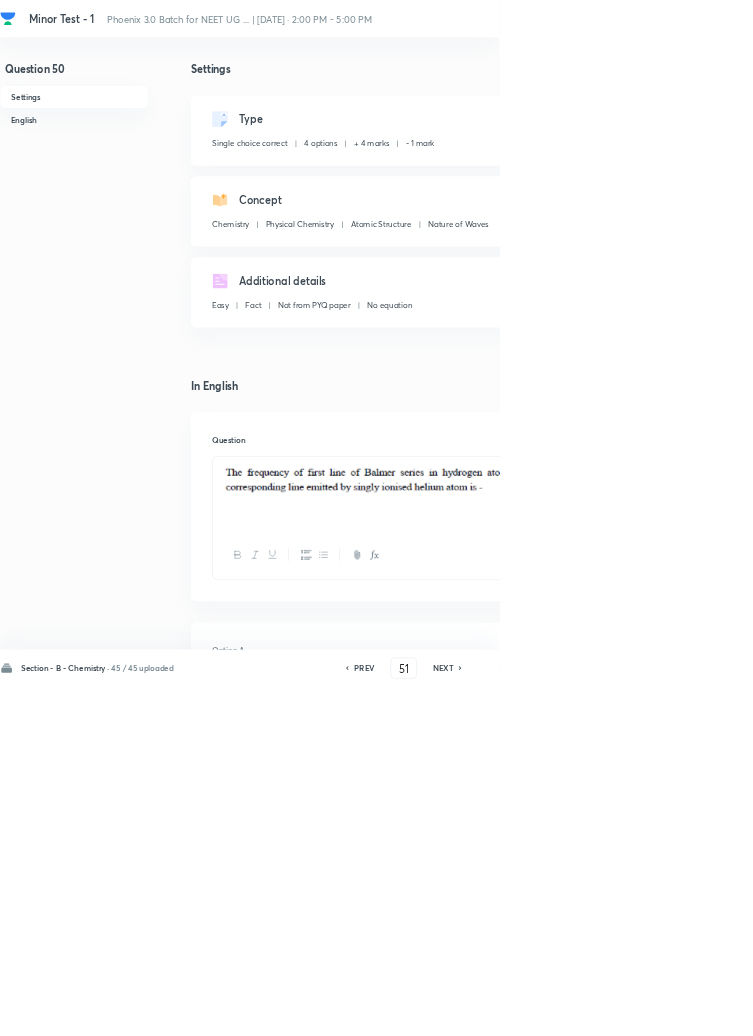 checkbox on "false" 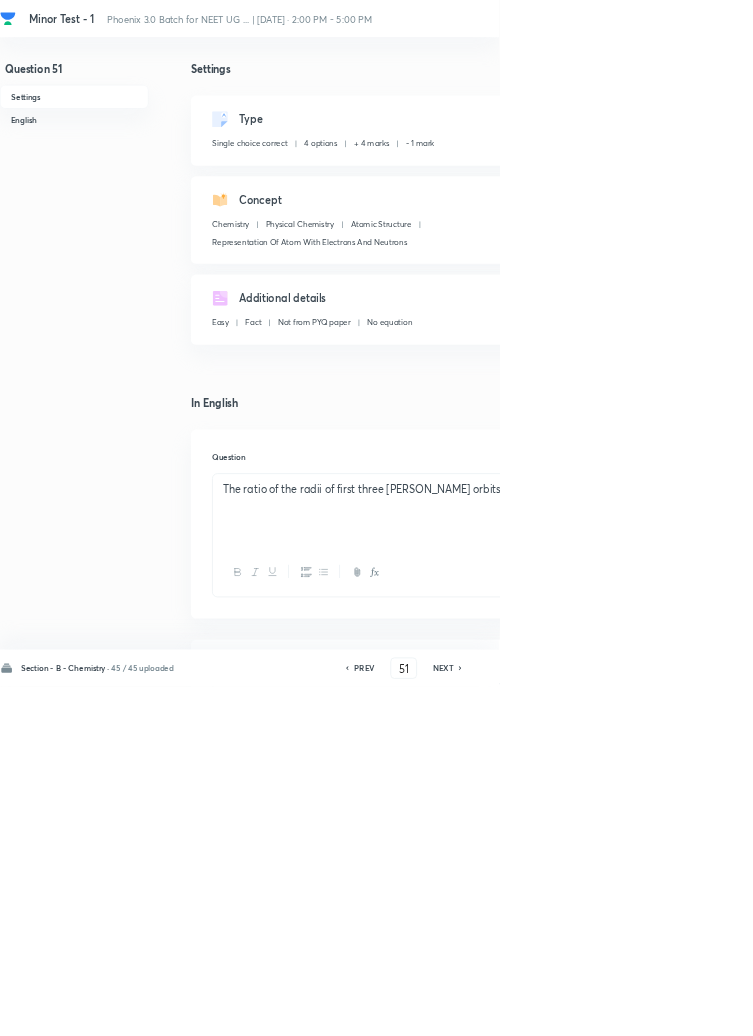 checkbox on "true" 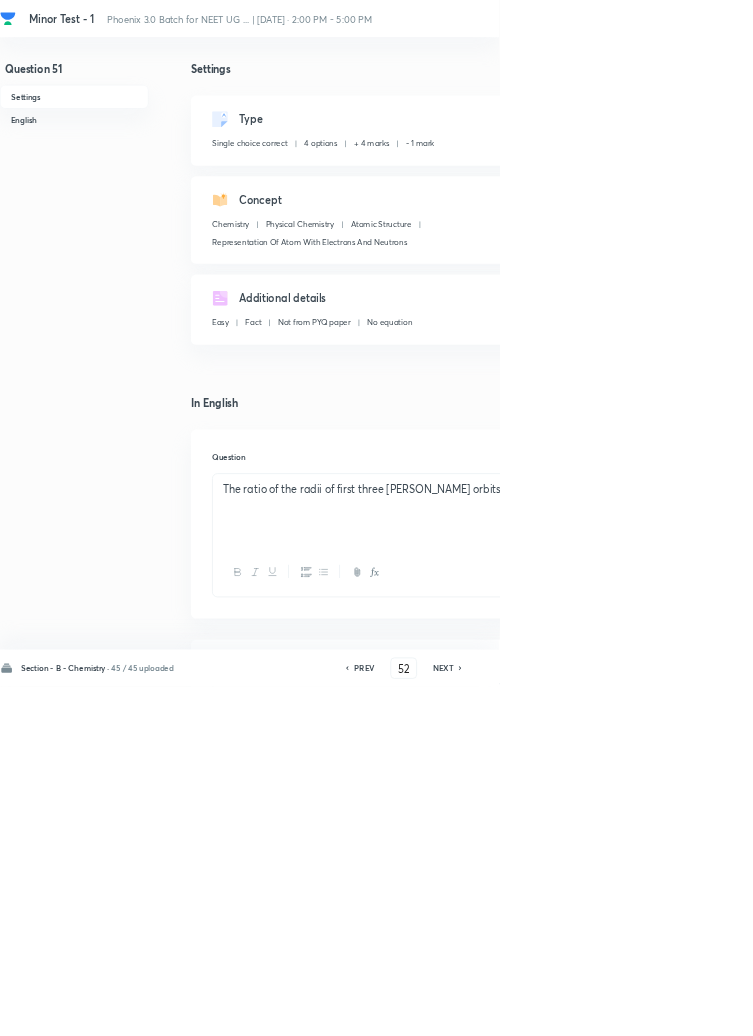 checkbox on "false" 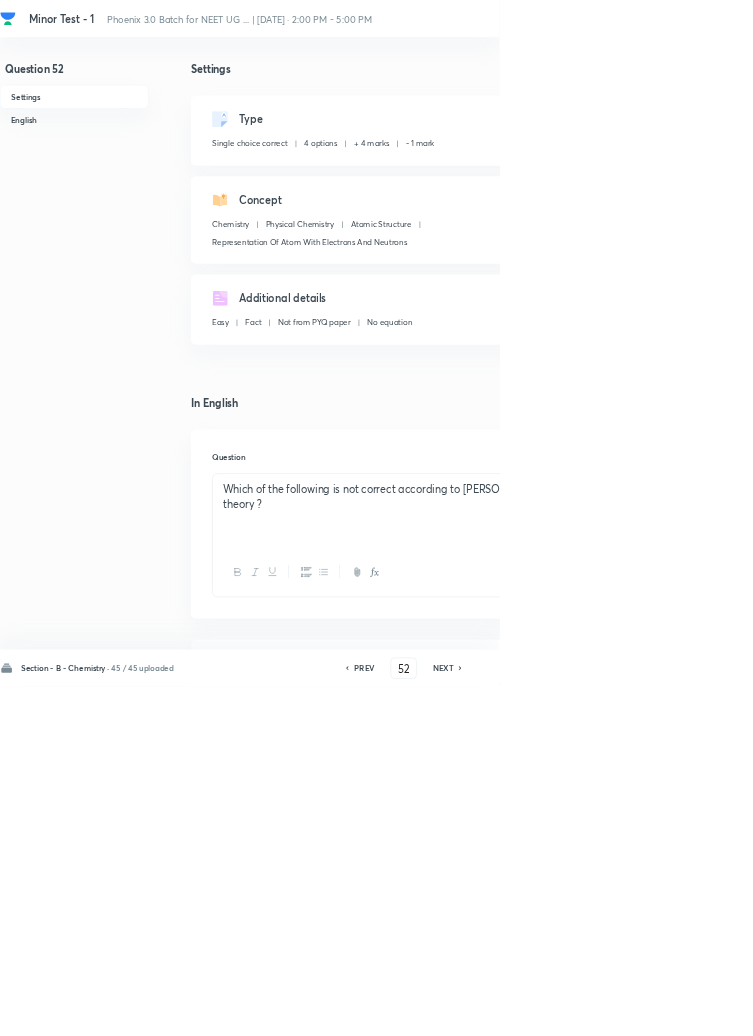 click 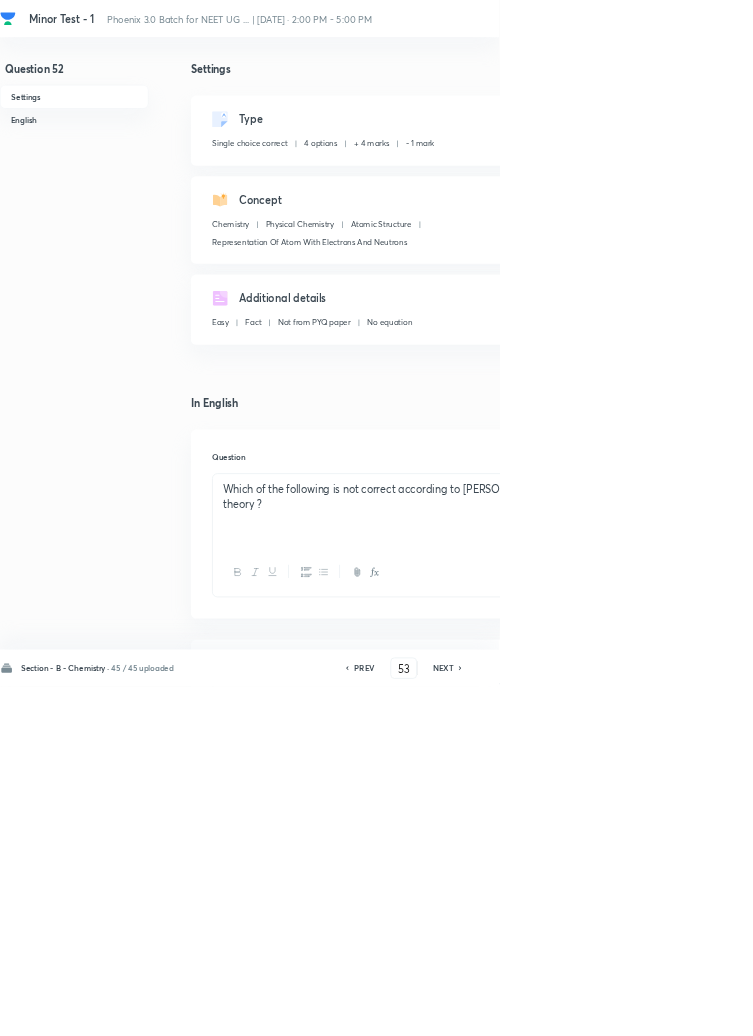 checkbox on "true" 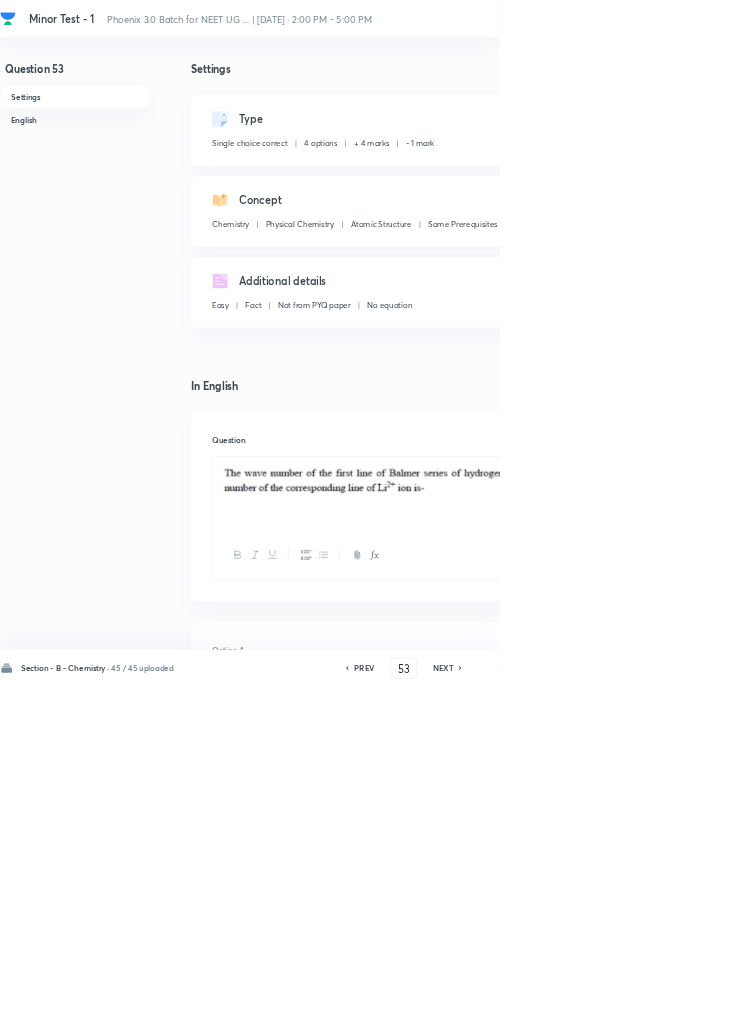 click 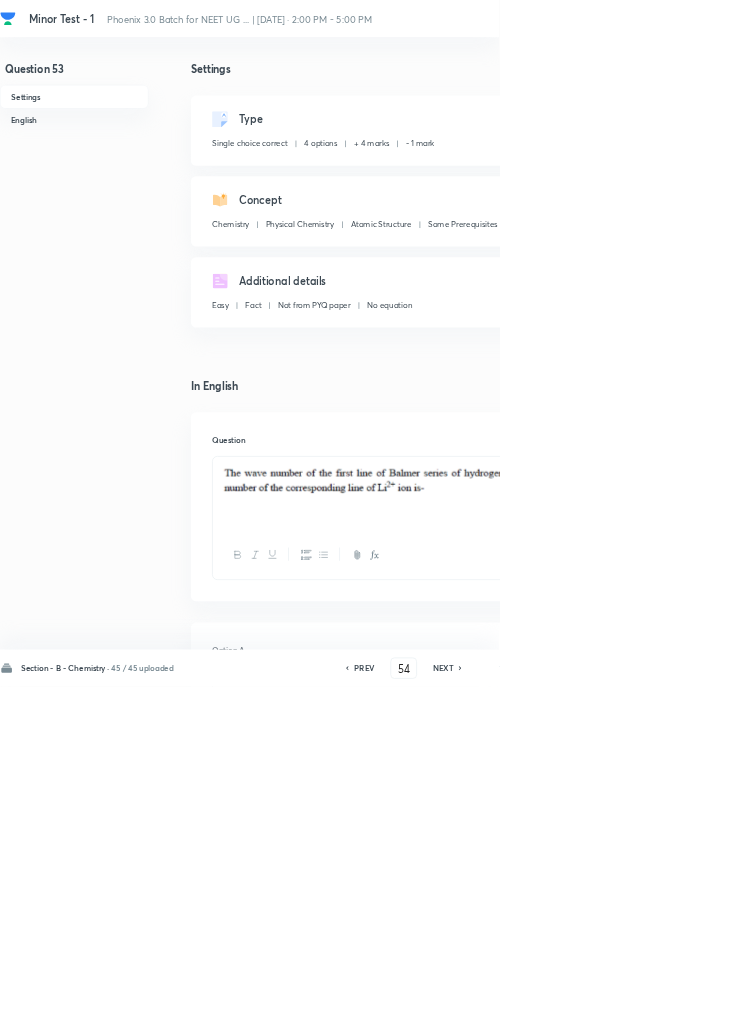 checkbox on "false" 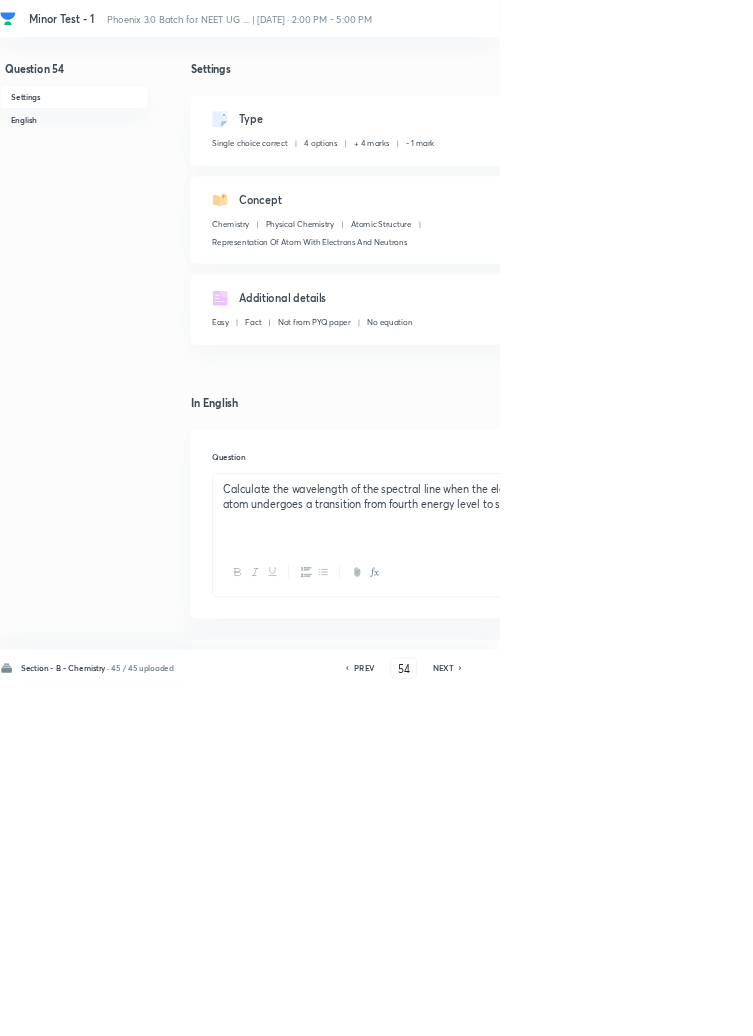 click 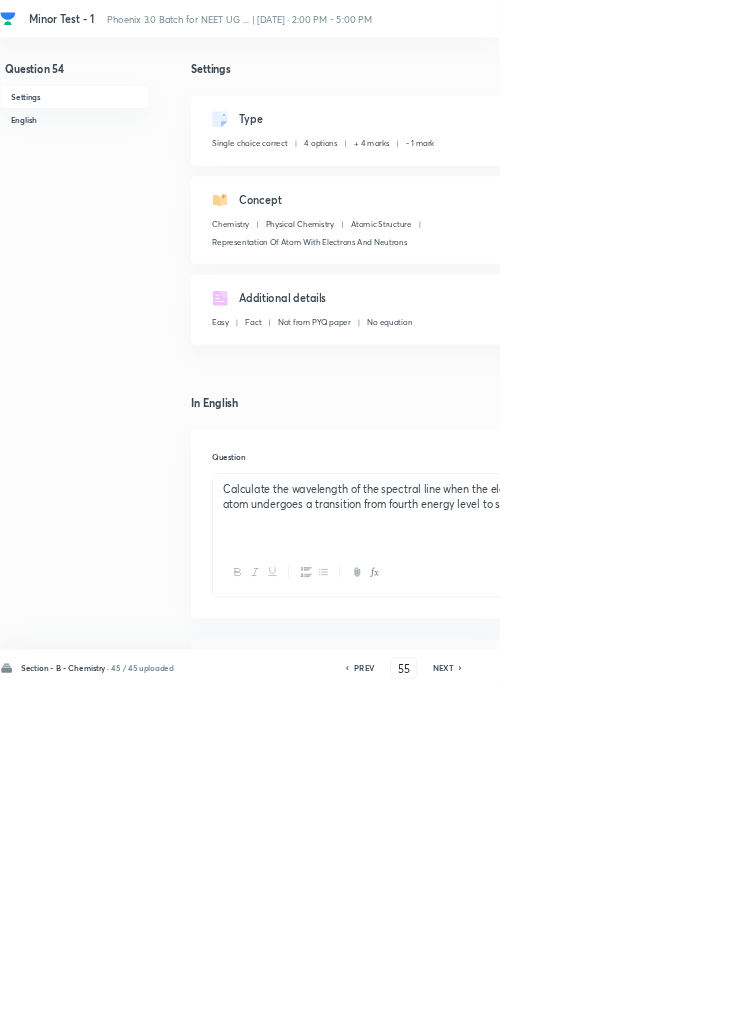 checkbox on "false" 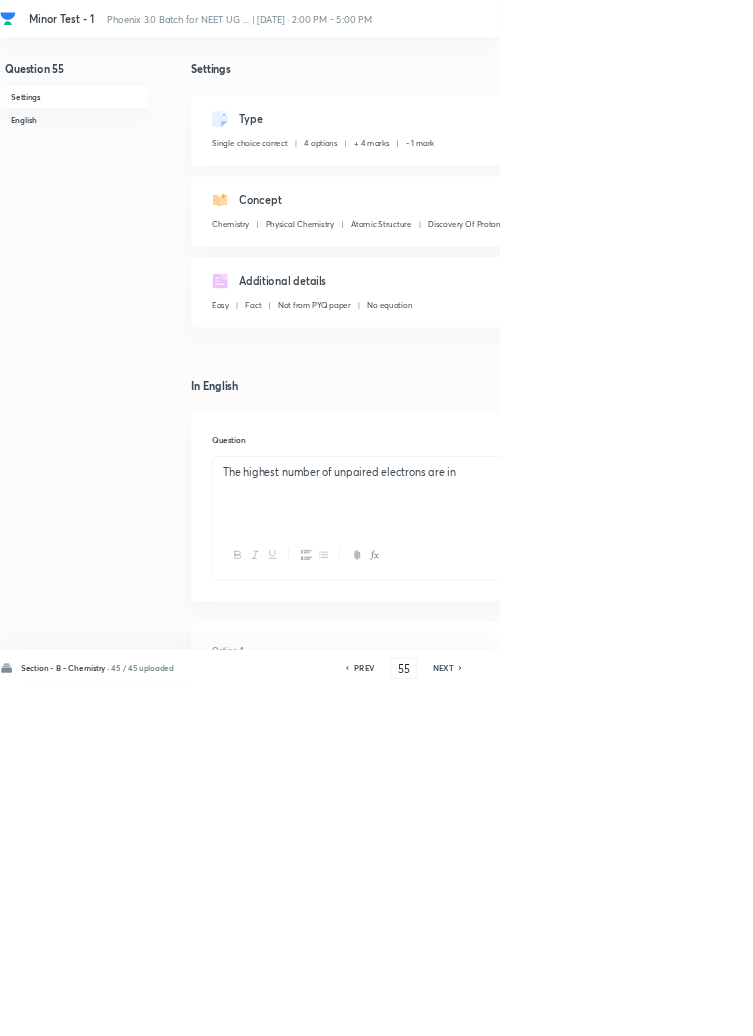 click 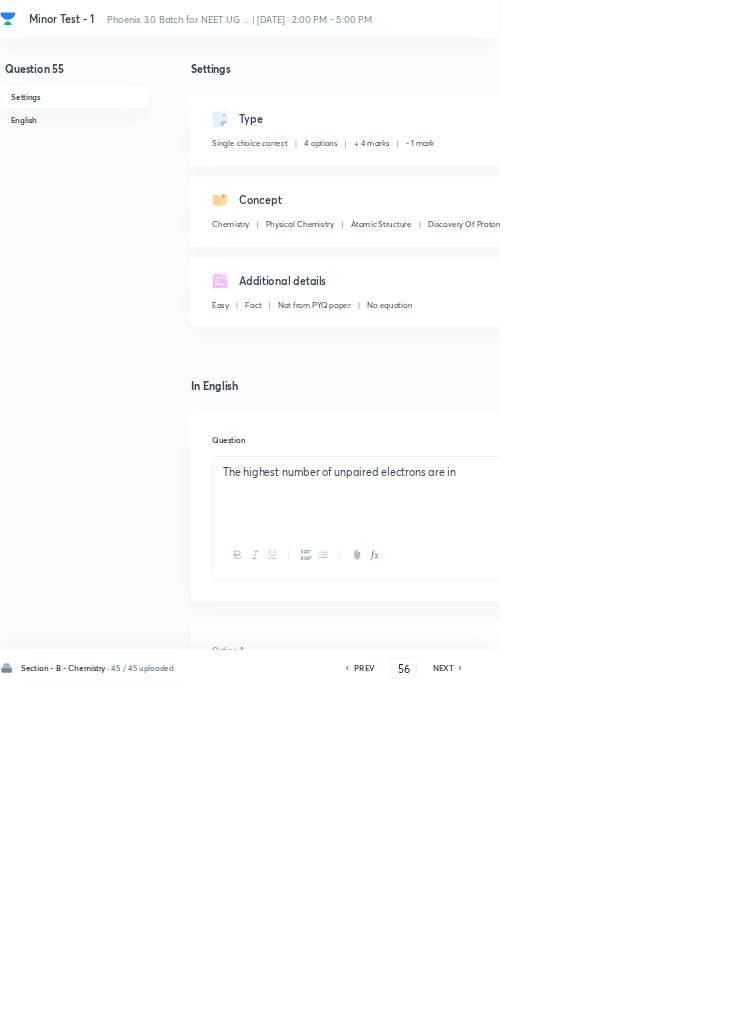 checkbox on "true" 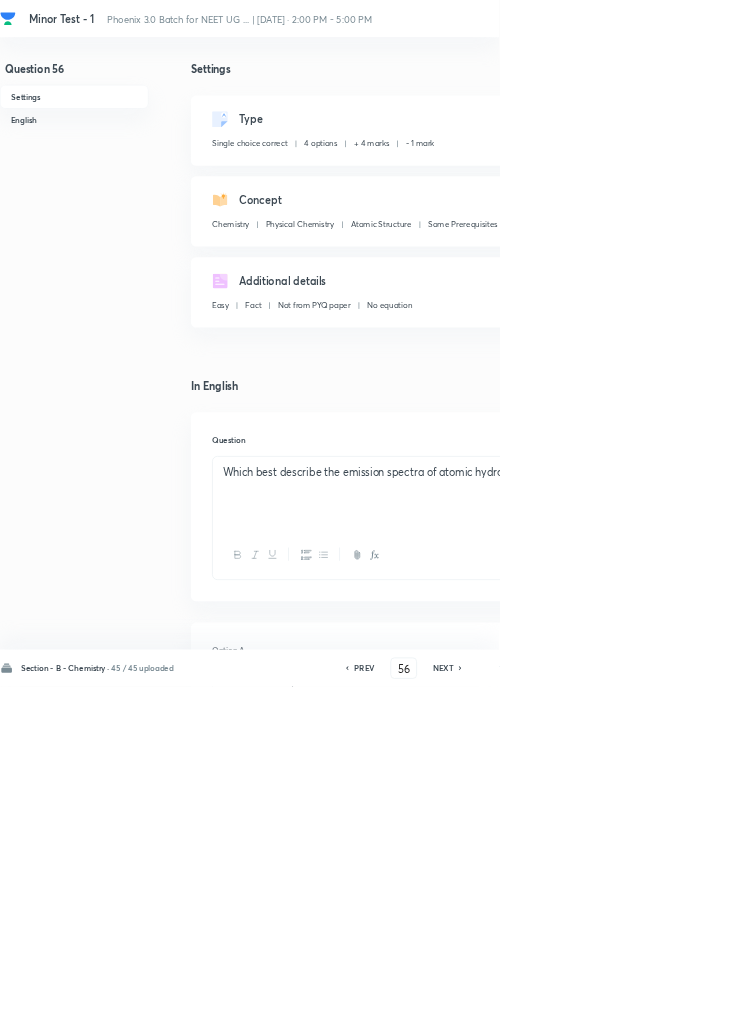 click 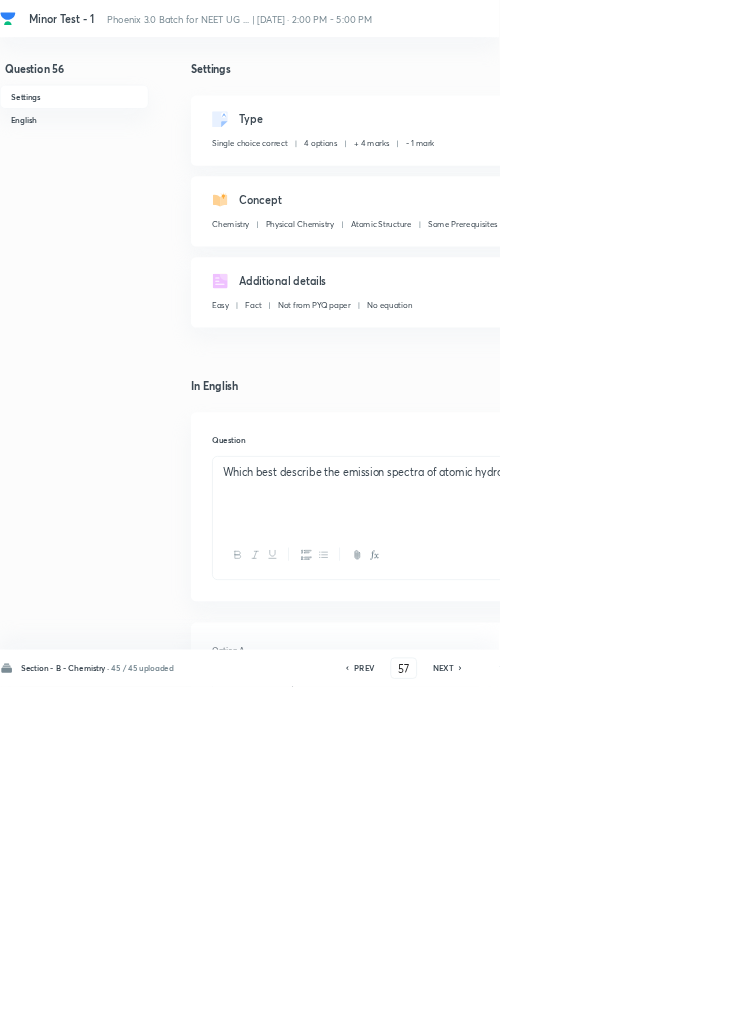 checkbox on "true" 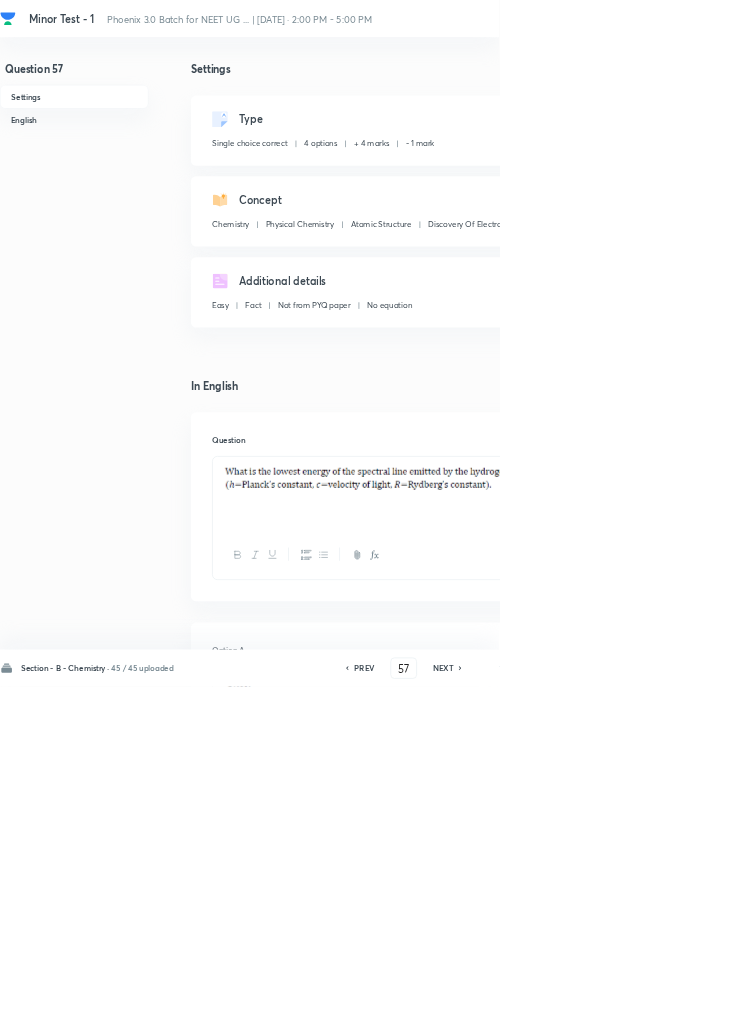 click on "NEXT" at bounding box center [668, 1008] 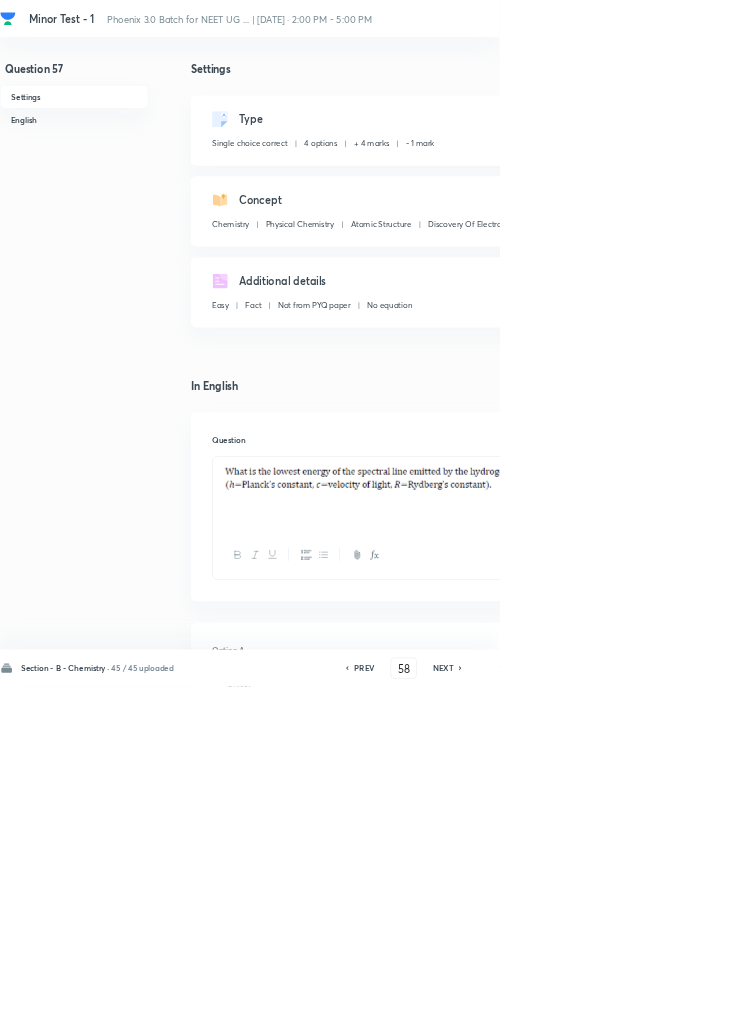 checkbox on "true" 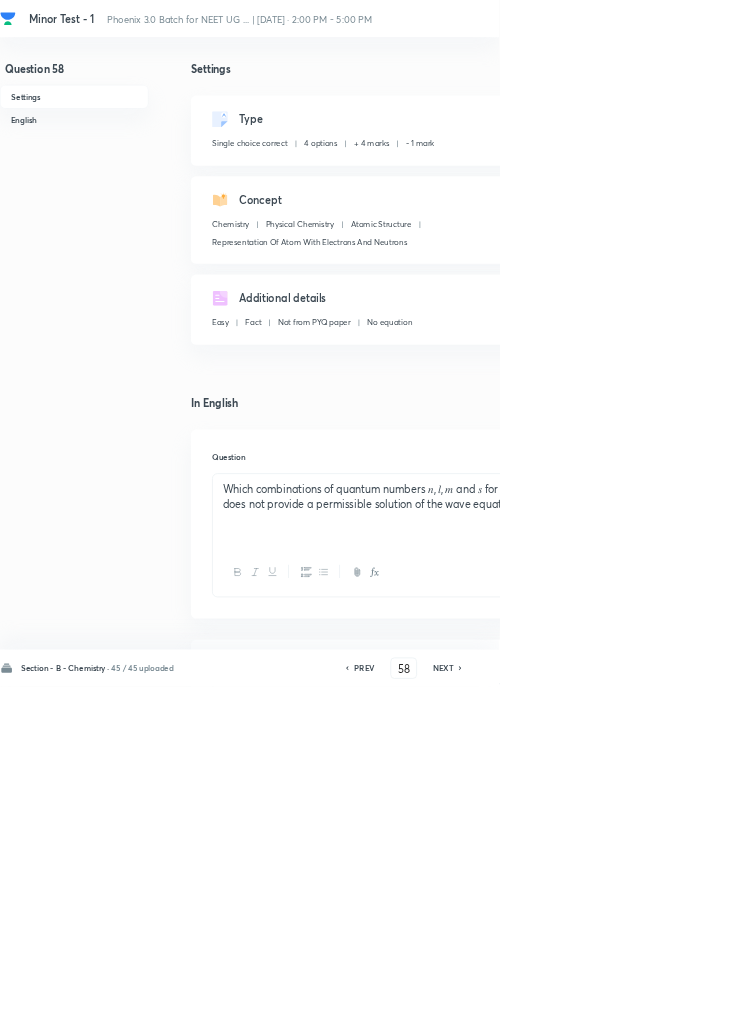 click on "NEXT" at bounding box center (668, 1008) 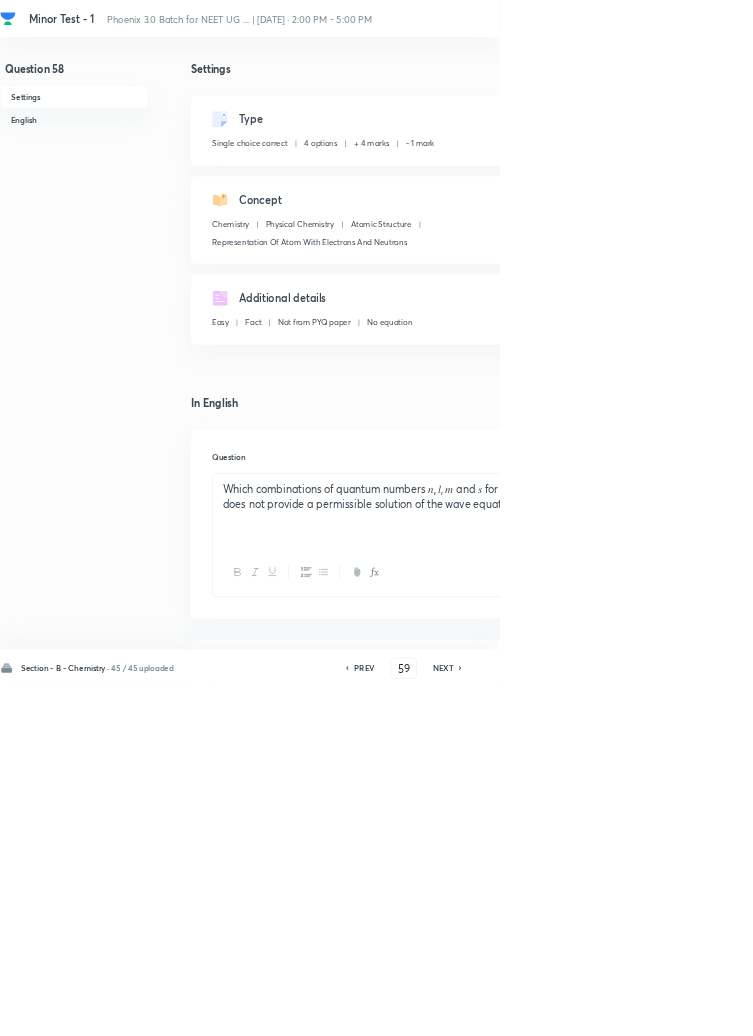 checkbox on "false" 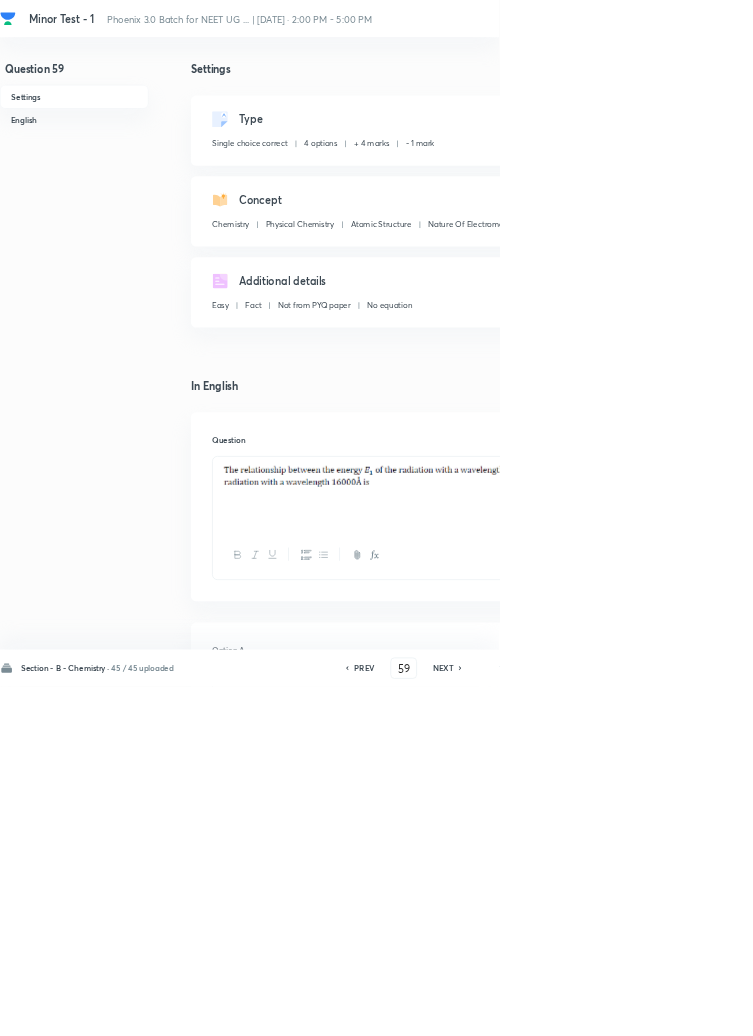 click on "PREV" at bounding box center (546, 1008) 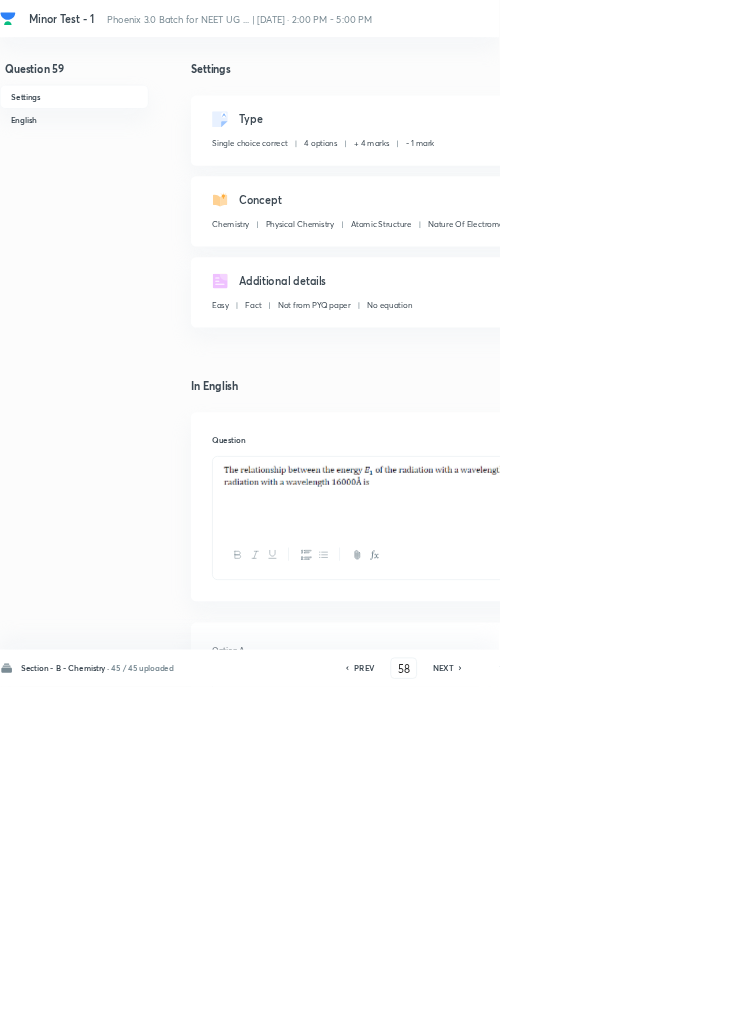 checkbox on "false" 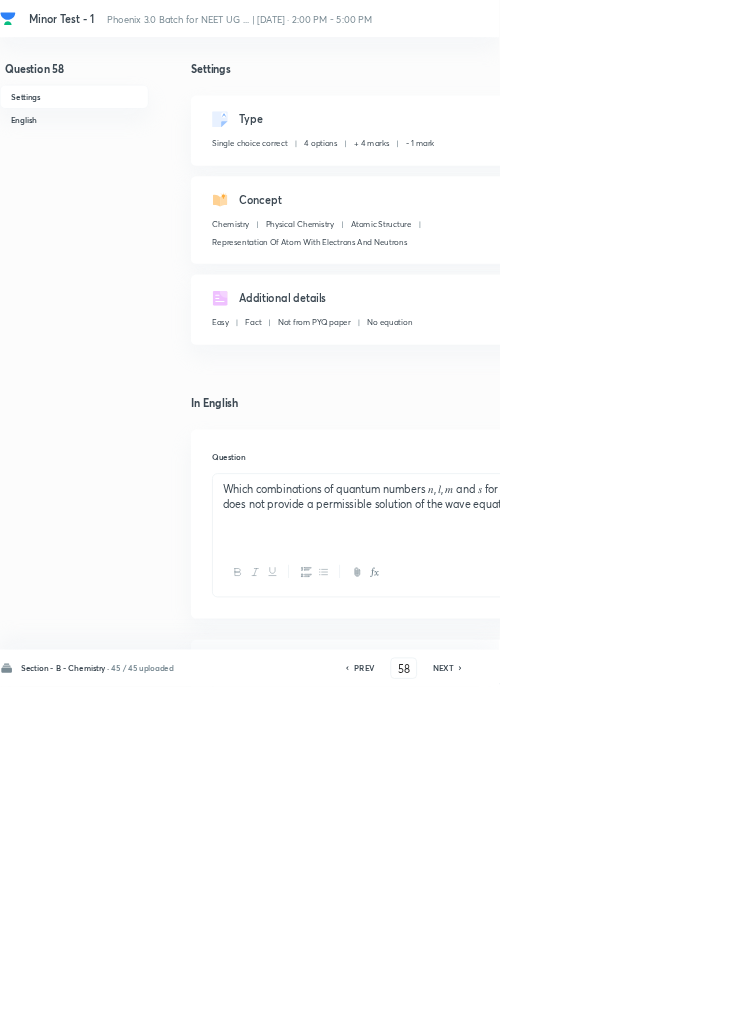 click 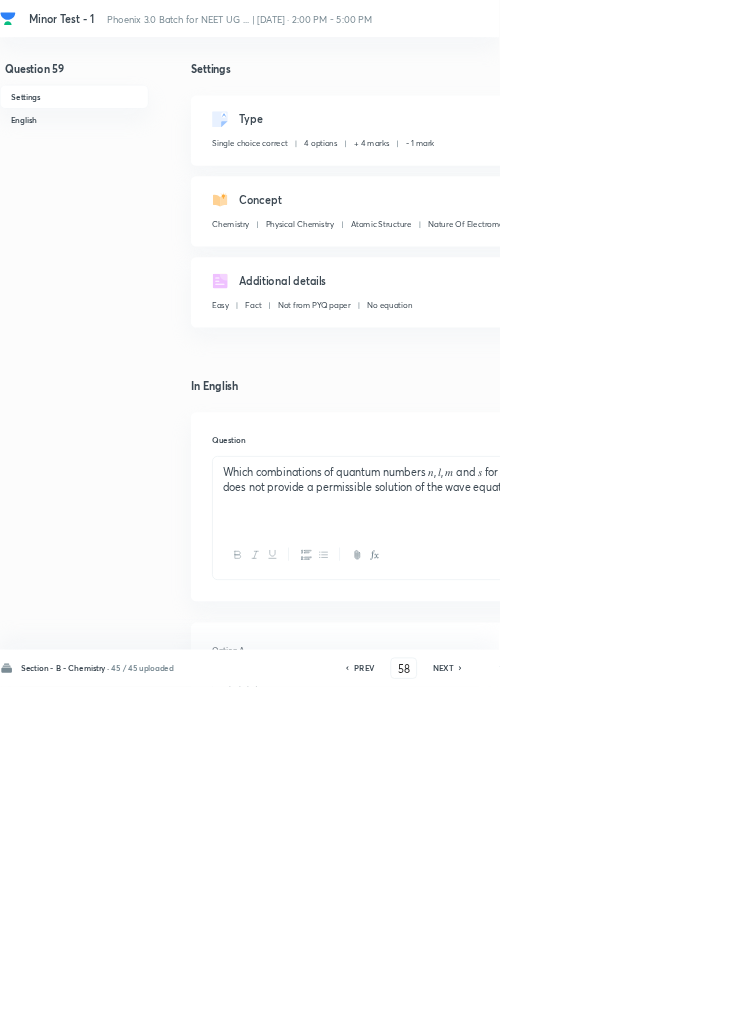 type on "59" 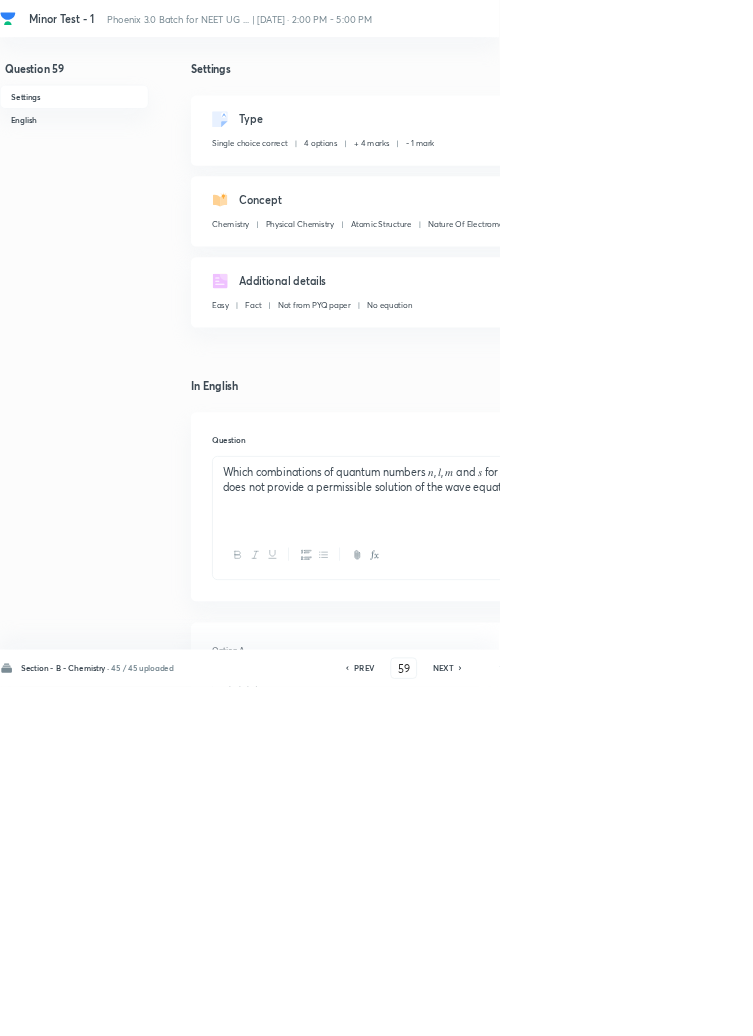 checkbox on "false" 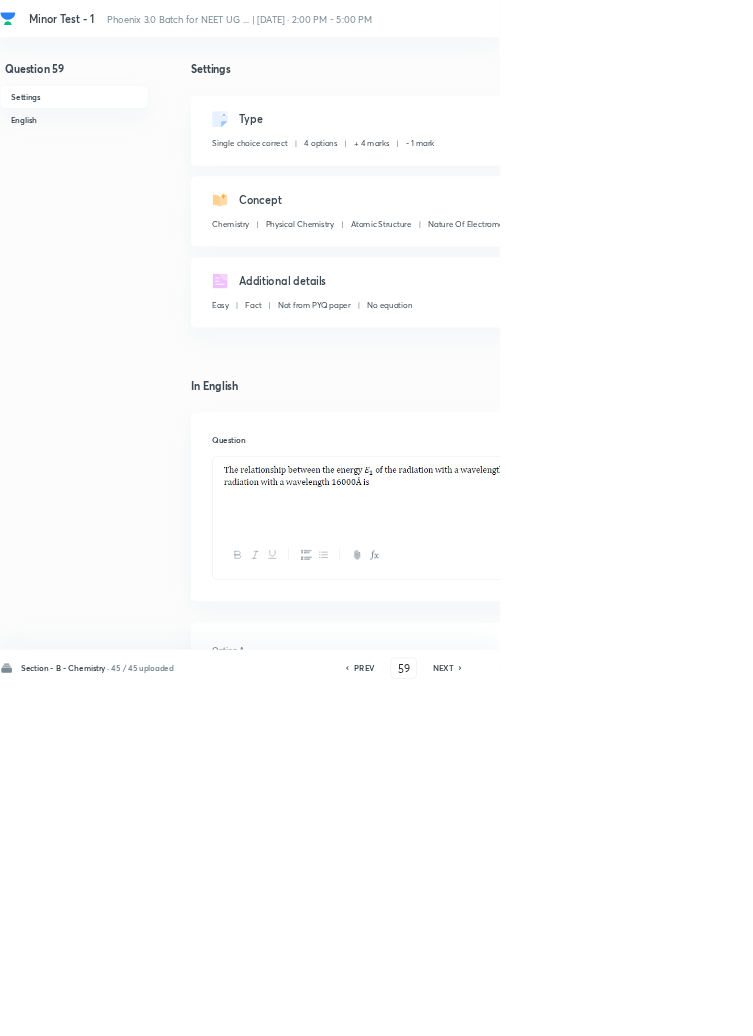 click 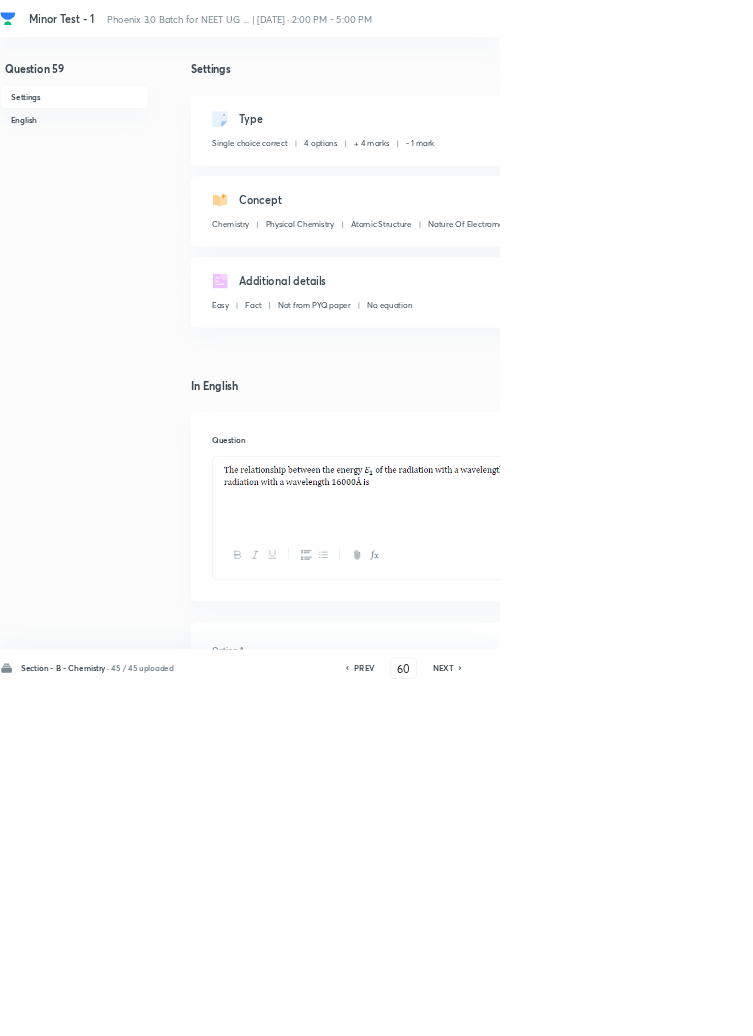 checkbox on "false" 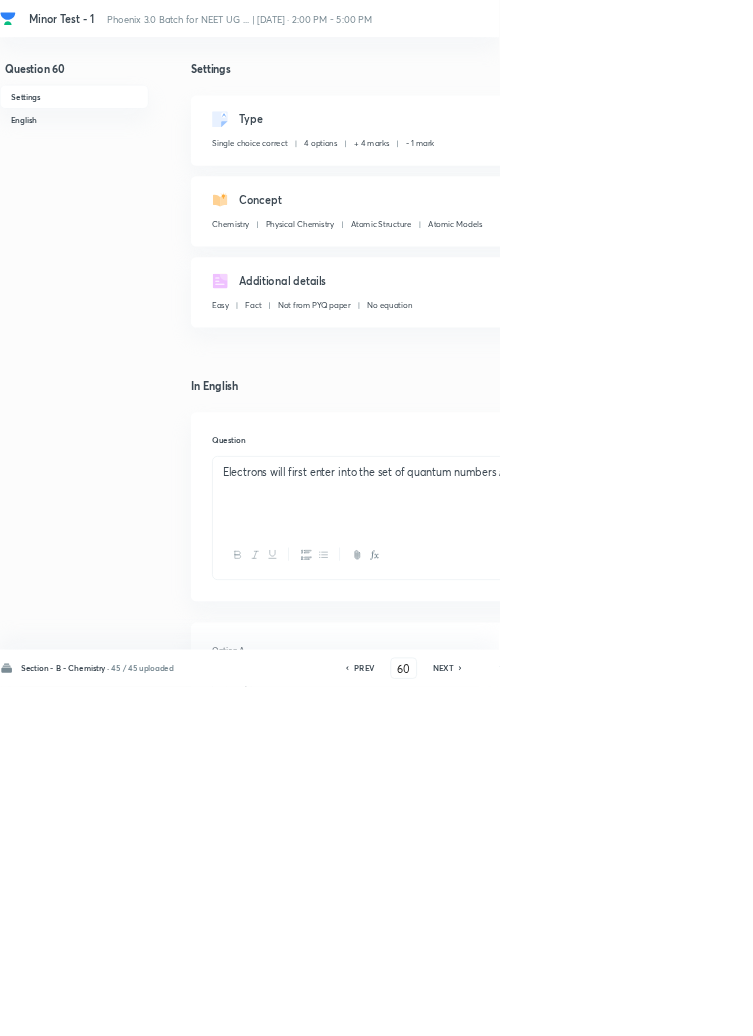click 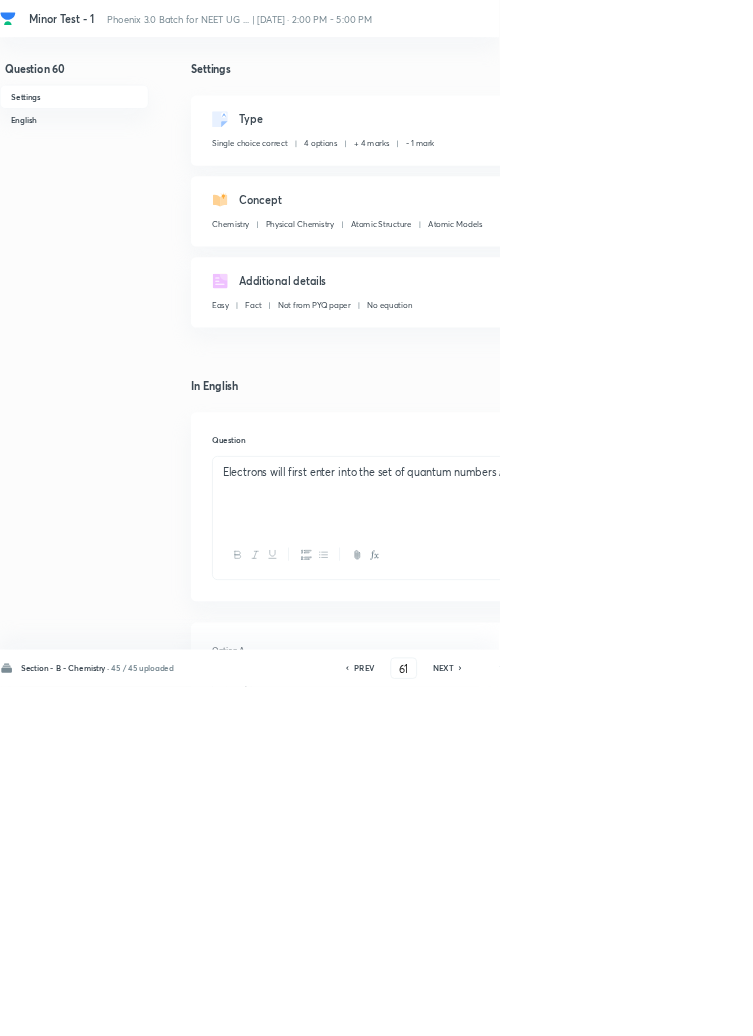 checkbox on "false" 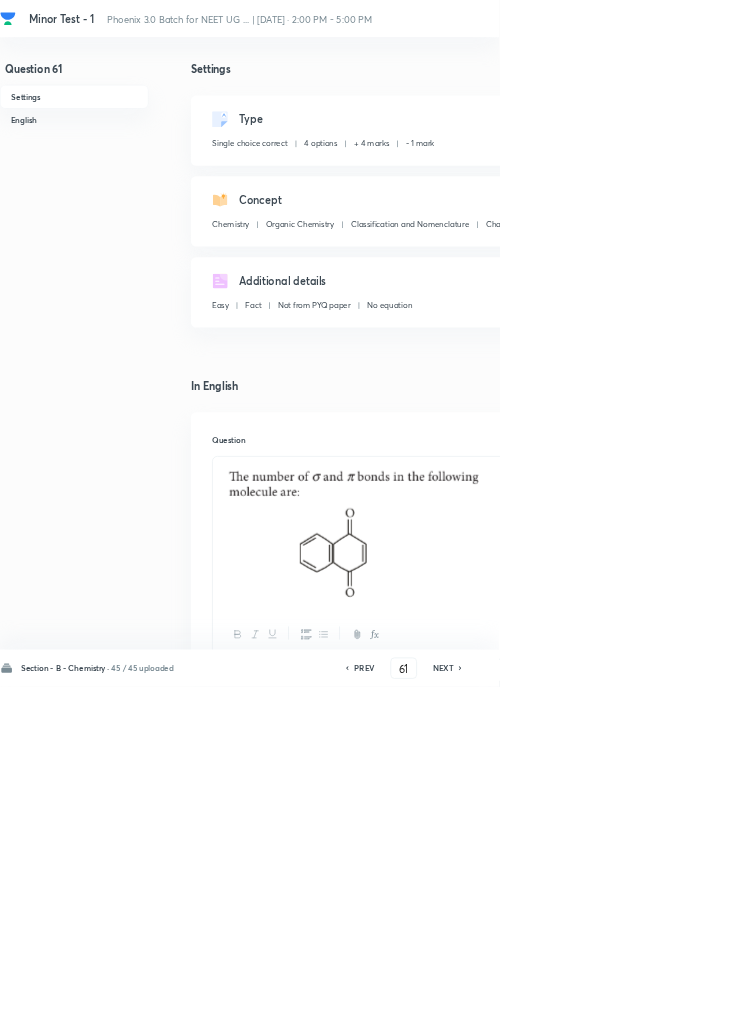 click 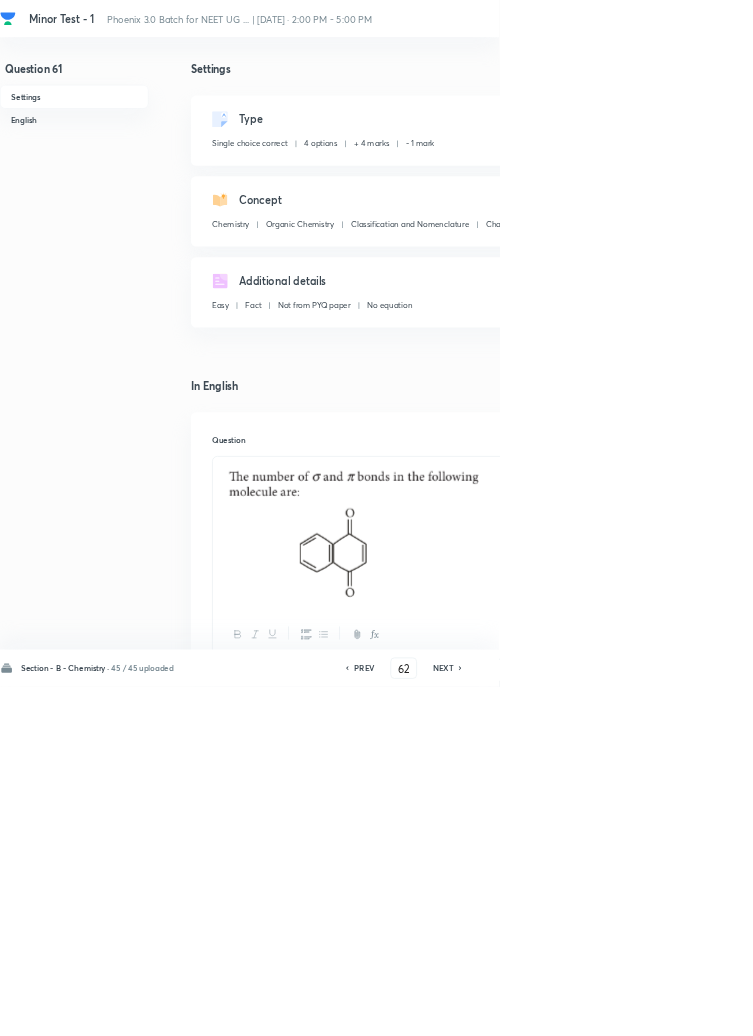 checkbox on "false" 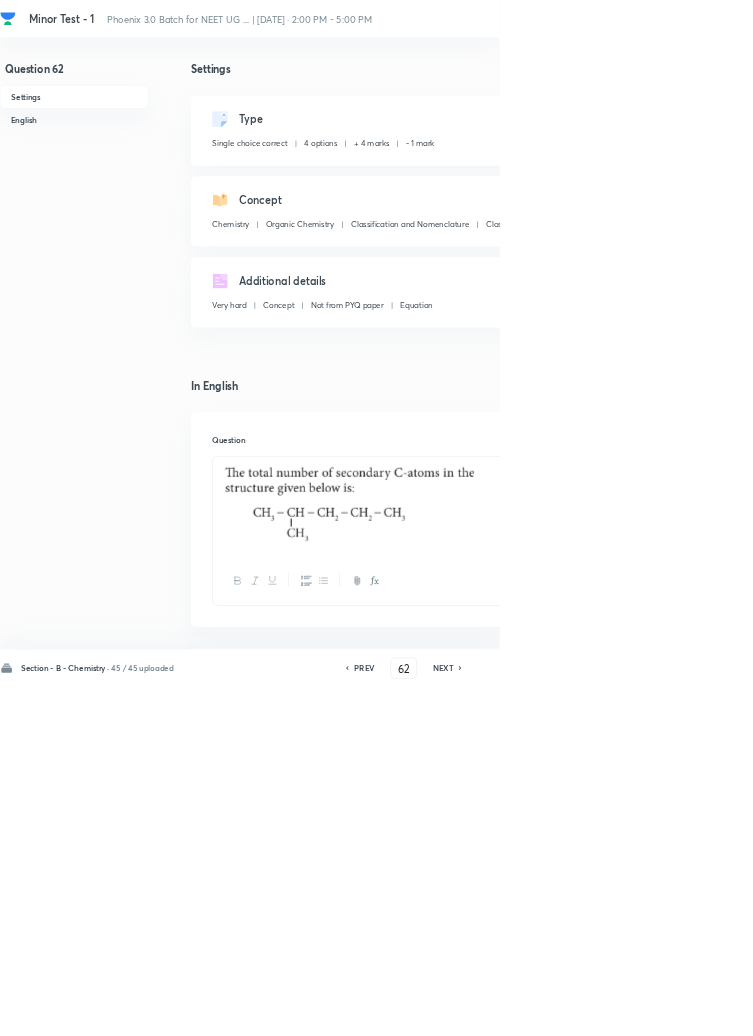 click on "PREV" at bounding box center [549, 1008] 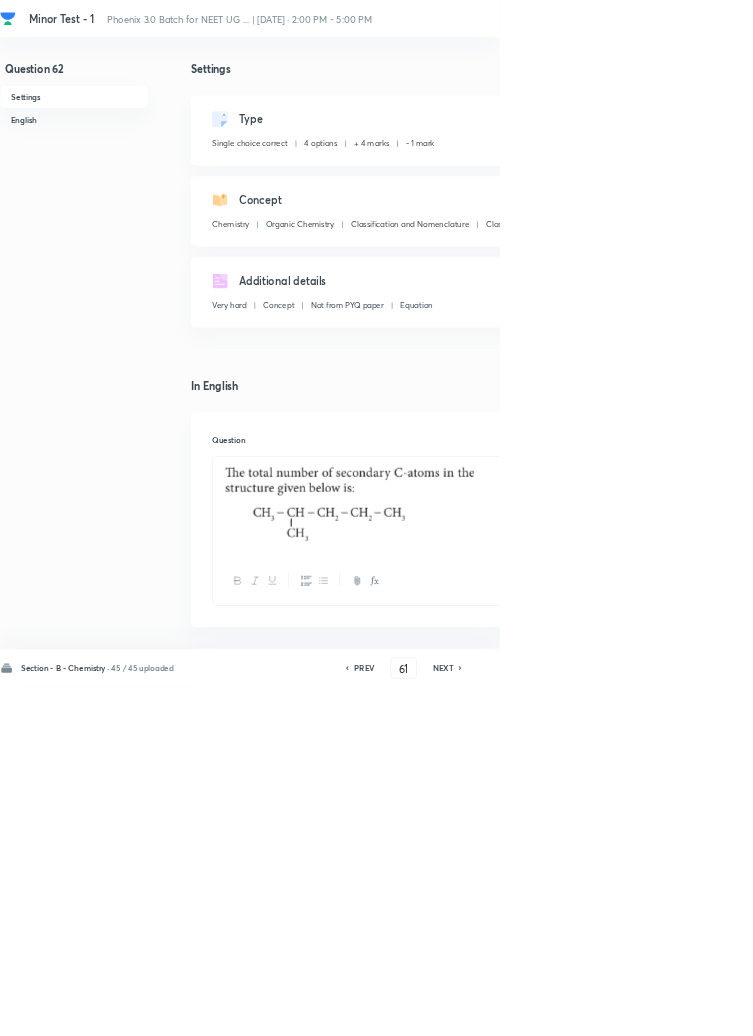 checkbox on "false" 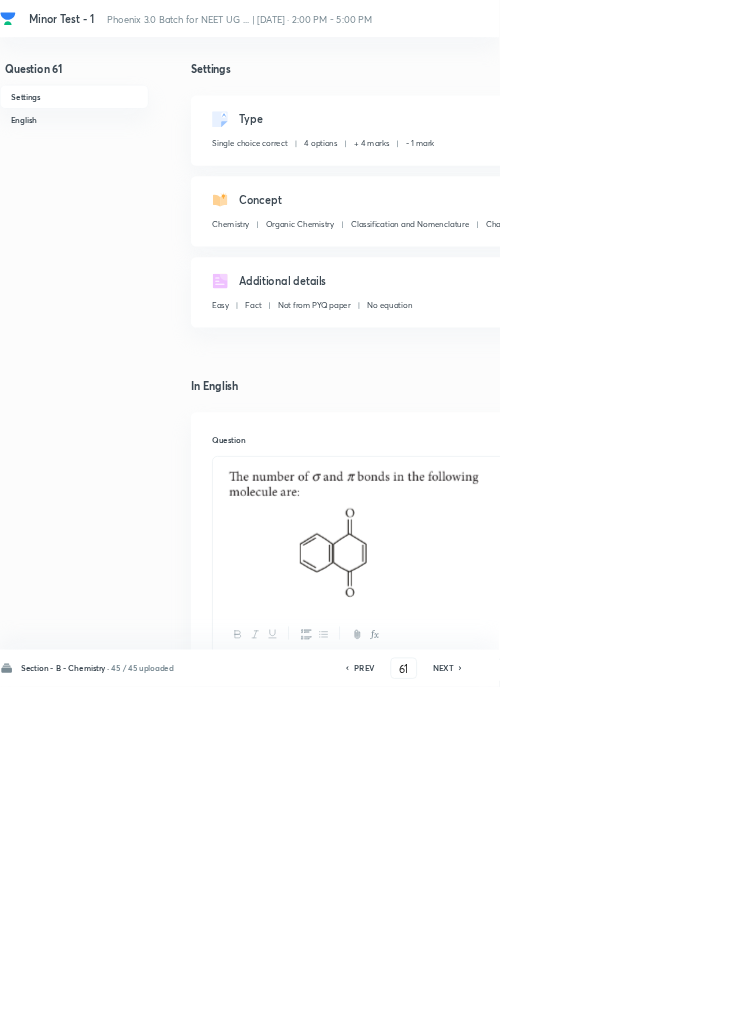 click 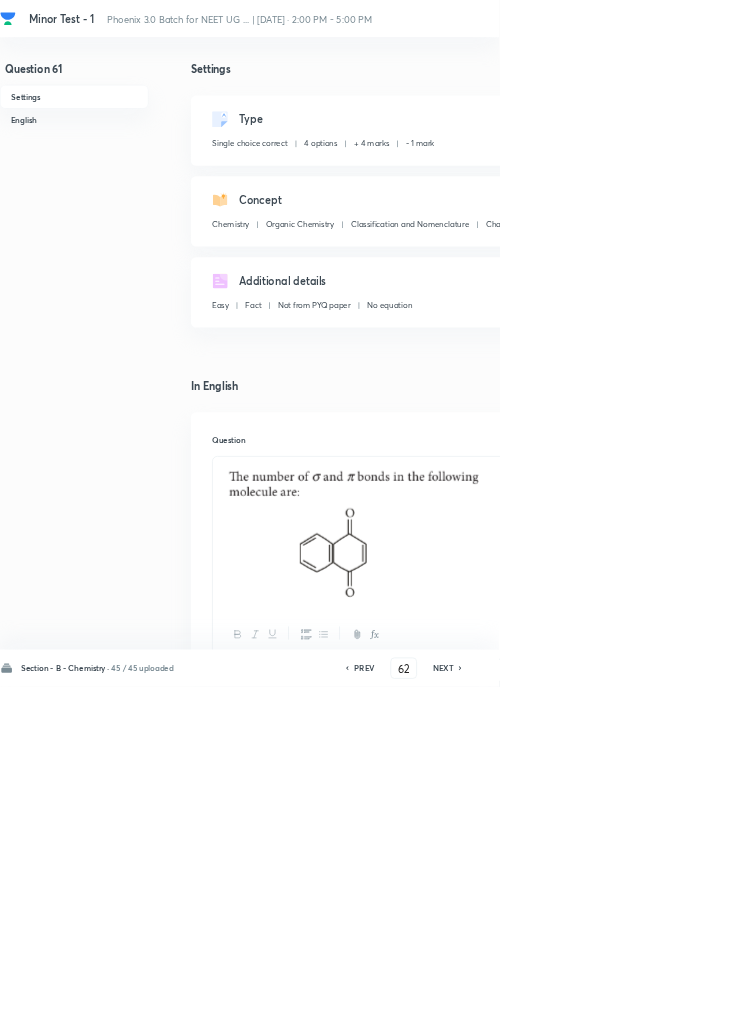 checkbox on "false" 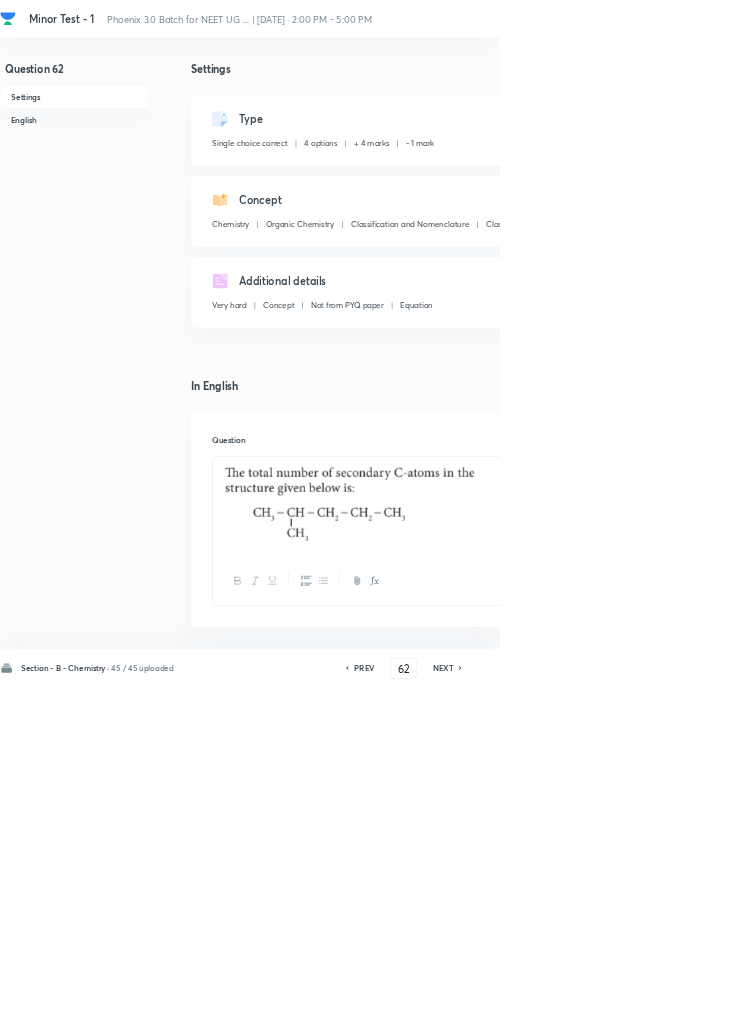 click 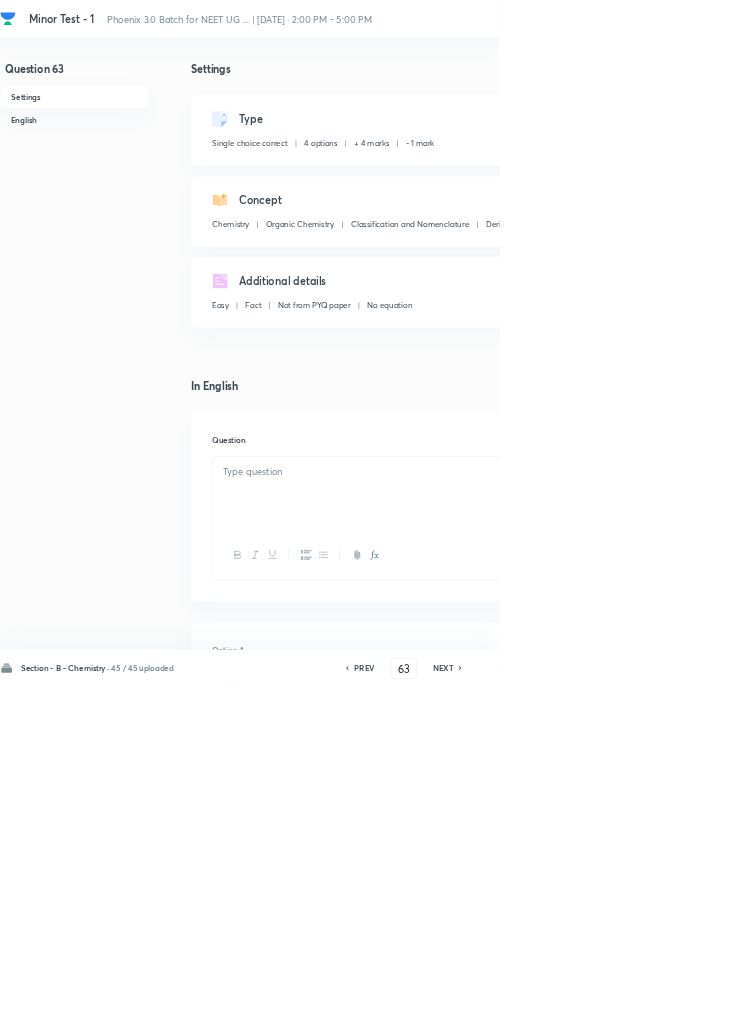 checkbox on "false" 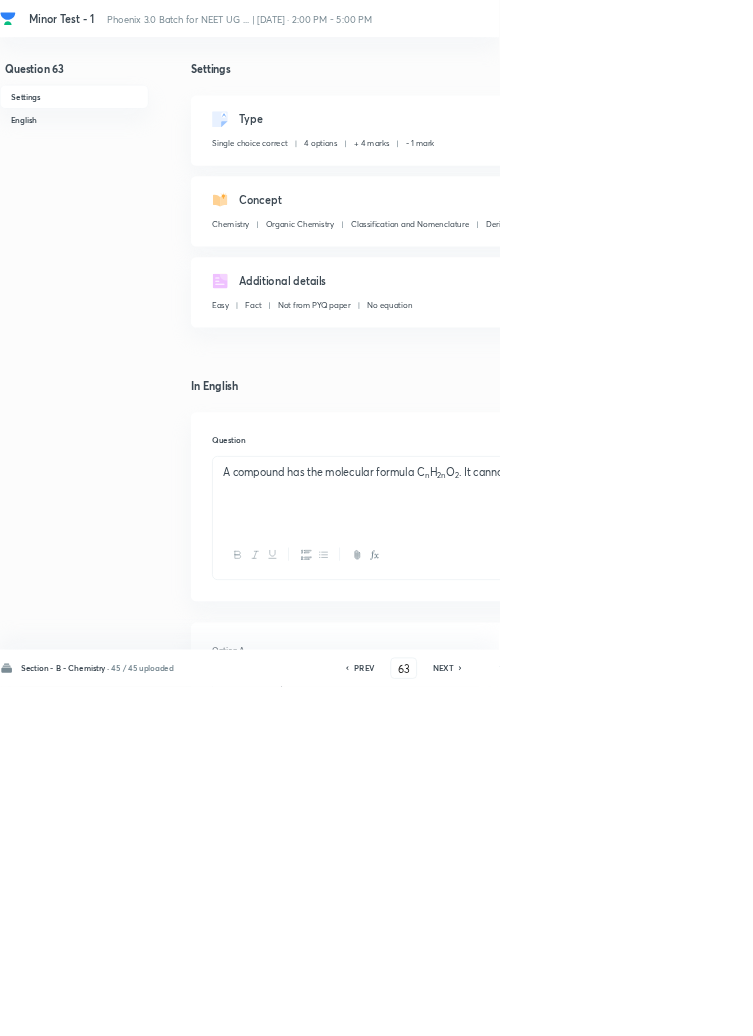 click 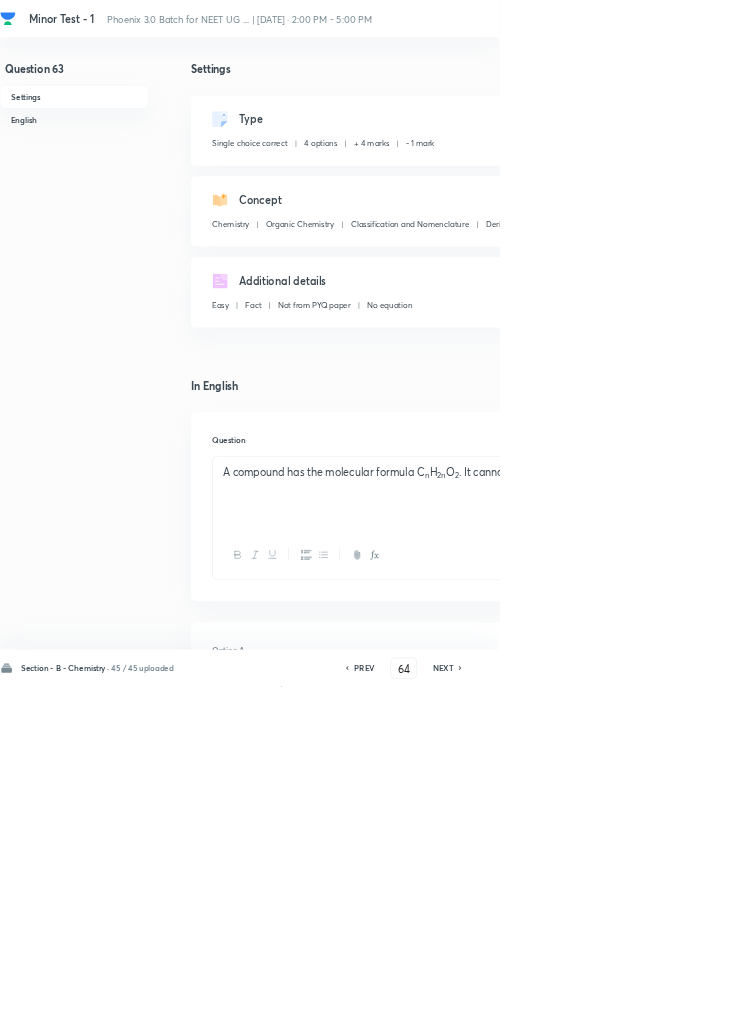 checkbox on "false" 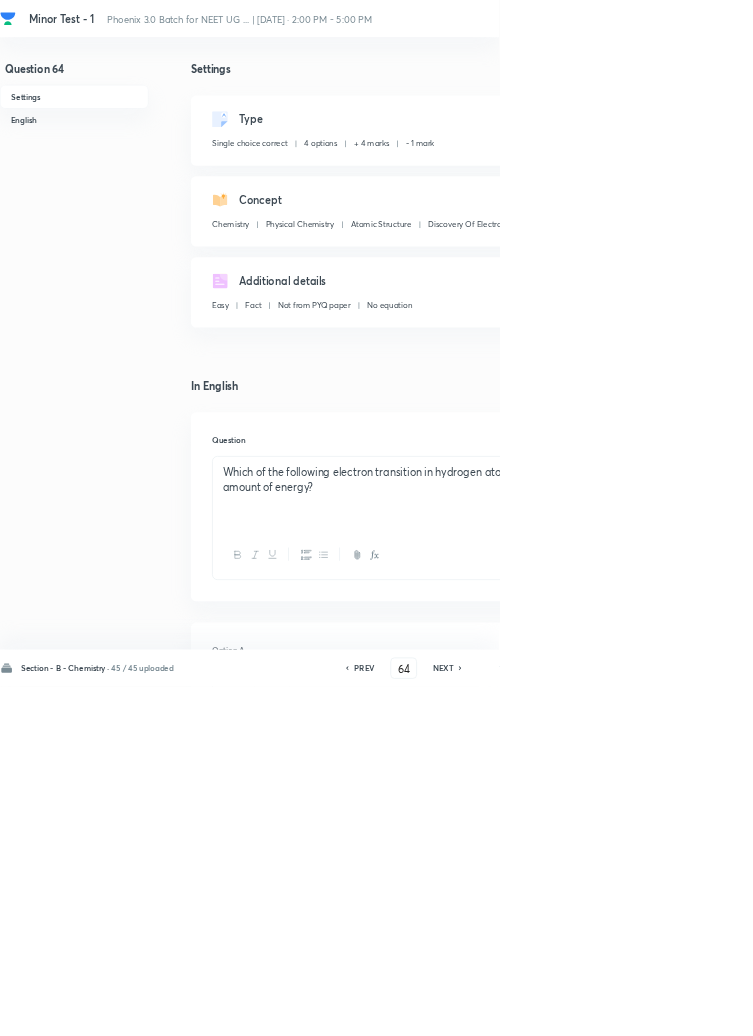 click on "PREV" at bounding box center (546, 1008) 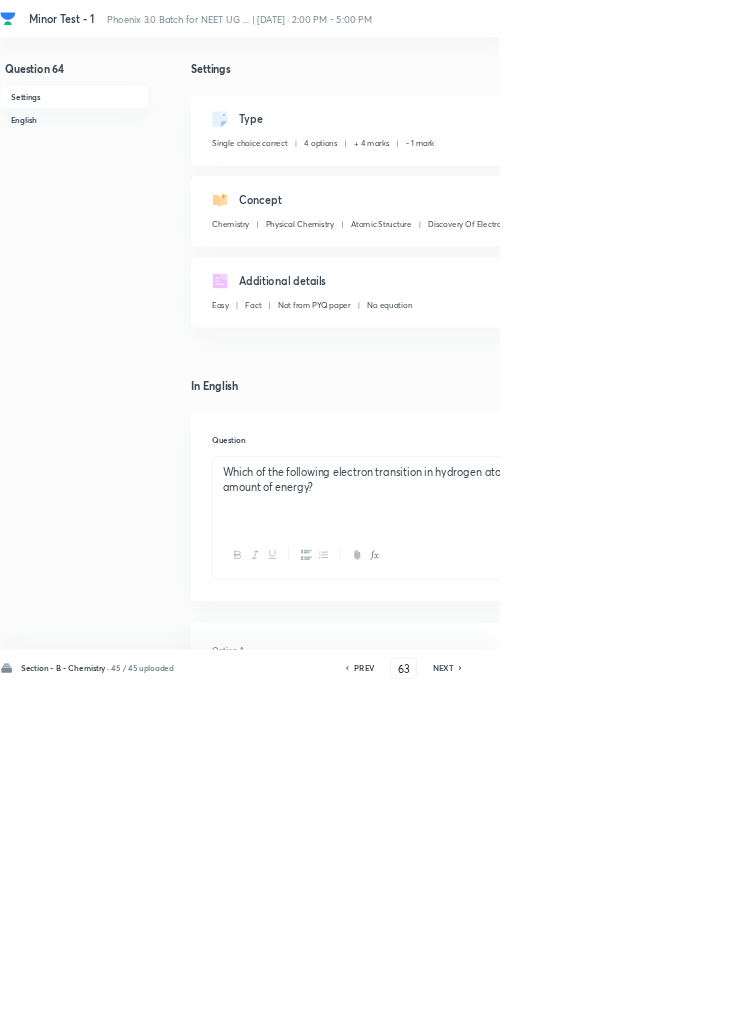 checkbox on "false" 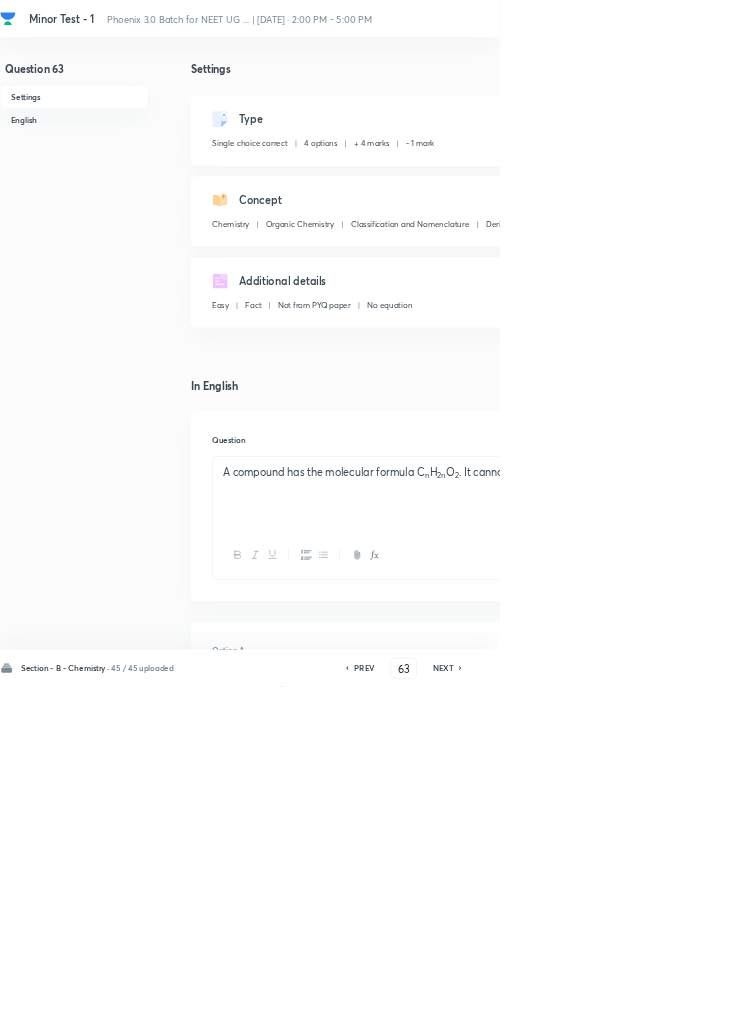 click 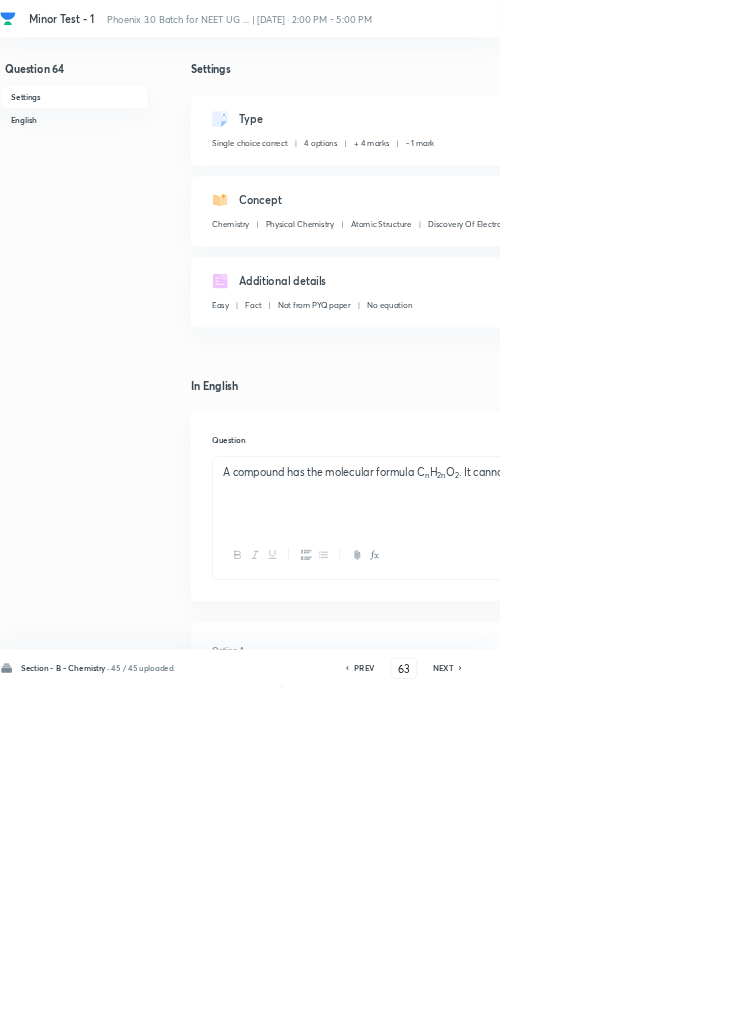 type on "64" 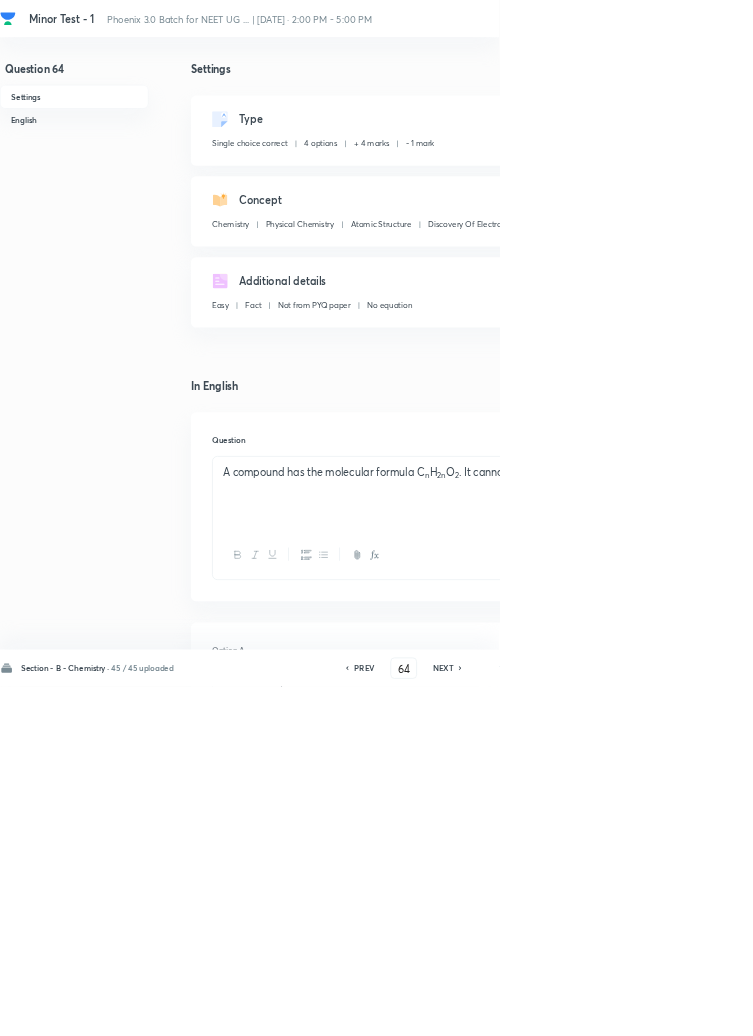 checkbox on "false" 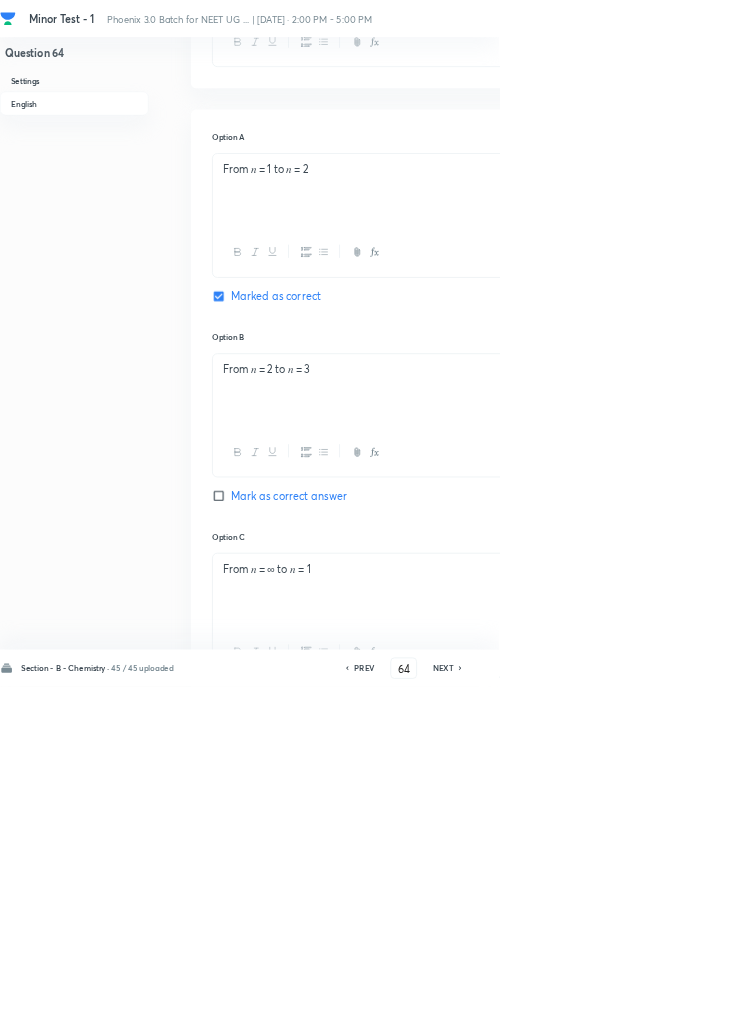 scroll, scrollTop: 915, scrollLeft: 0, axis: vertical 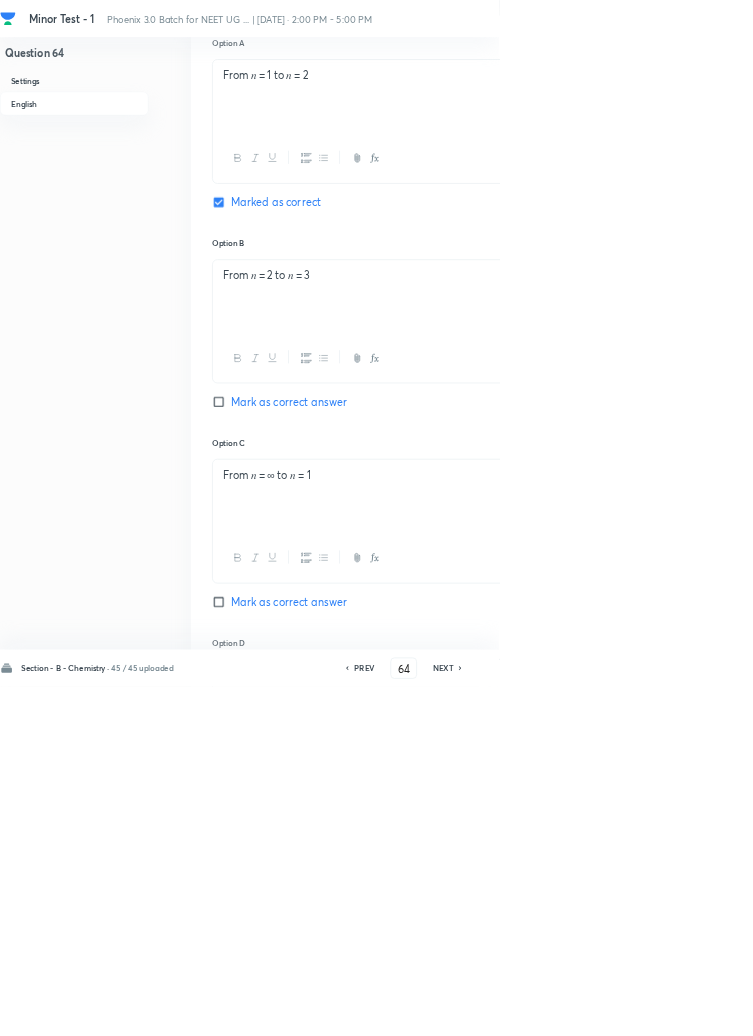 click 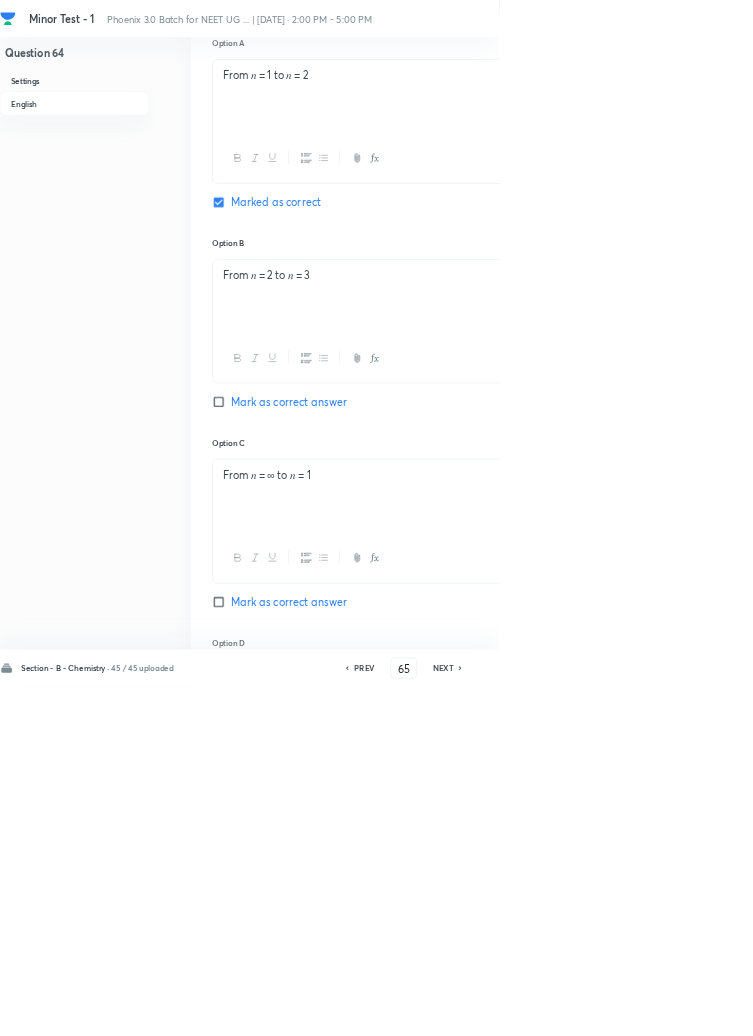 checkbox on "false" 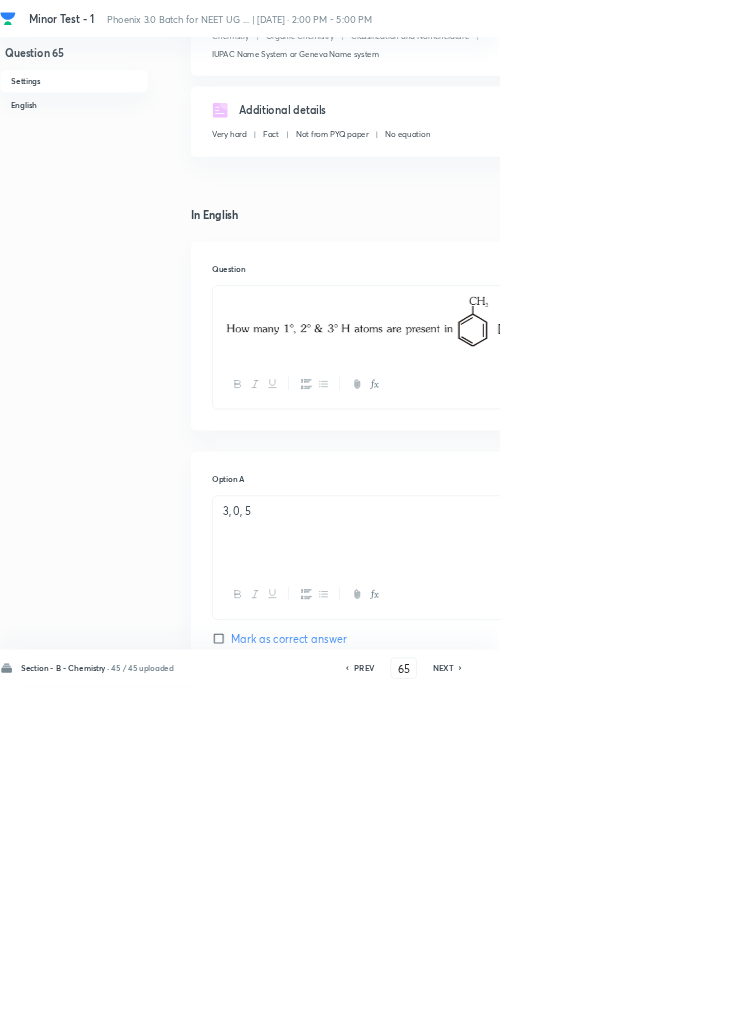 scroll, scrollTop: 0, scrollLeft: 0, axis: both 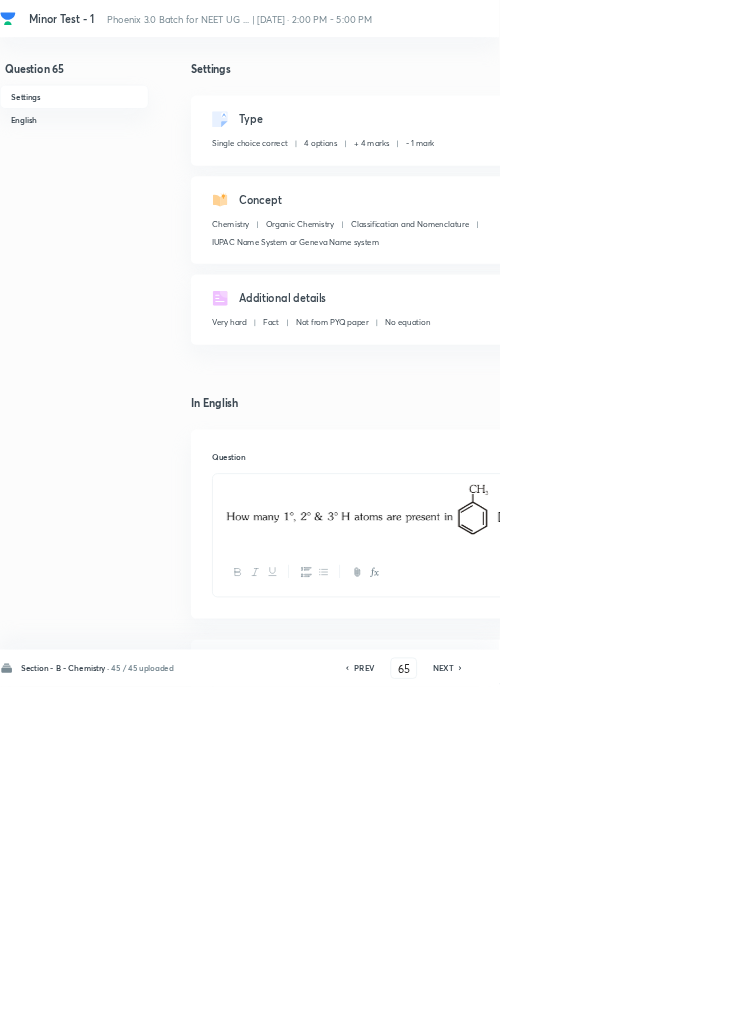 click on "NEXT" at bounding box center [668, 1008] 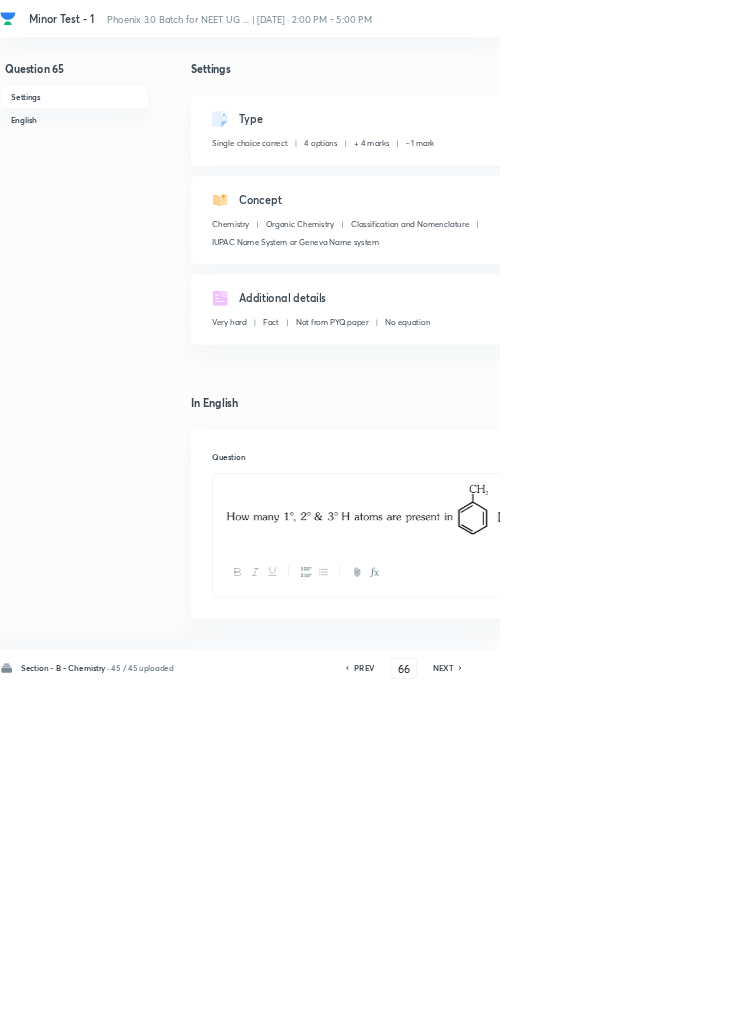 checkbox on "false" 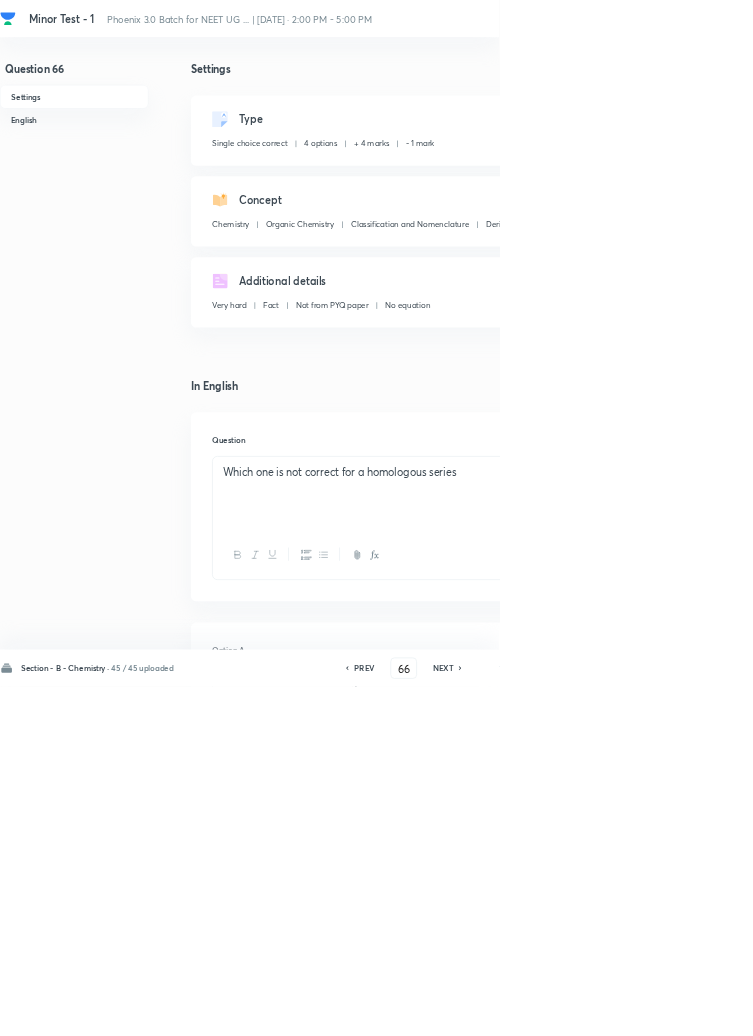 click 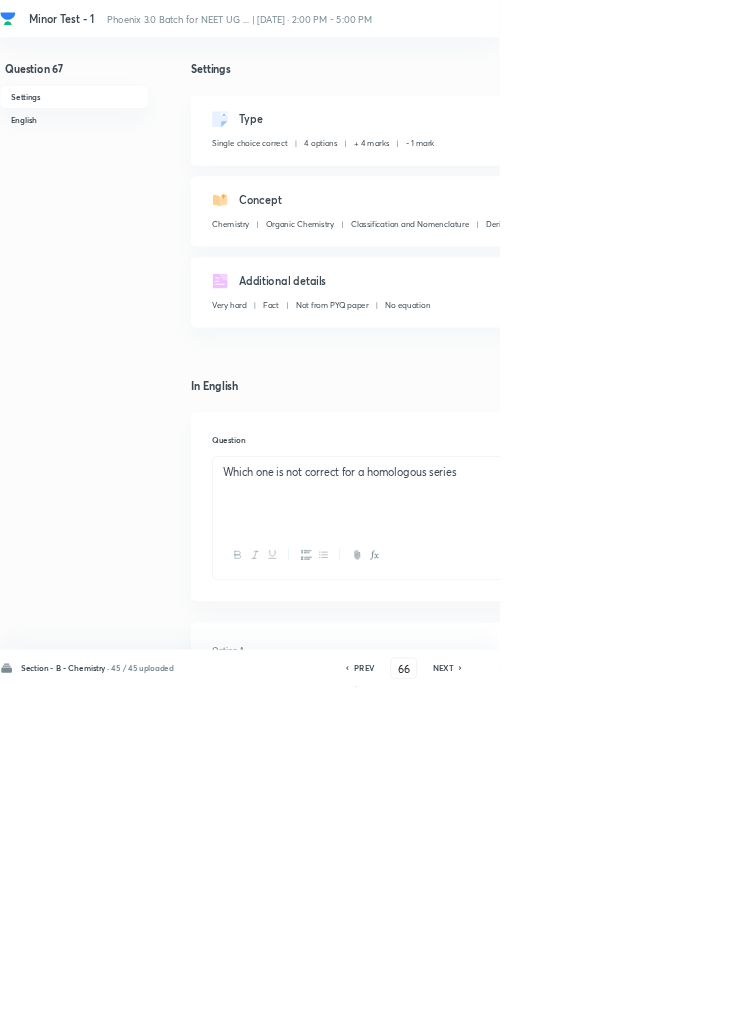 type on "67" 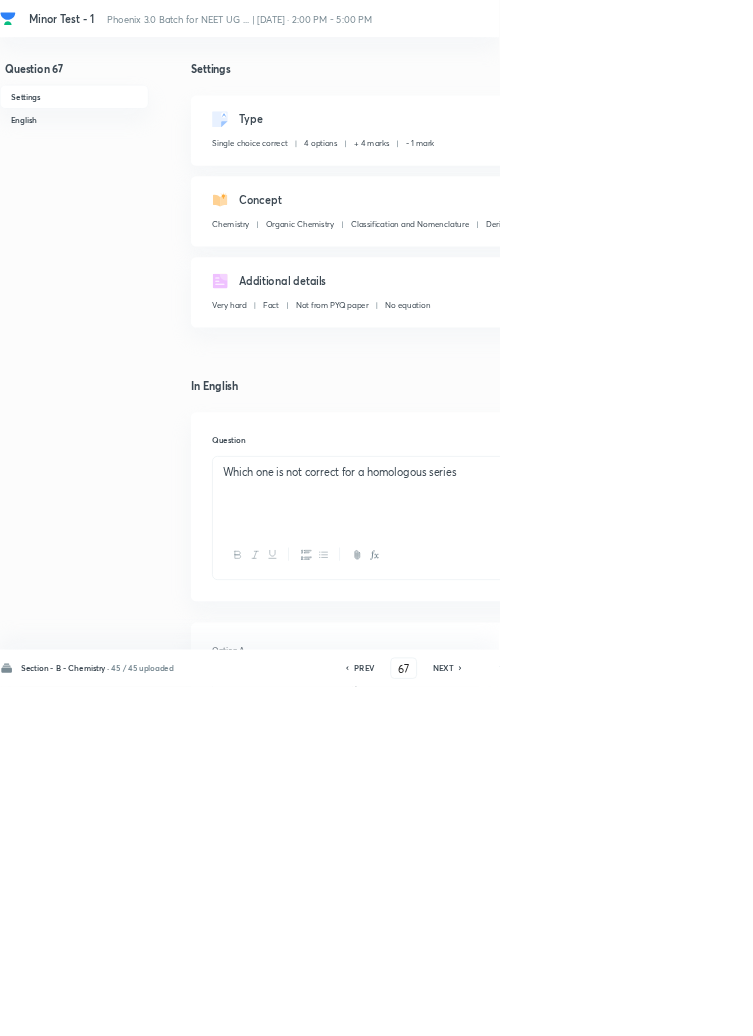 checkbox on "false" 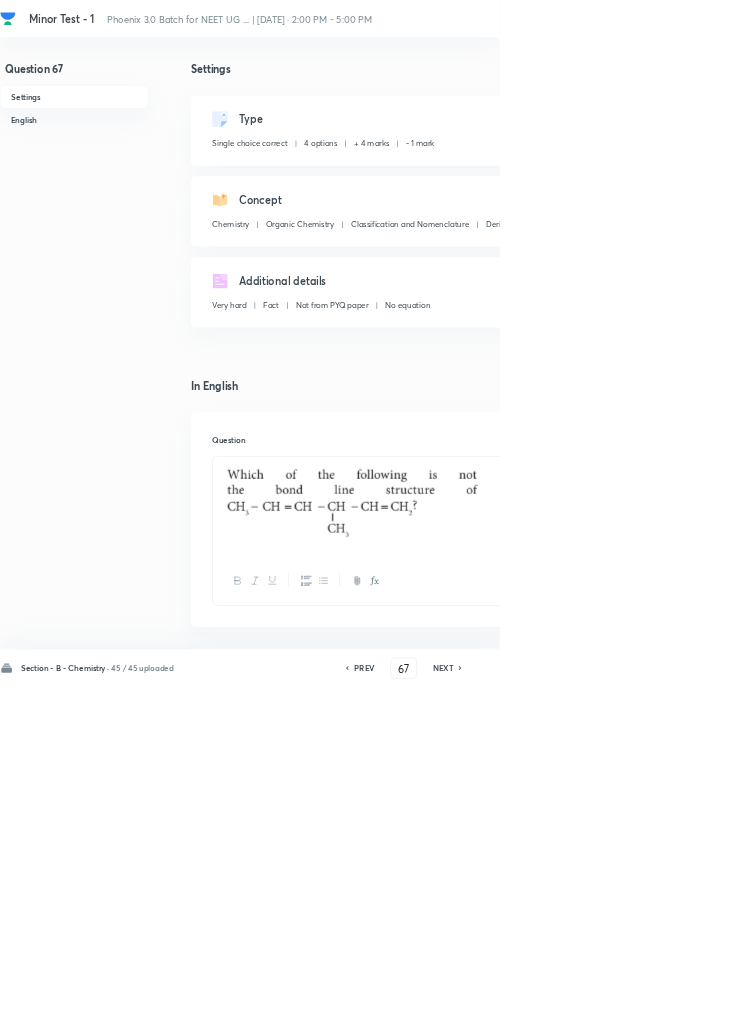 click 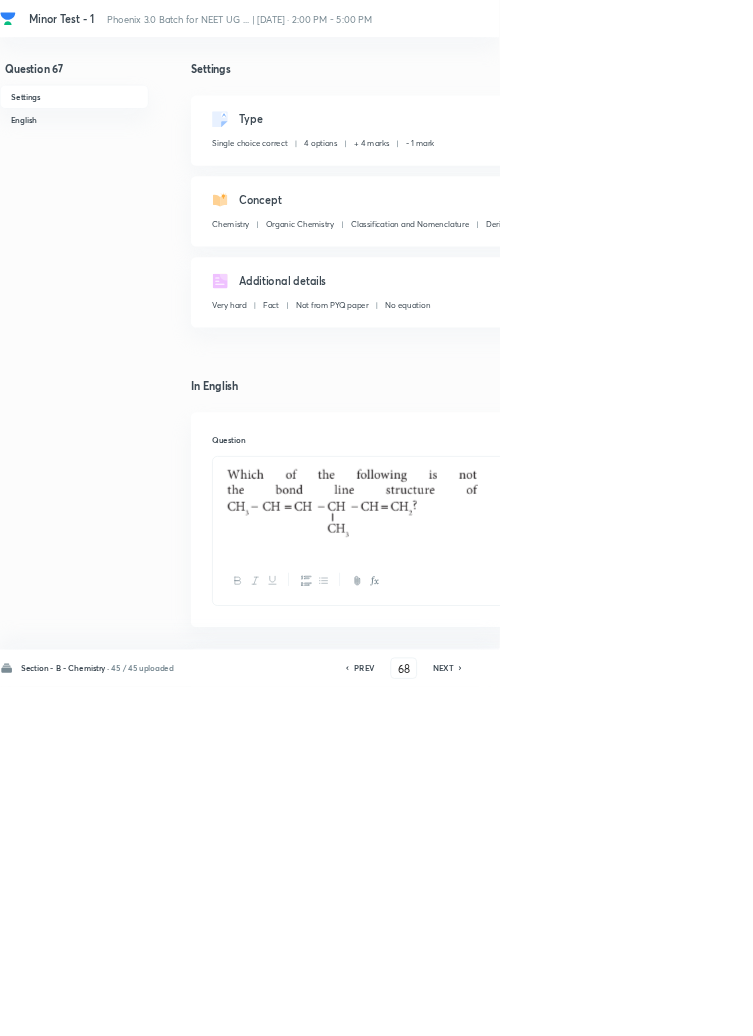 checkbox on "false" 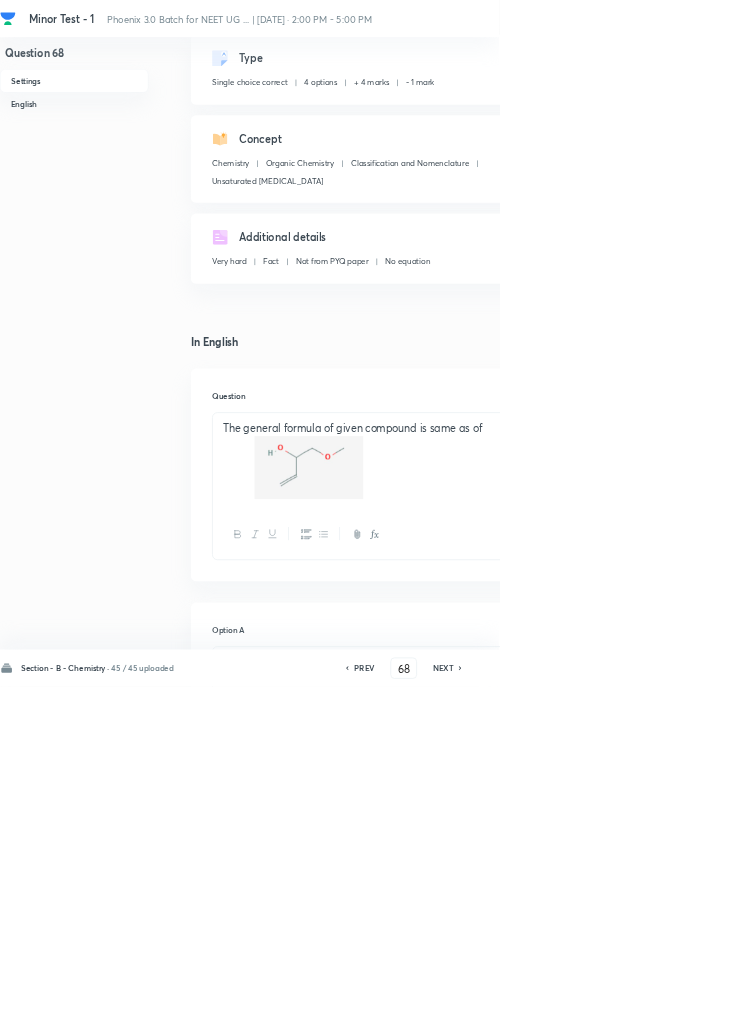 scroll, scrollTop: 115, scrollLeft: 0, axis: vertical 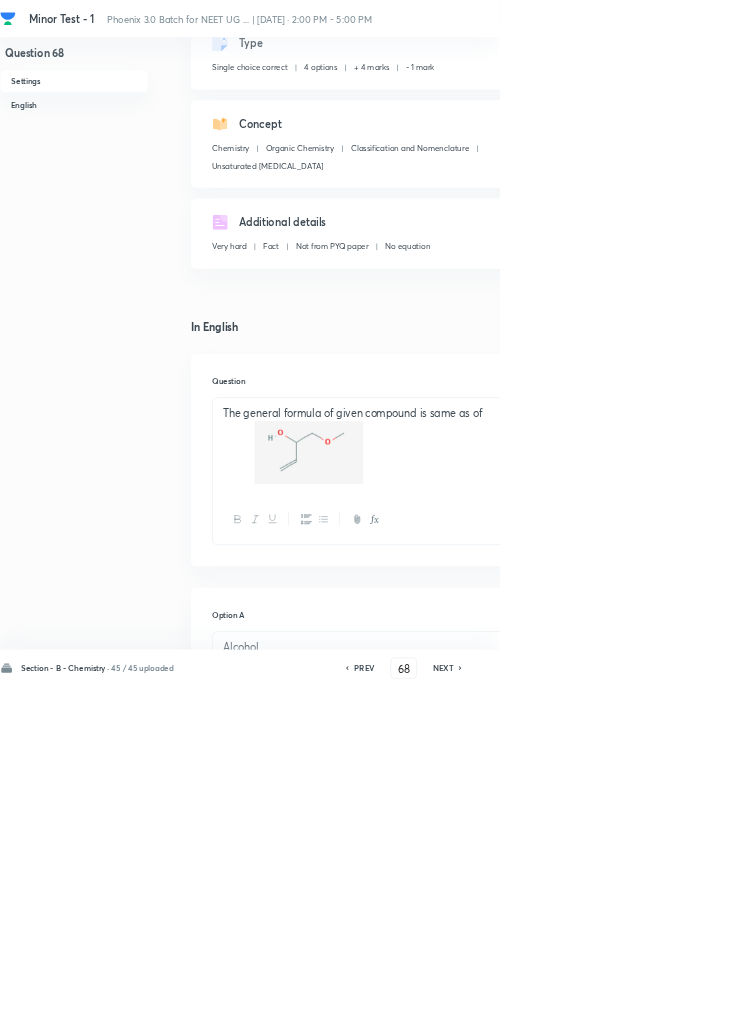 click on "PREV" at bounding box center [549, 1008] 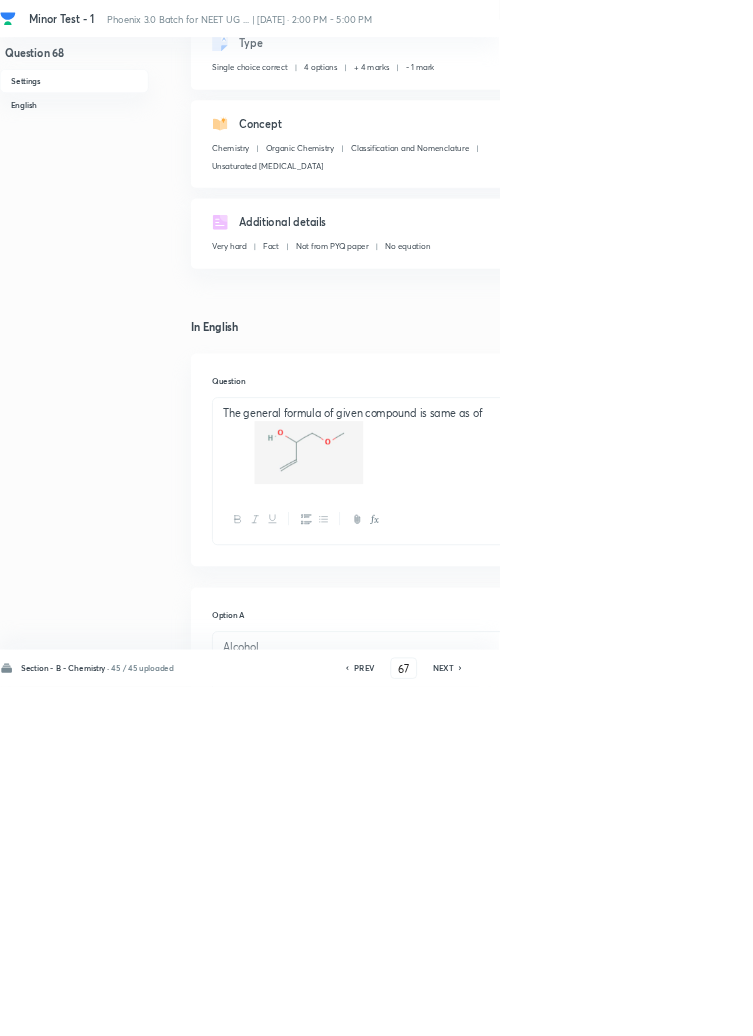 checkbox on "false" 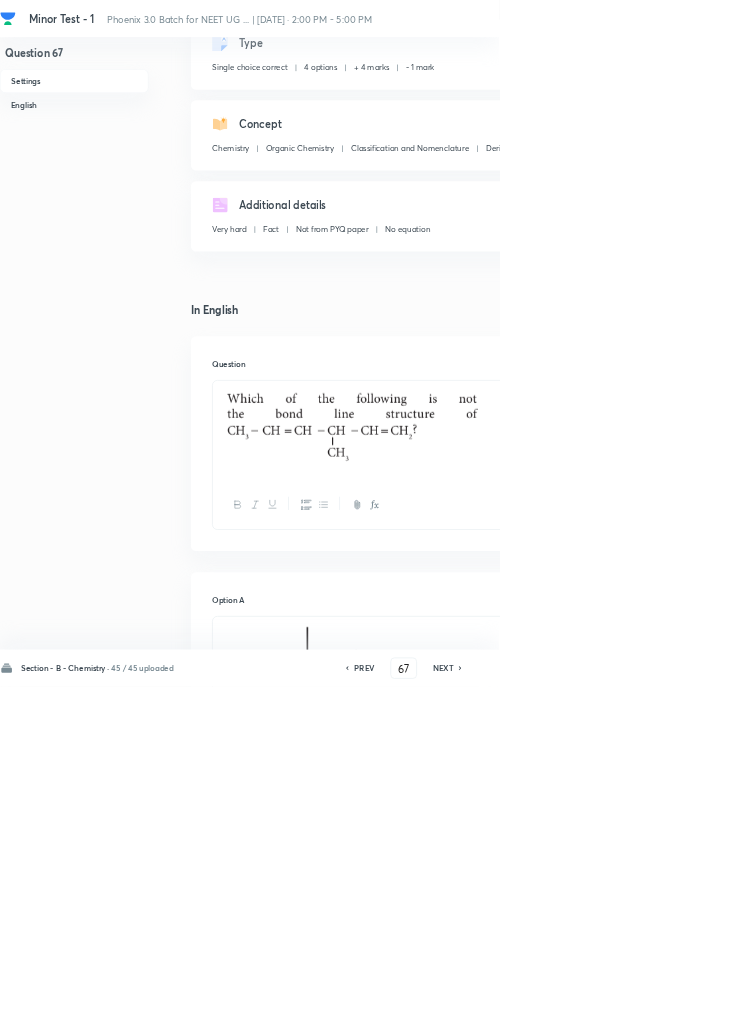 click on "PREV" at bounding box center [549, 1008] 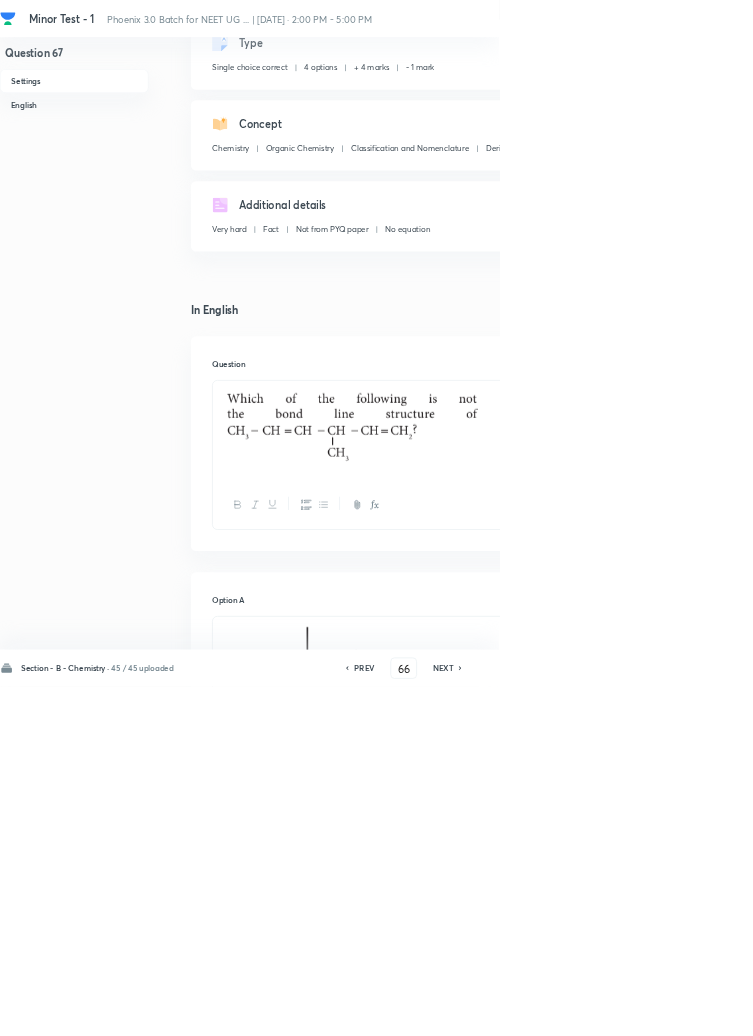 checkbox on "false" 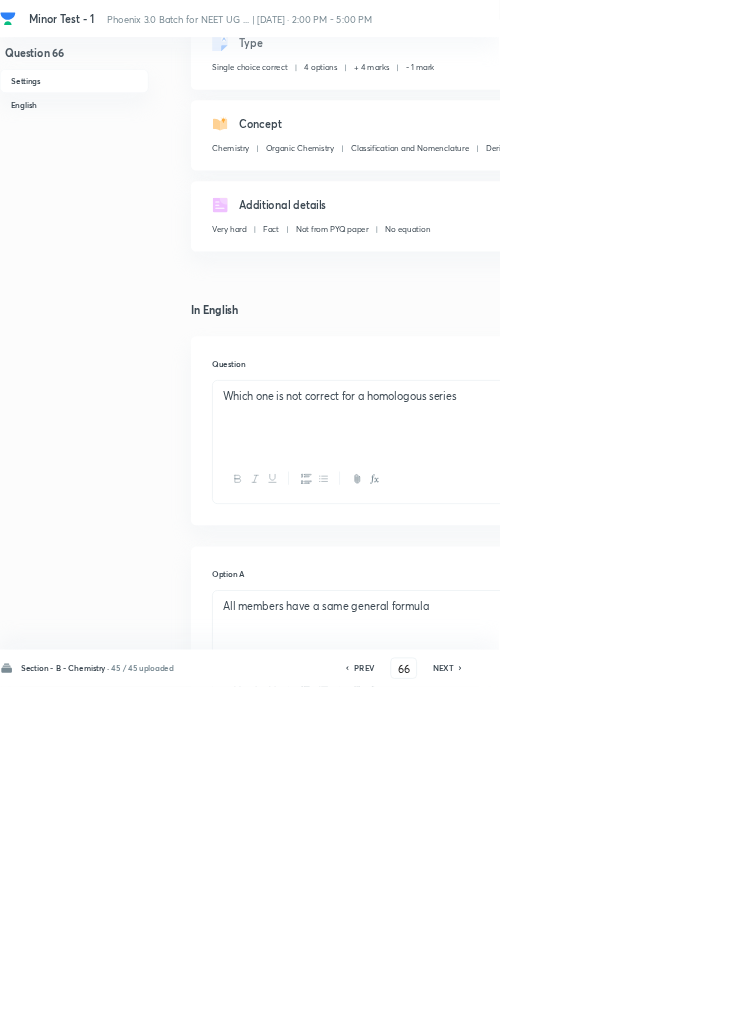 click on "PREV" at bounding box center (549, 1008) 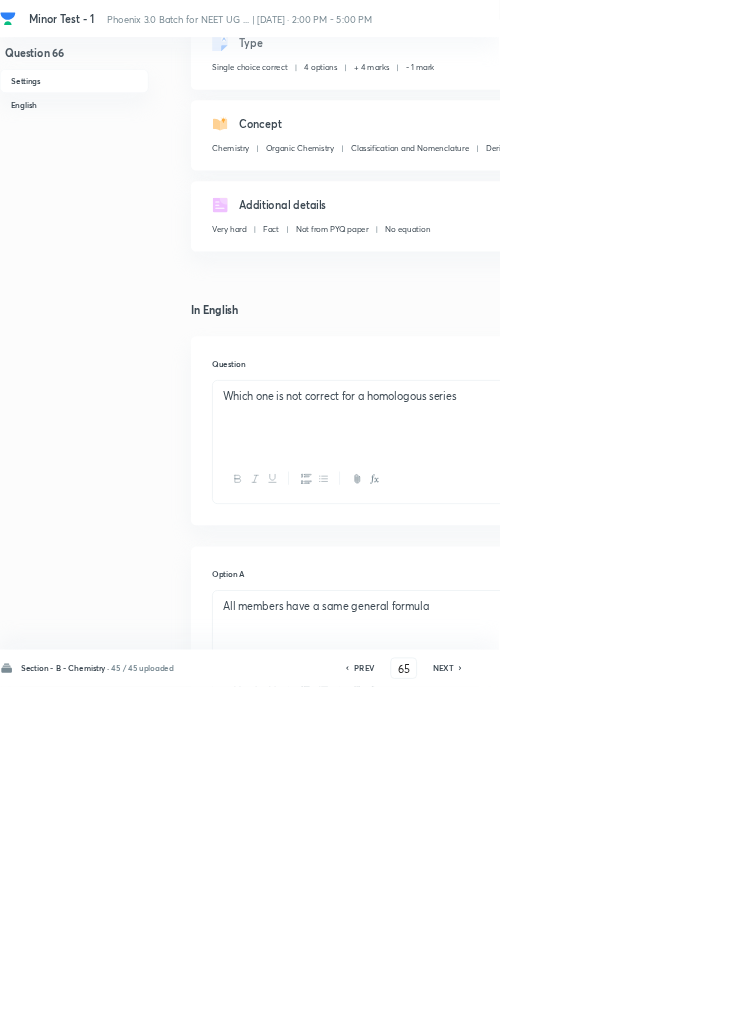 checkbox on "false" 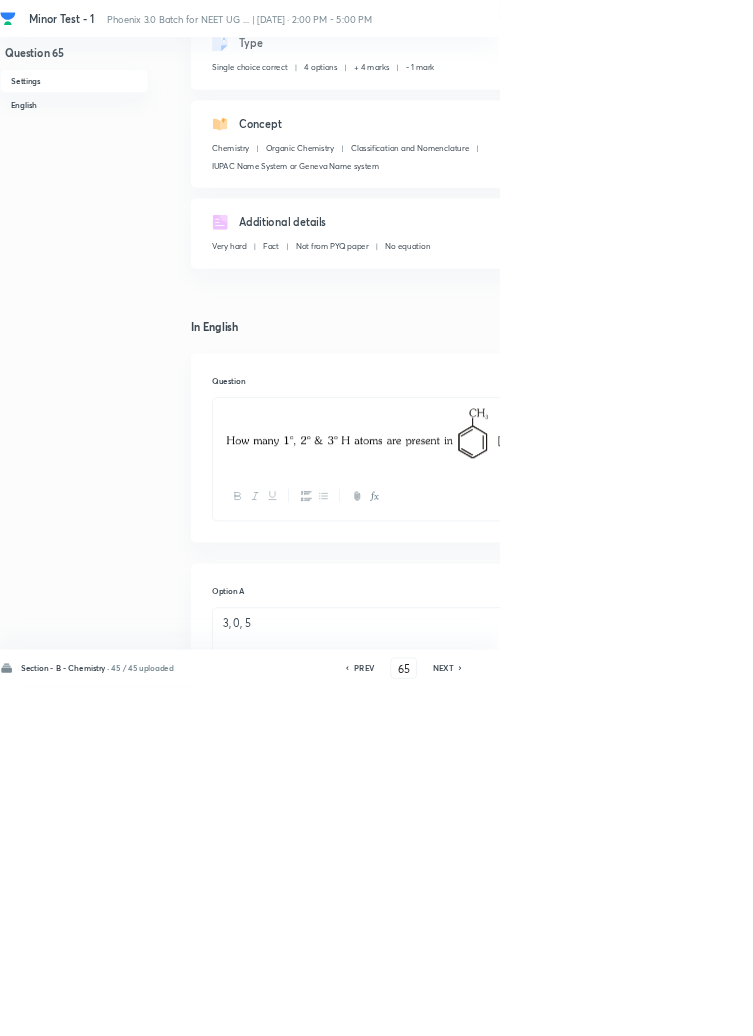 click on "PREV" at bounding box center (549, 1008) 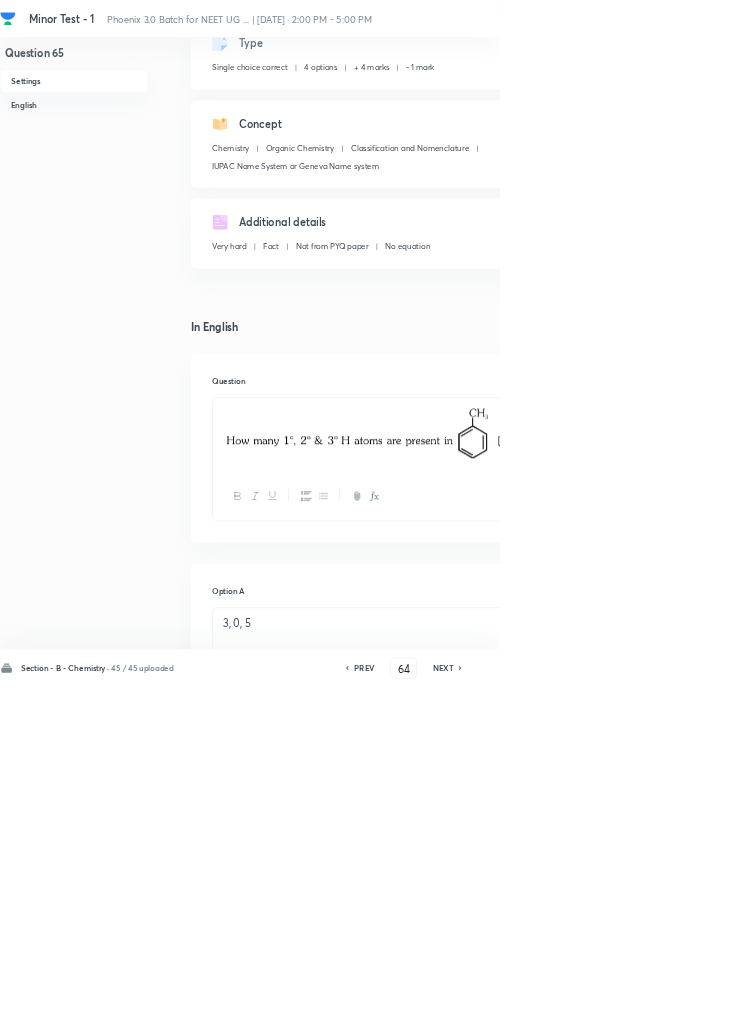 checkbox on "false" 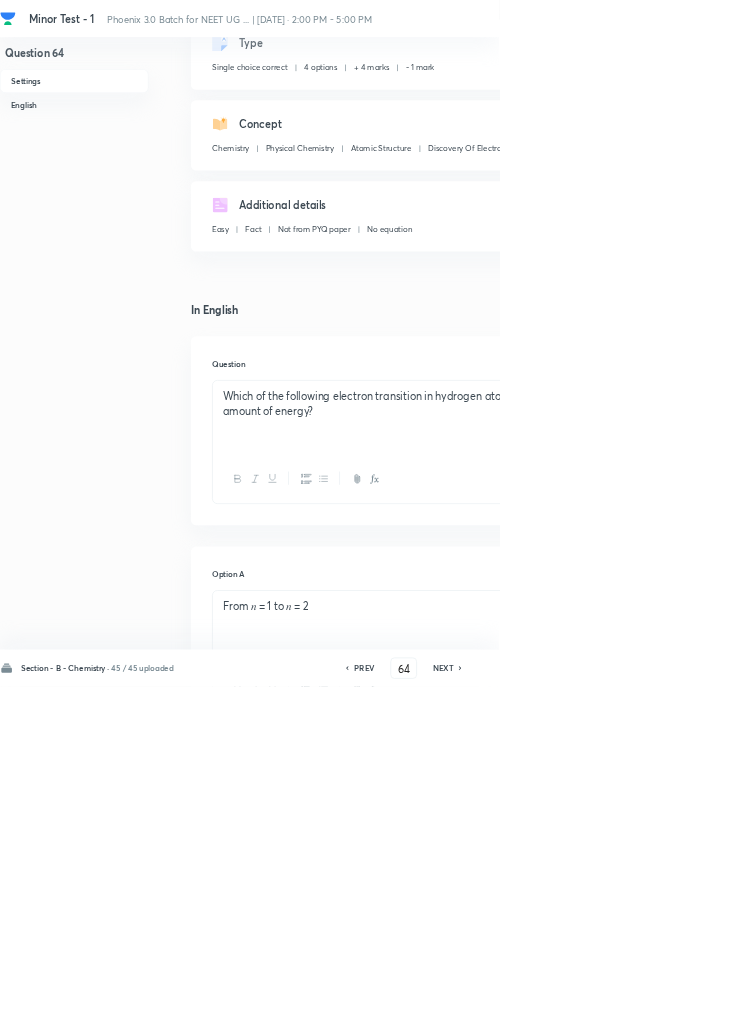 click on "PREV" at bounding box center (549, 1008) 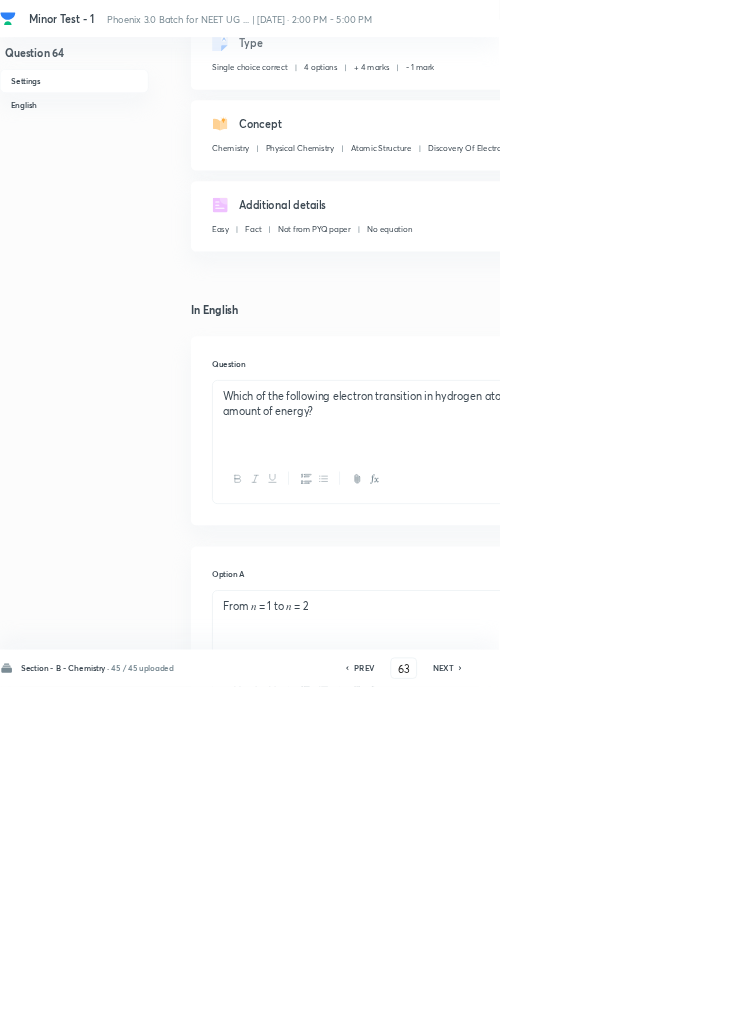 checkbox on "false" 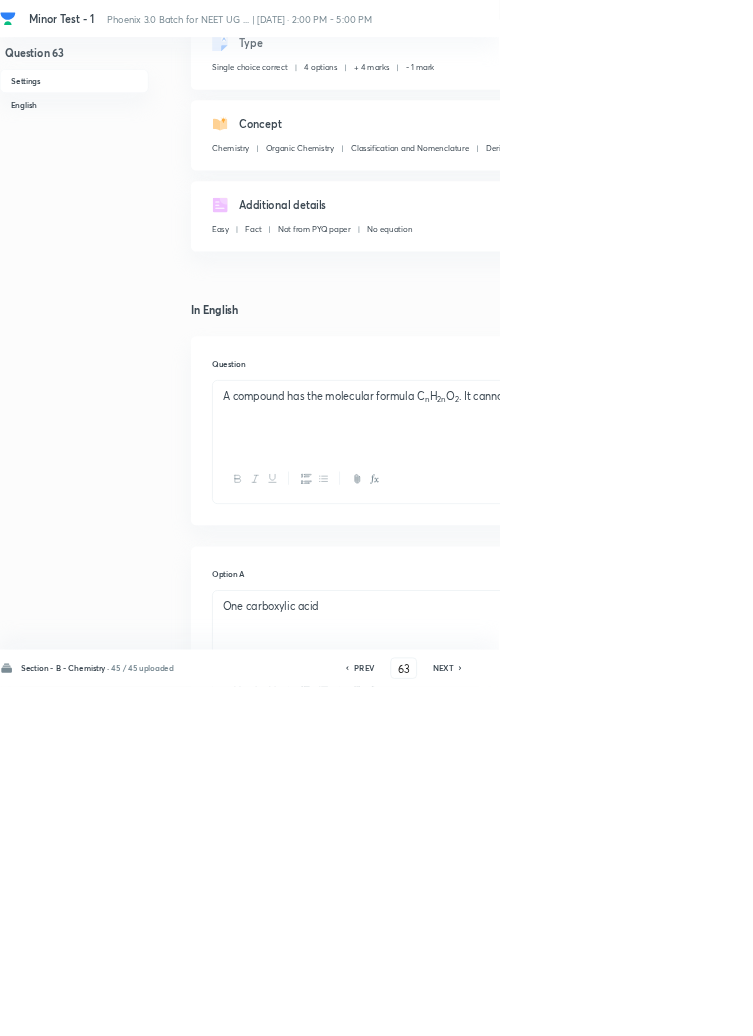 click 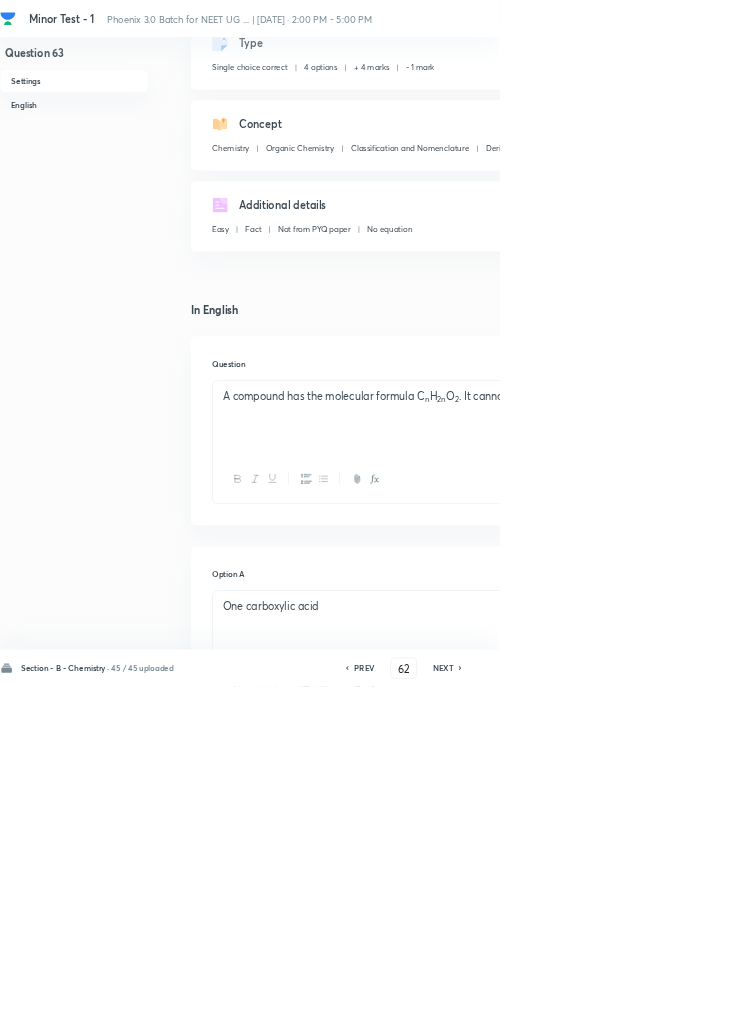 checkbox on "false" 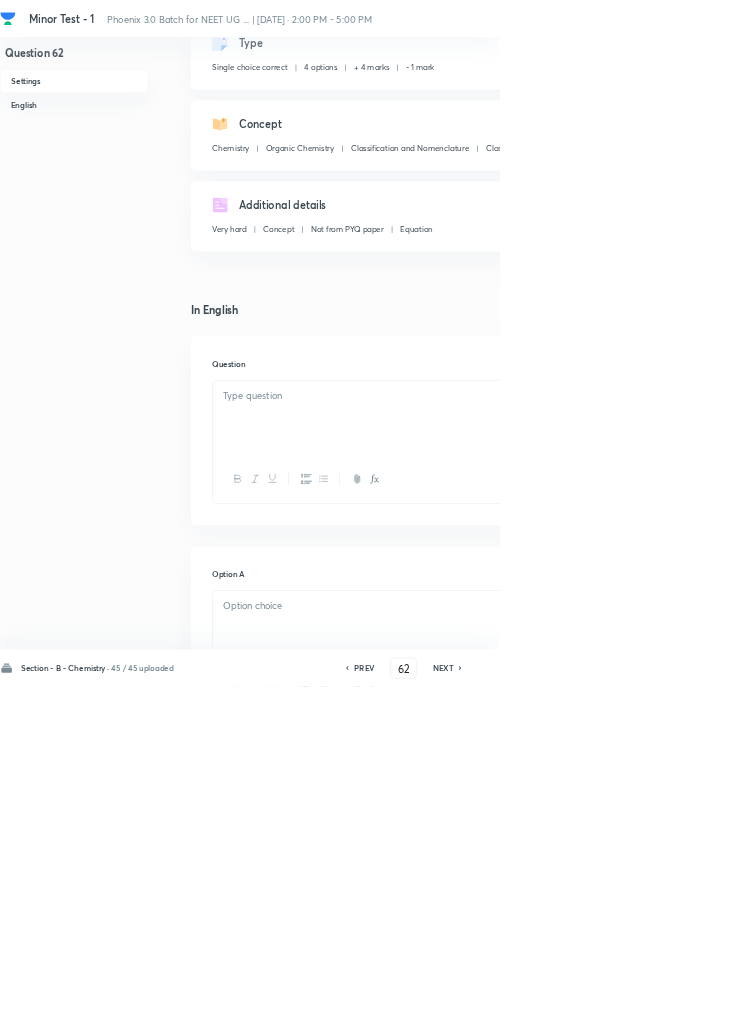 checkbox on "true" 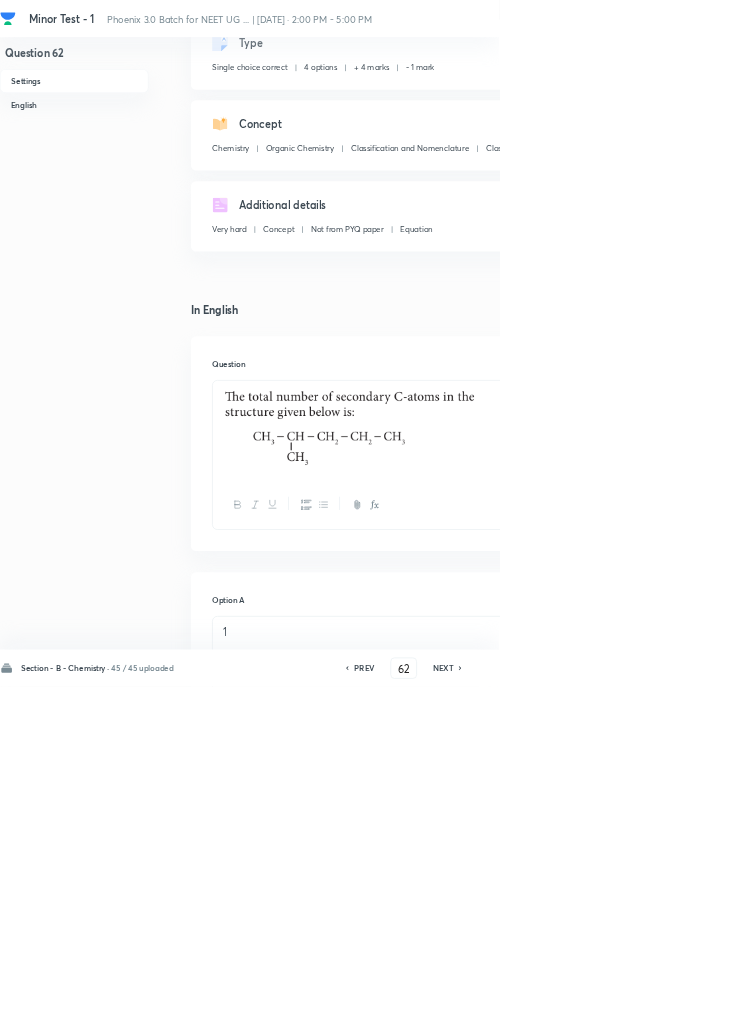 click 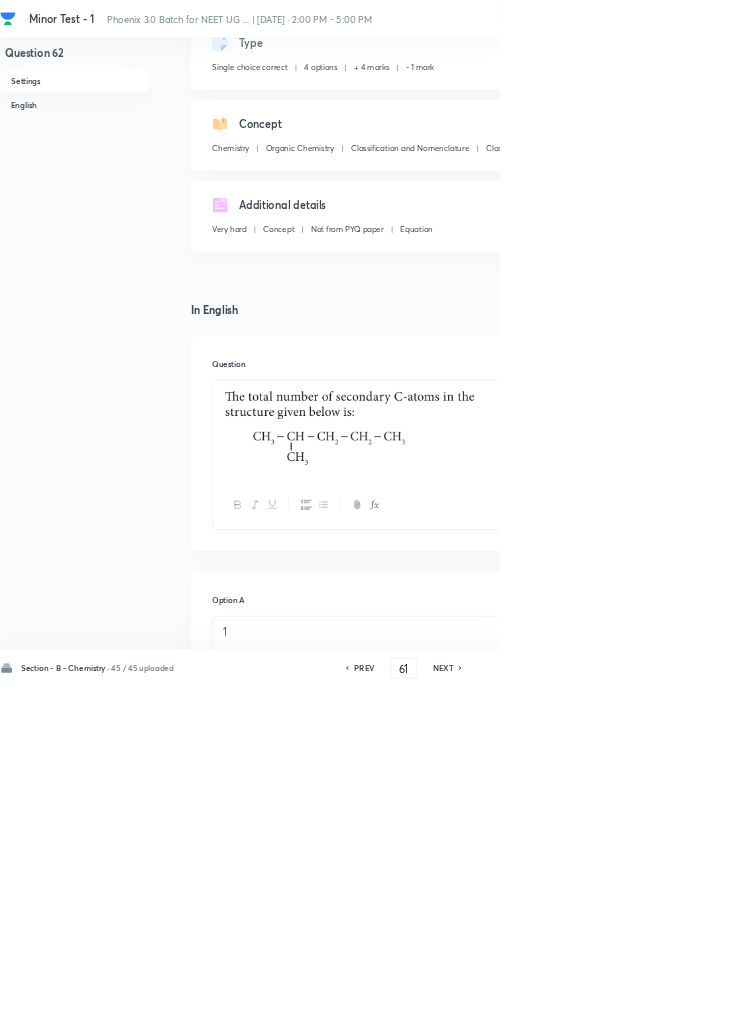 checkbox on "false" 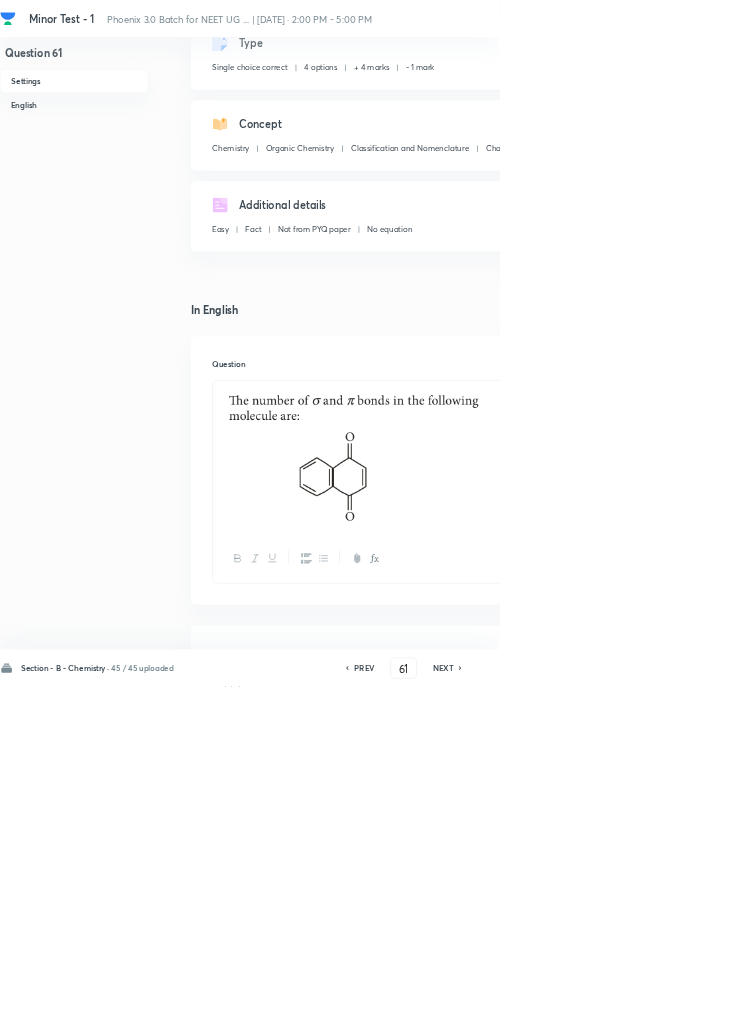 click on "PREV" at bounding box center (549, 1008) 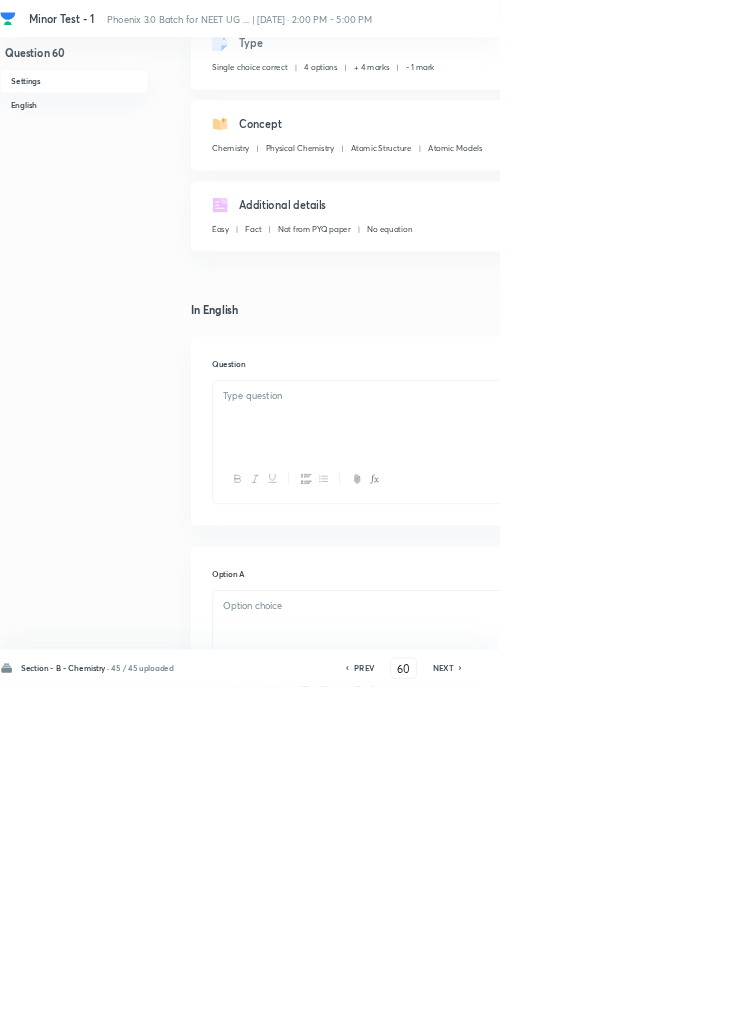checkbox on "false" 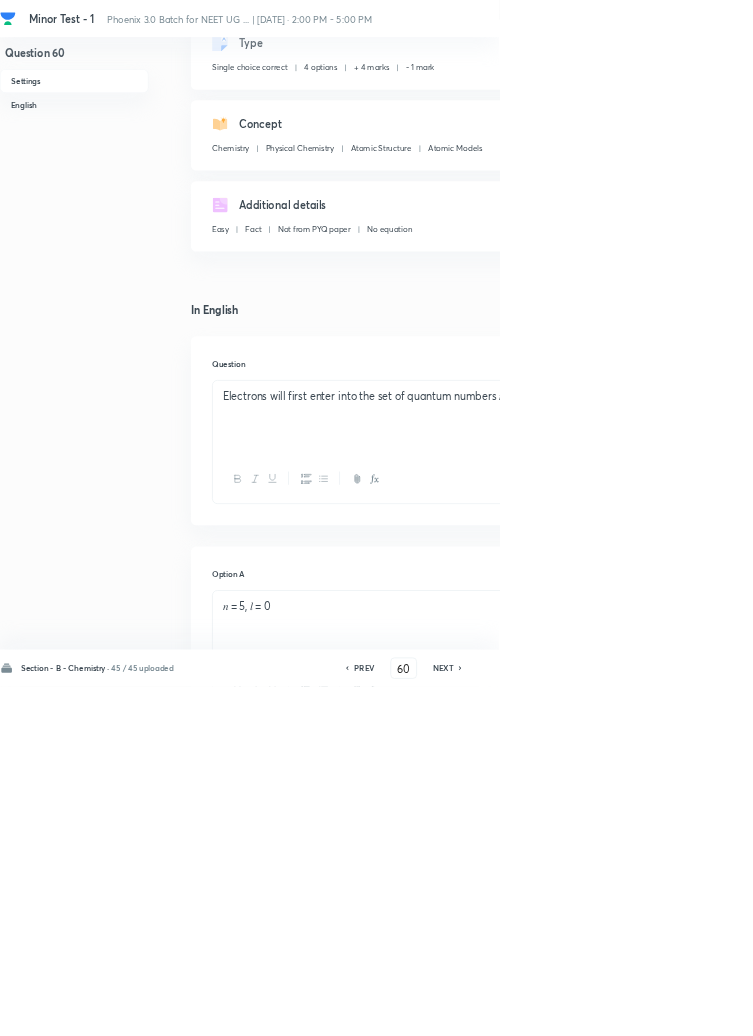 click on "NEXT" at bounding box center [668, 1008] 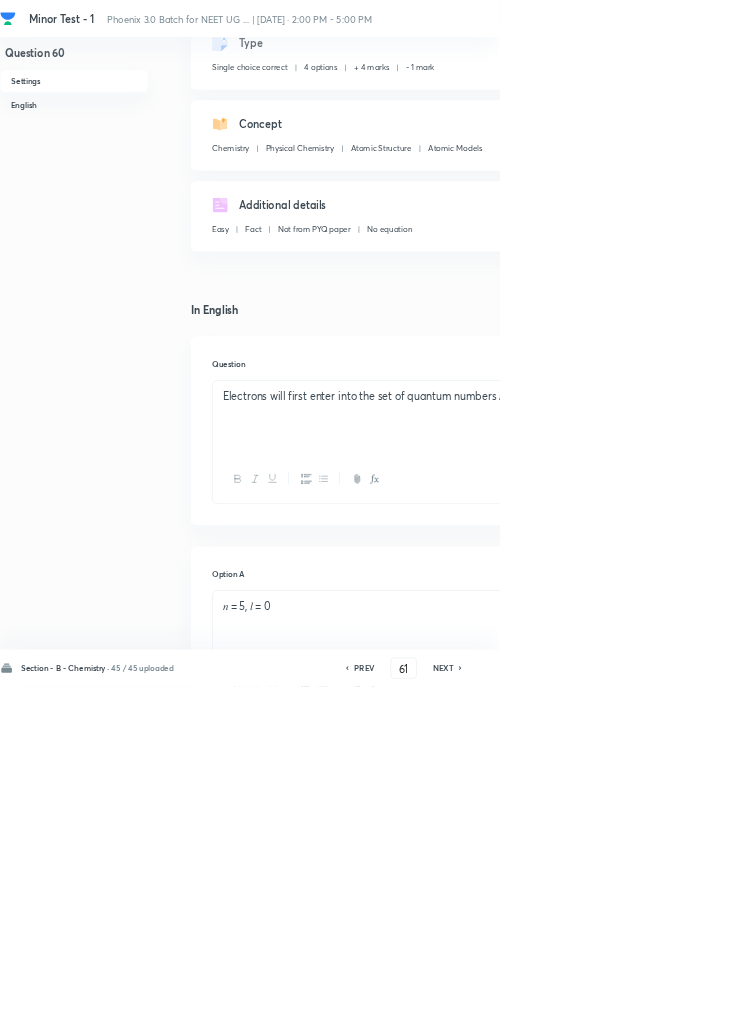 checkbox on "false" 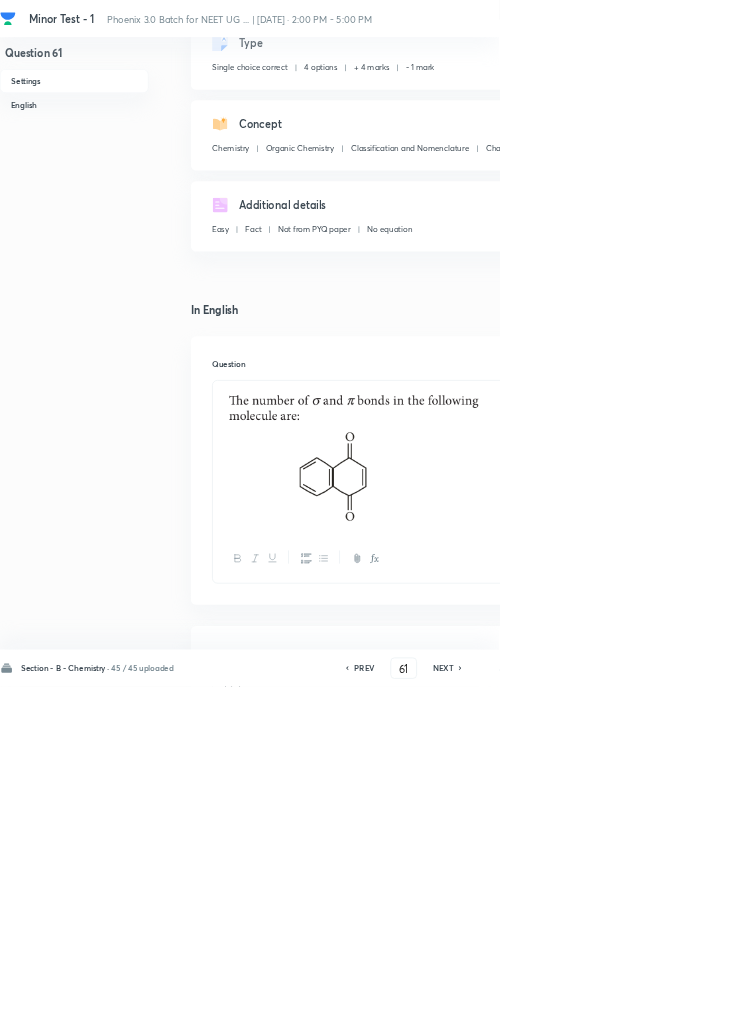 click on "NEXT" at bounding box center [668, 1008] 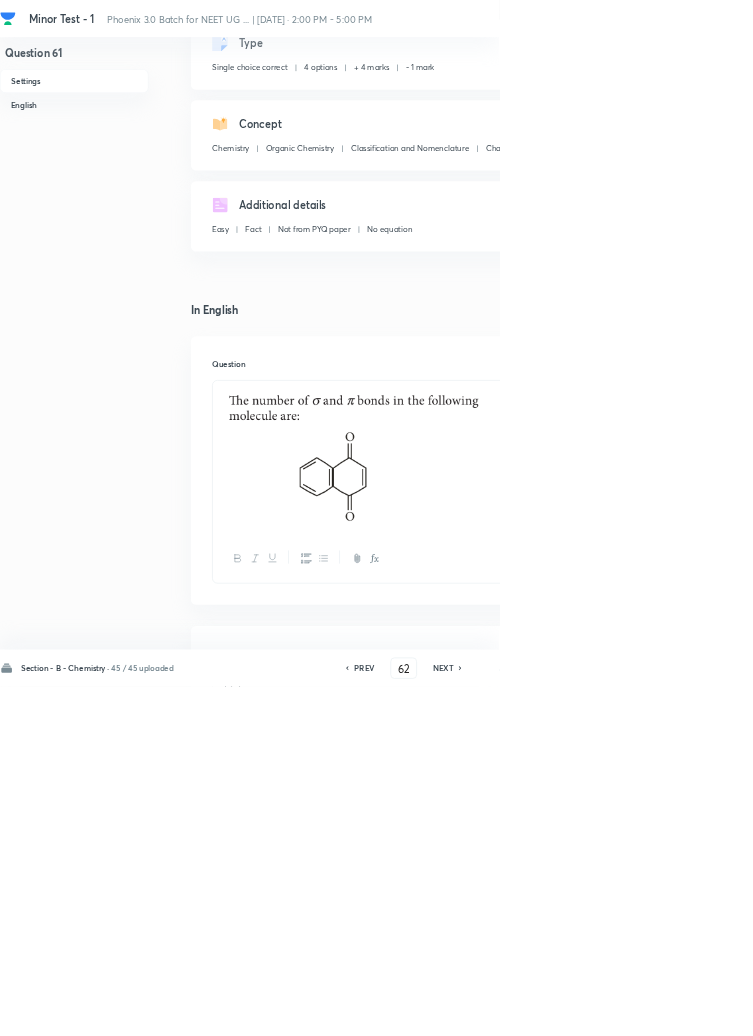 checkbox on "false" 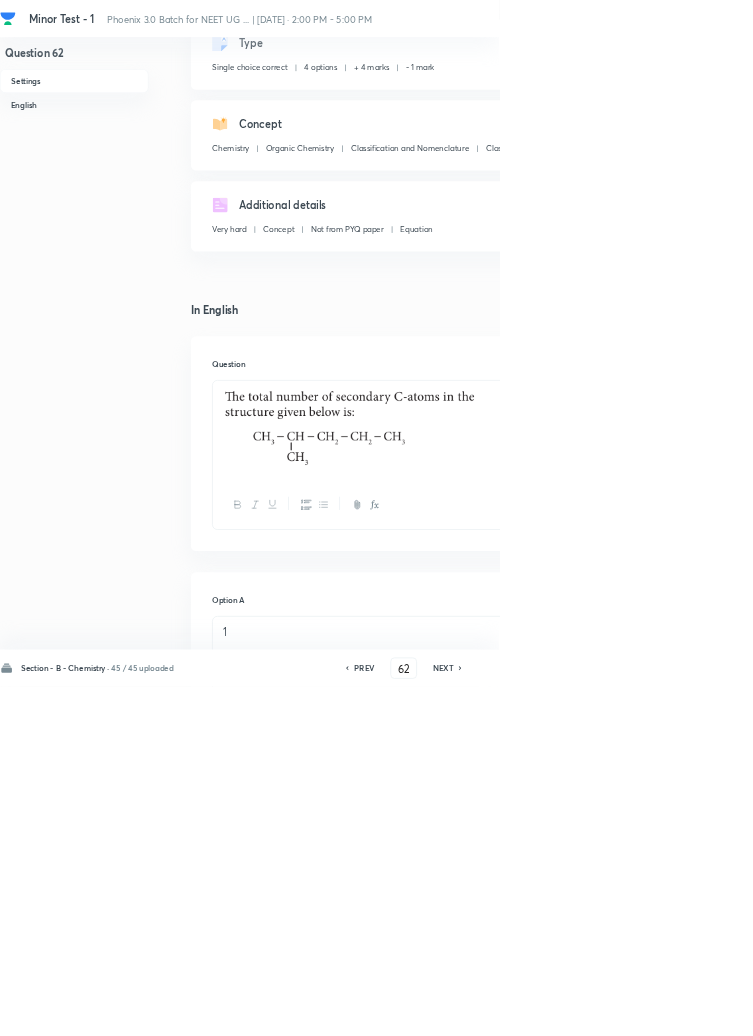 click 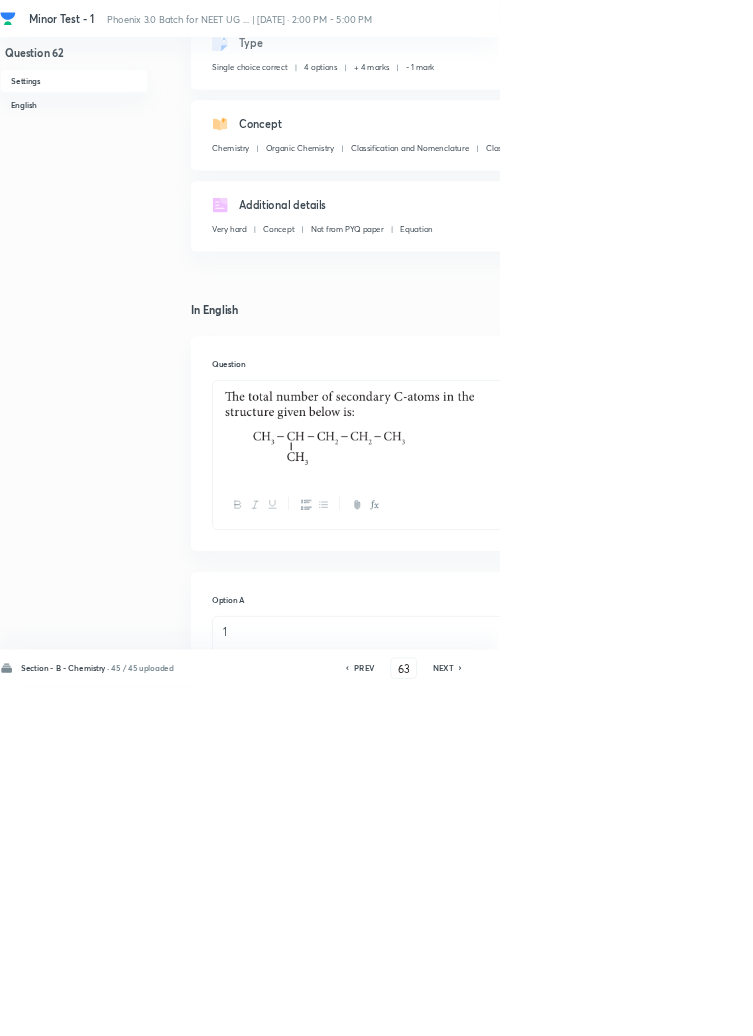 checkbox on "false" 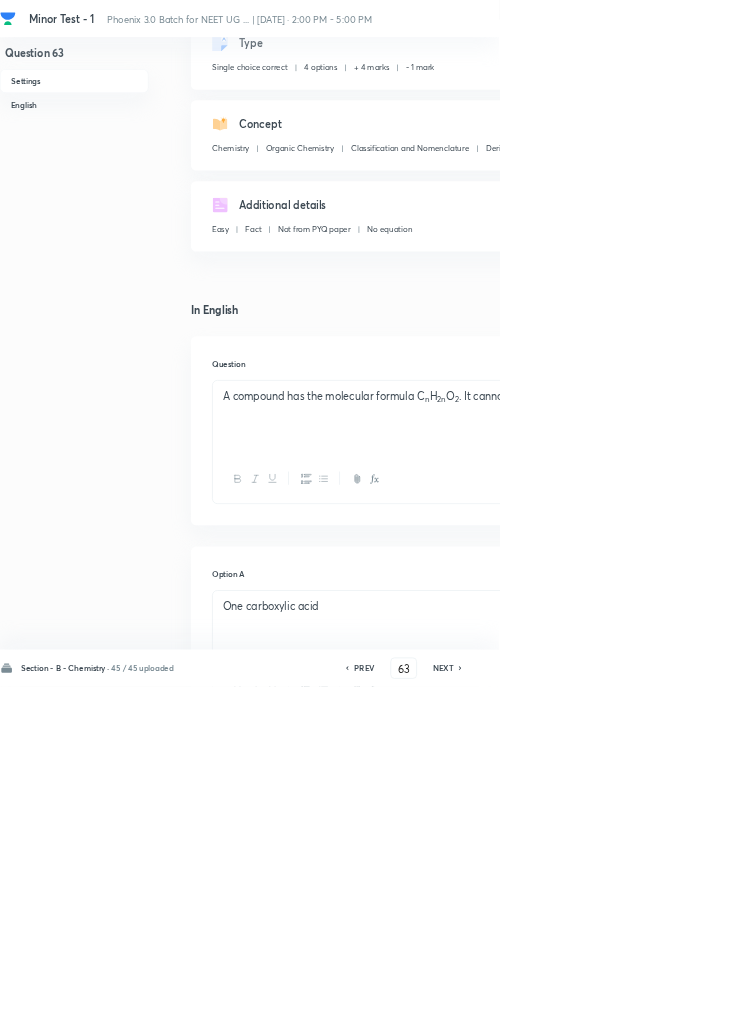 click 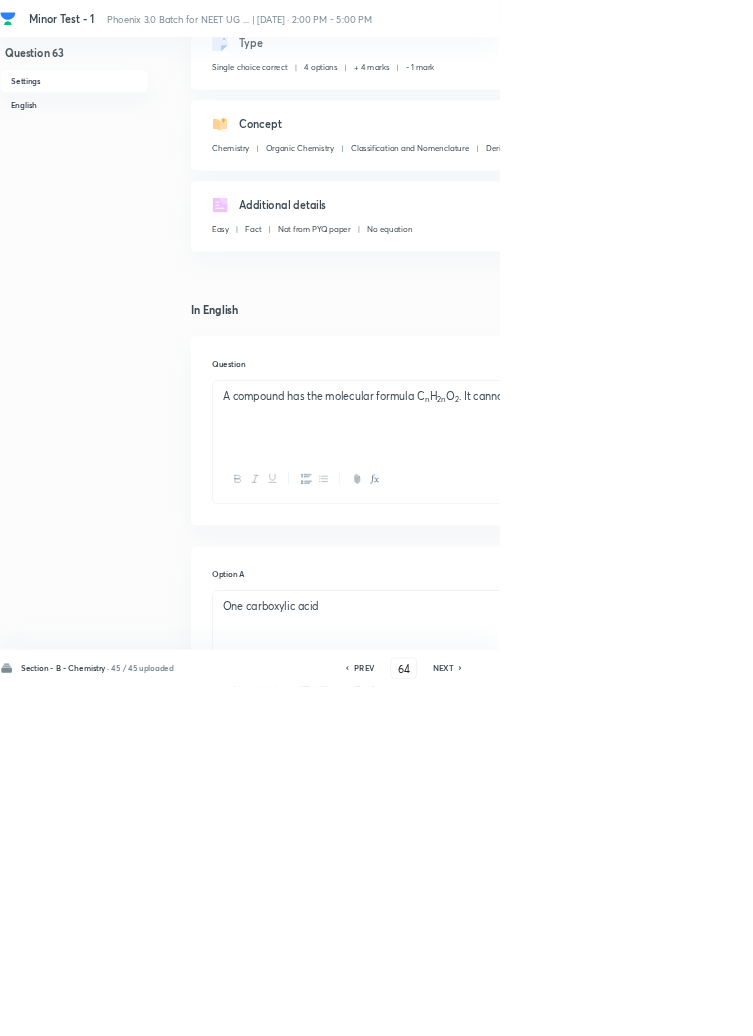 checkbox on "false" 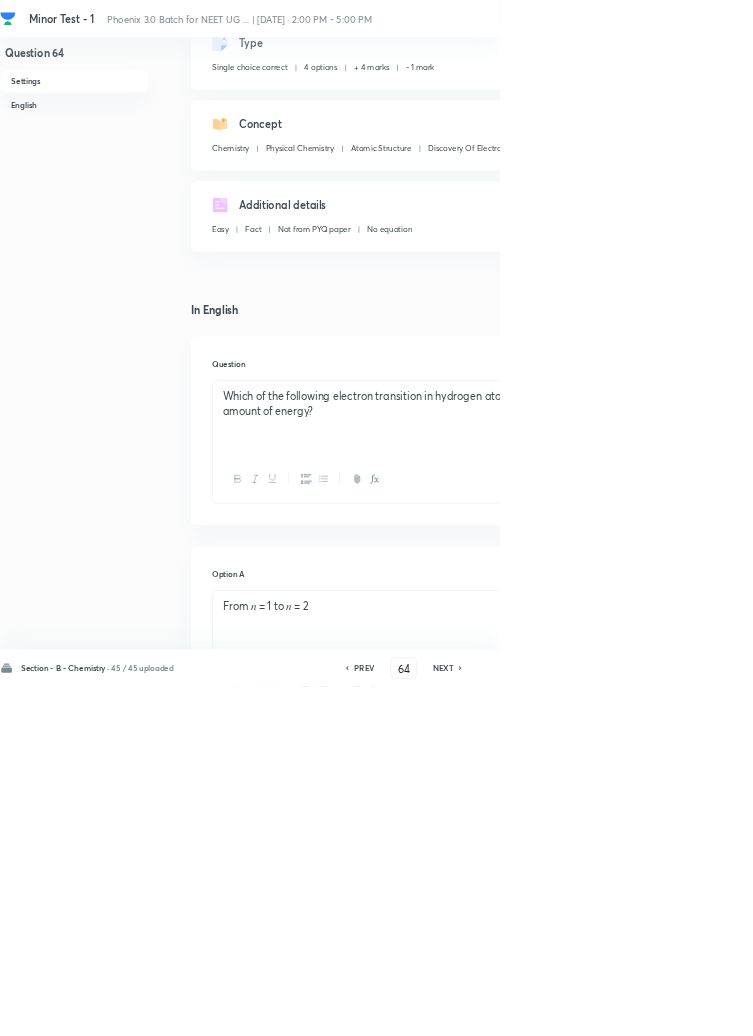 checkbox on "true" 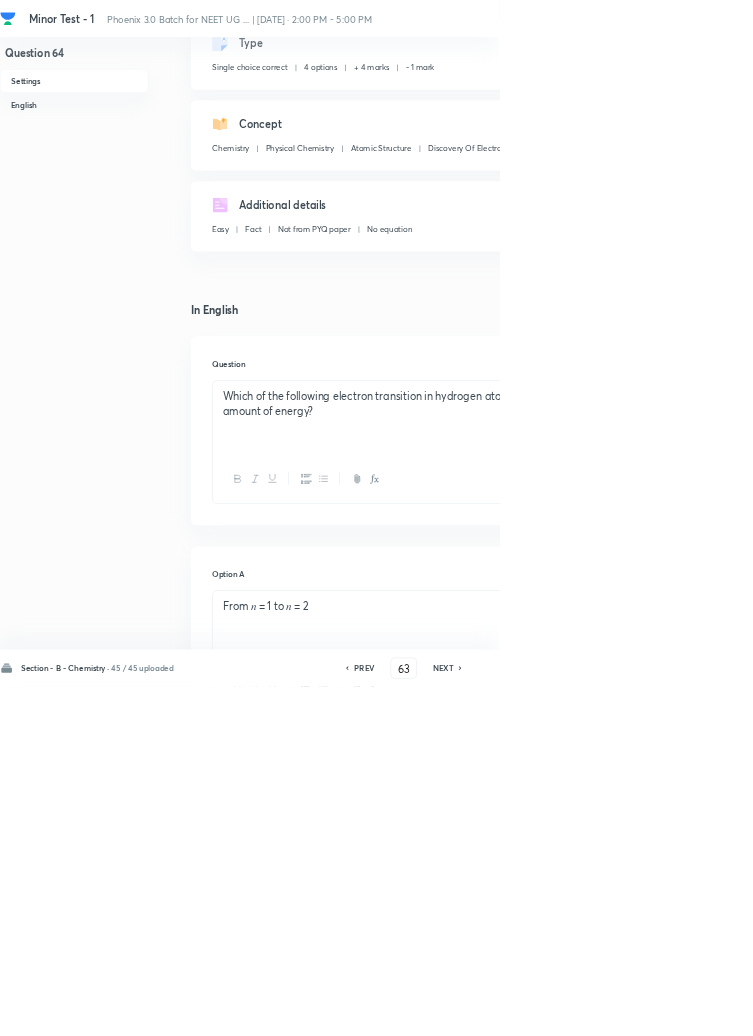 checkbox on "false" 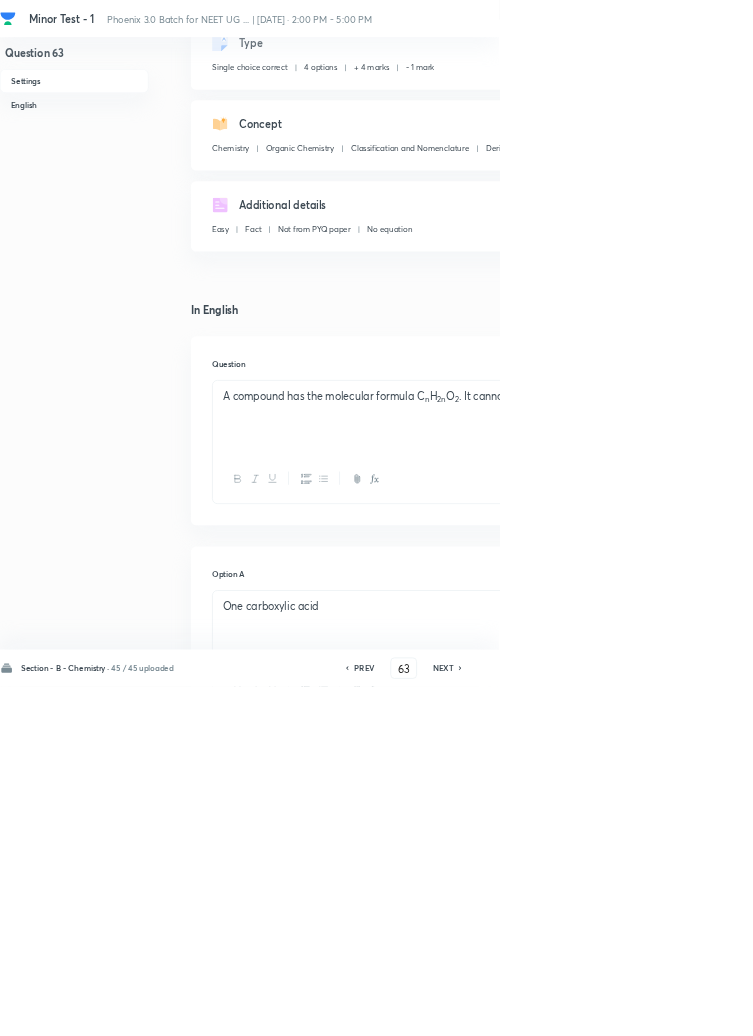 click on "A compound has the molecular formula C n H 2n O 2 . It cannot have:" at bounding box center (640, 597) 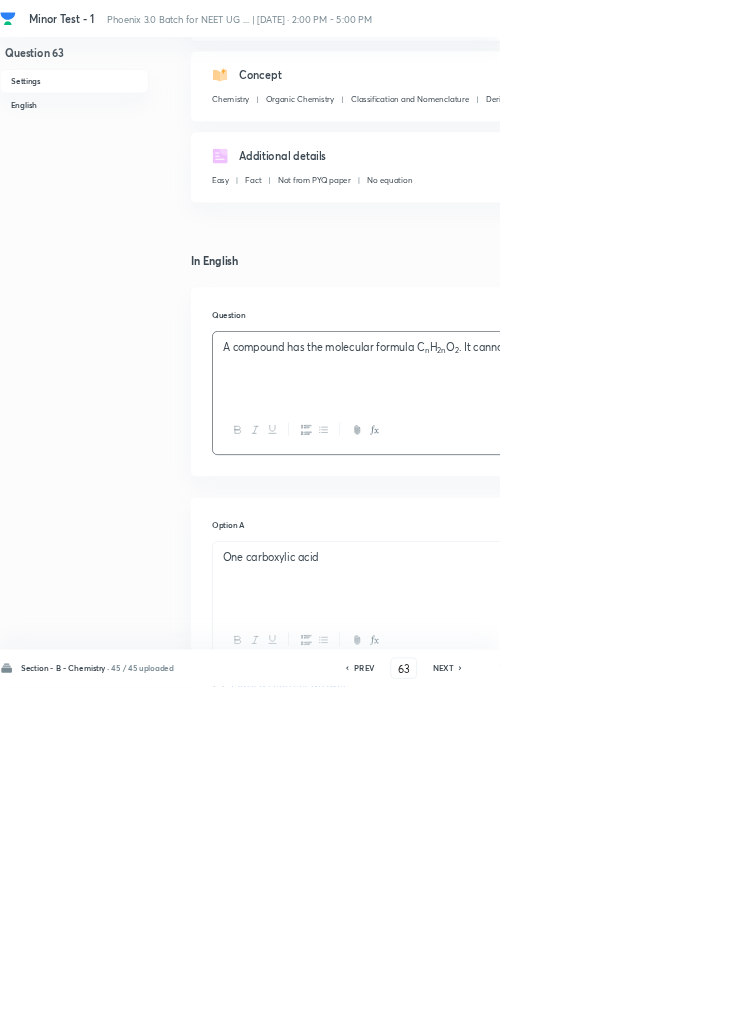 scroll, scrollTop: 260, scrollLeft: 0, axis: vertical 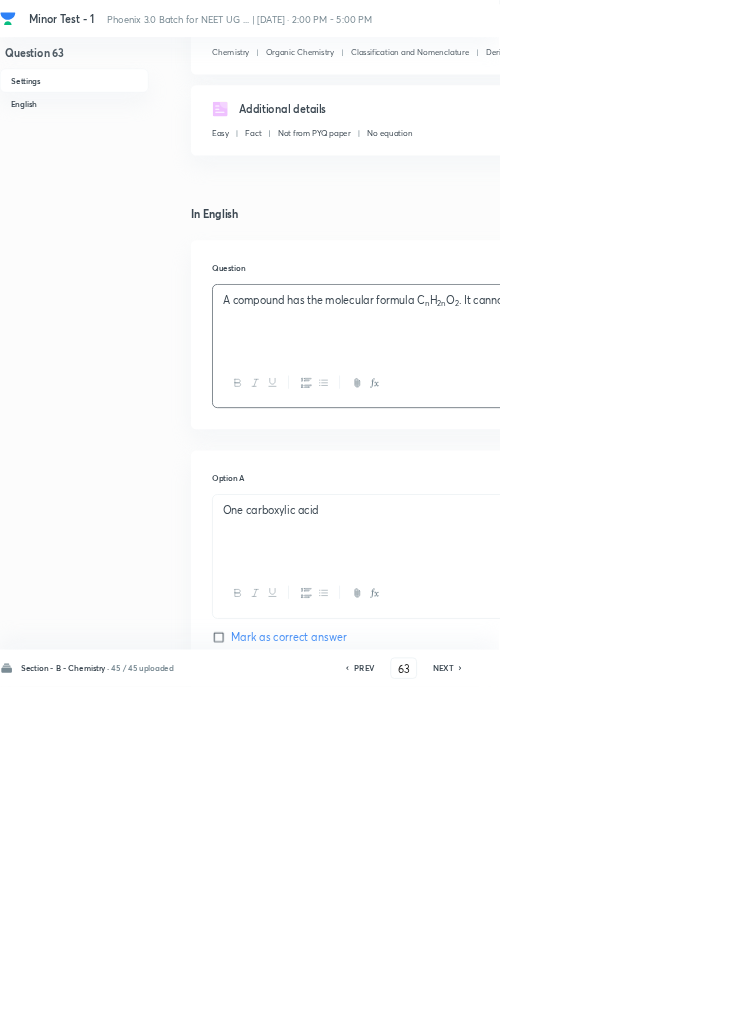 type 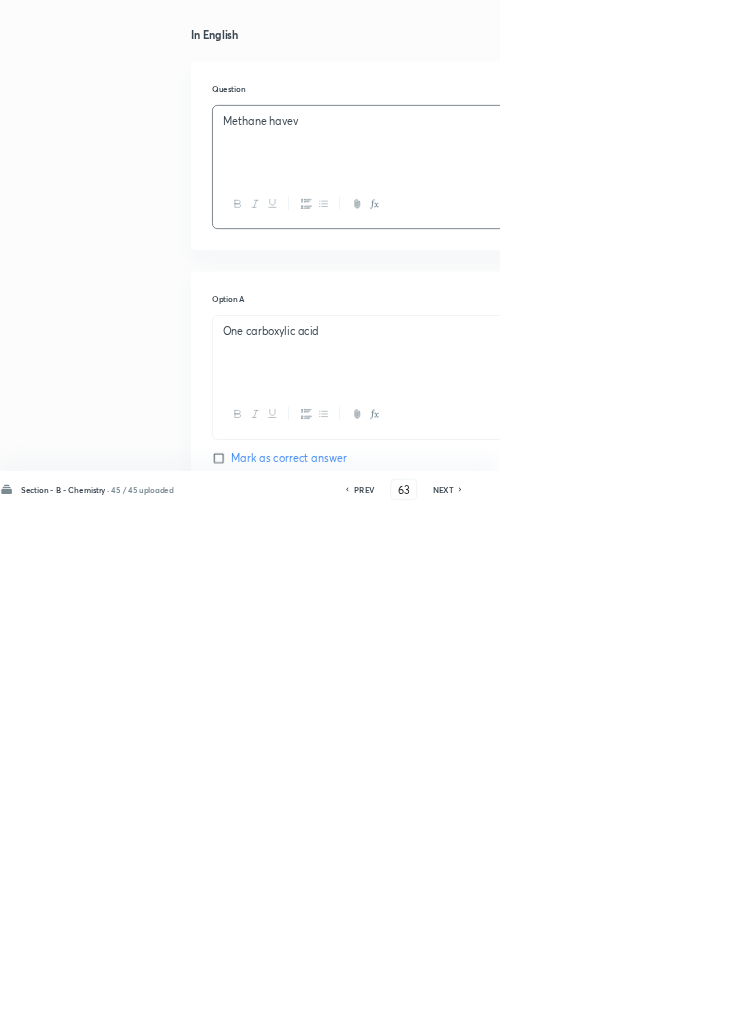 scroll, scrollTop: 260, scrollLeft: 0, axis: vertical 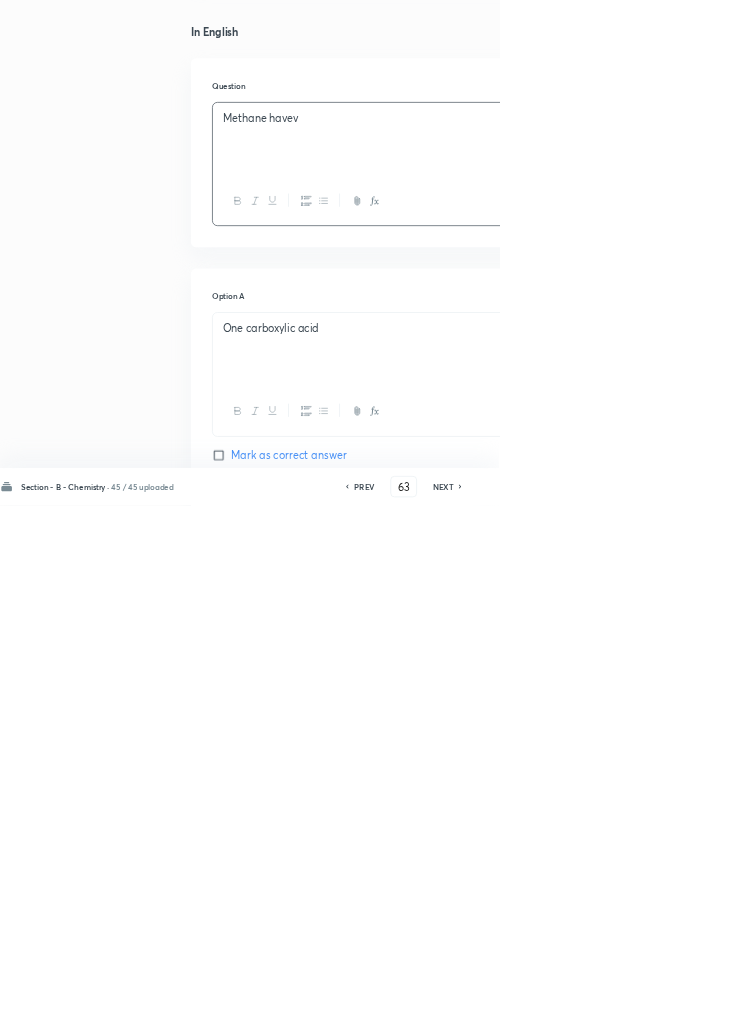 click on "One carboxylic acid" at bounding box center (640, 769) 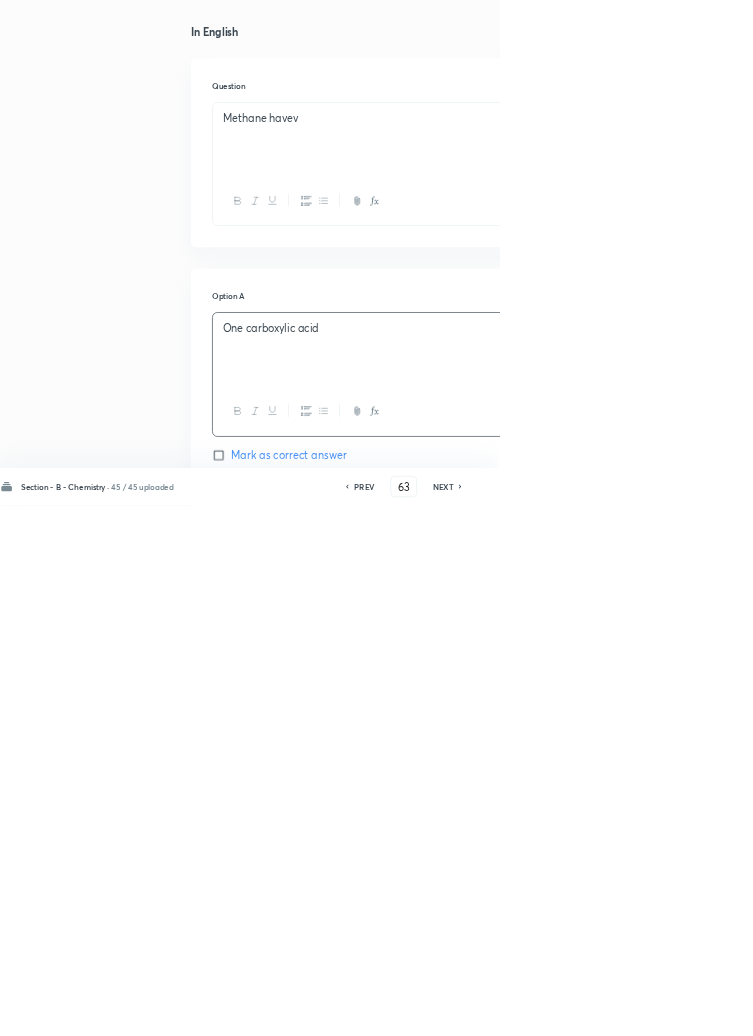 type 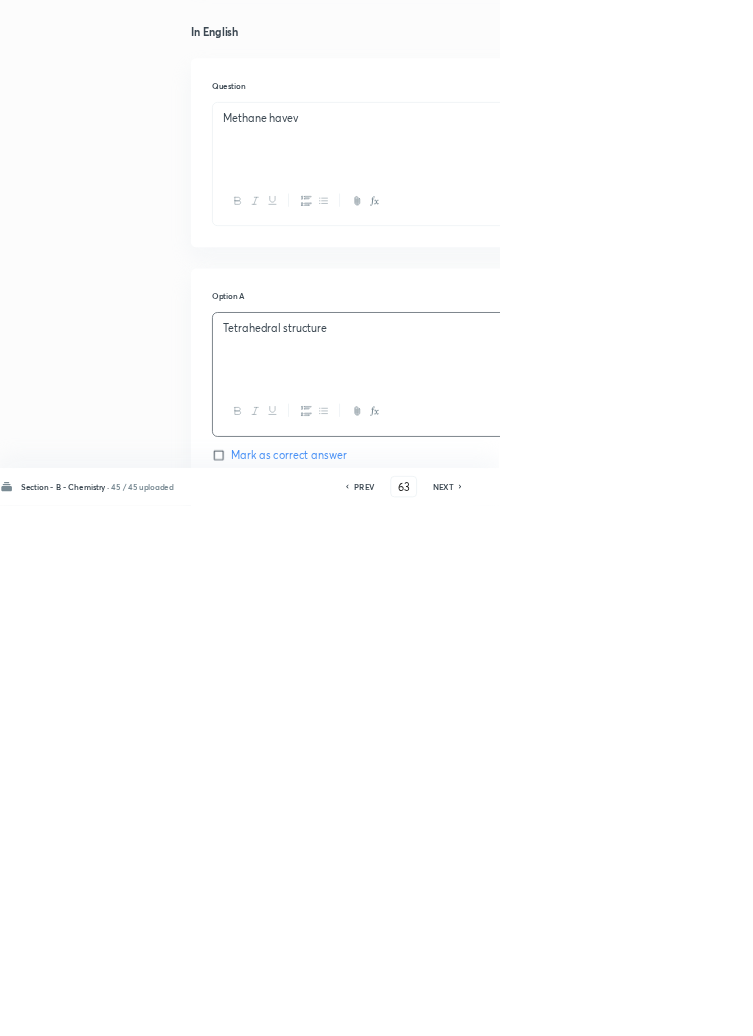 click on "Mark as correct answer" at bounding box center (334, 961) 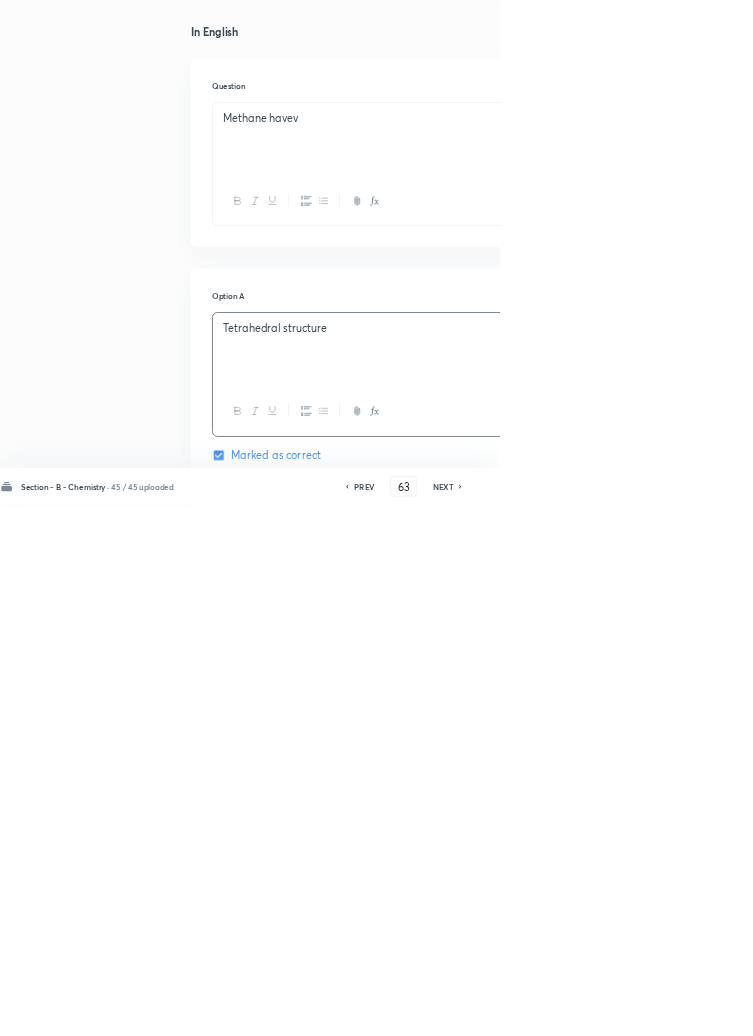 scroll, scrollTop: 260, scrollLeft: 0, axis: vertical 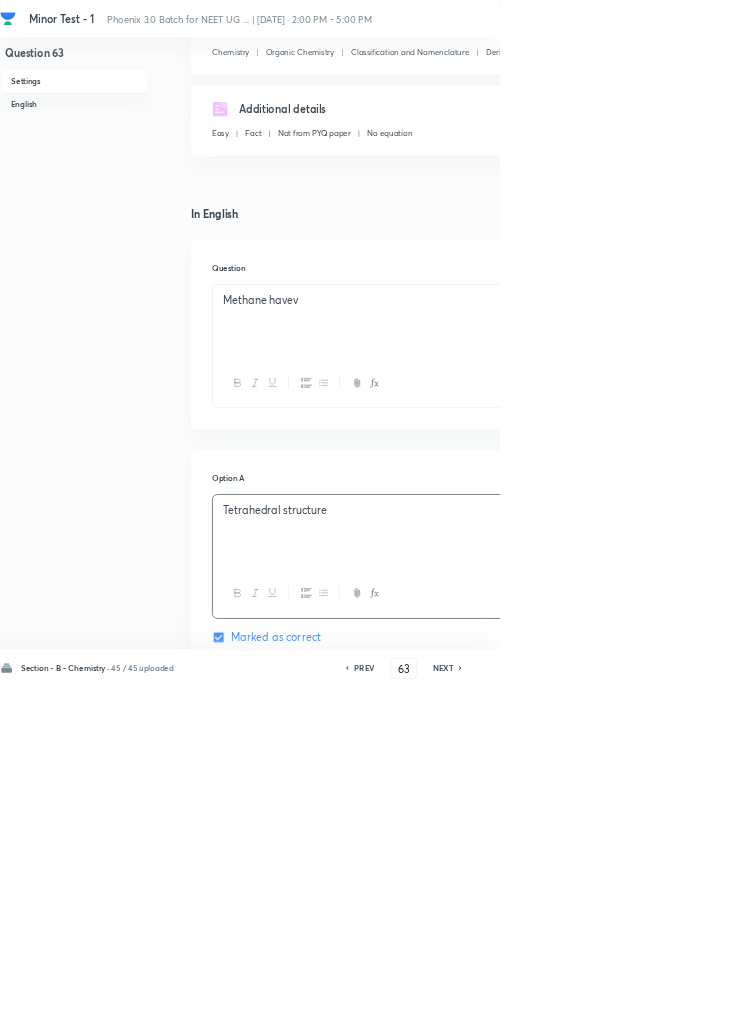 checkbox on "false" 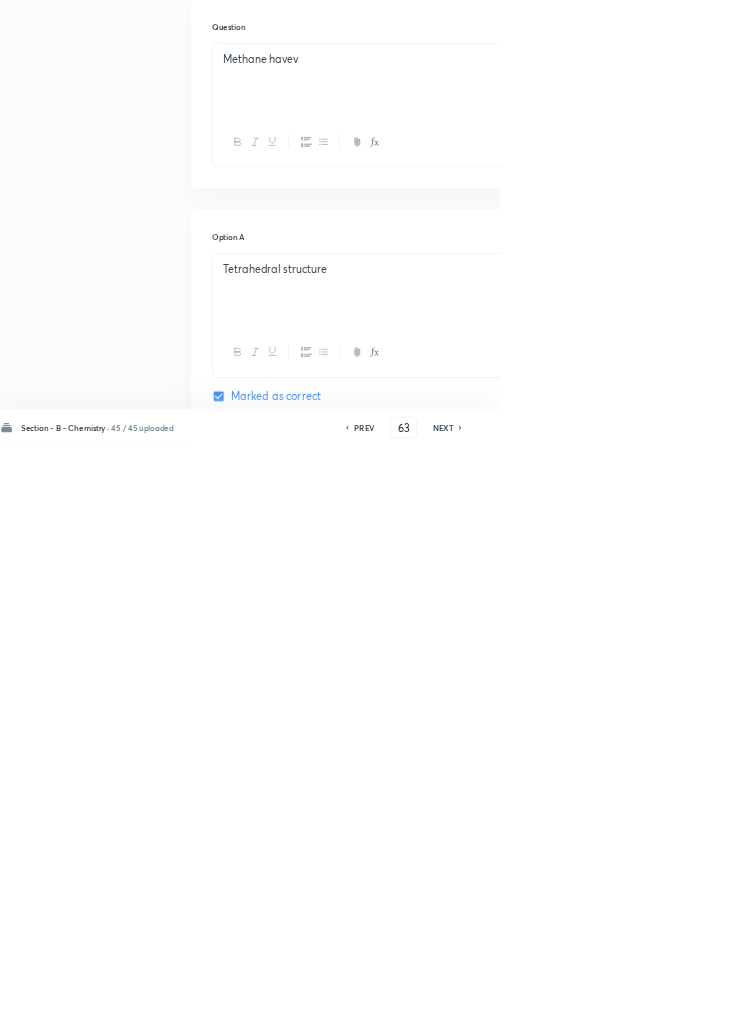 scroll, scrollTop: 321, scrollLeft: 0, axis: vertical 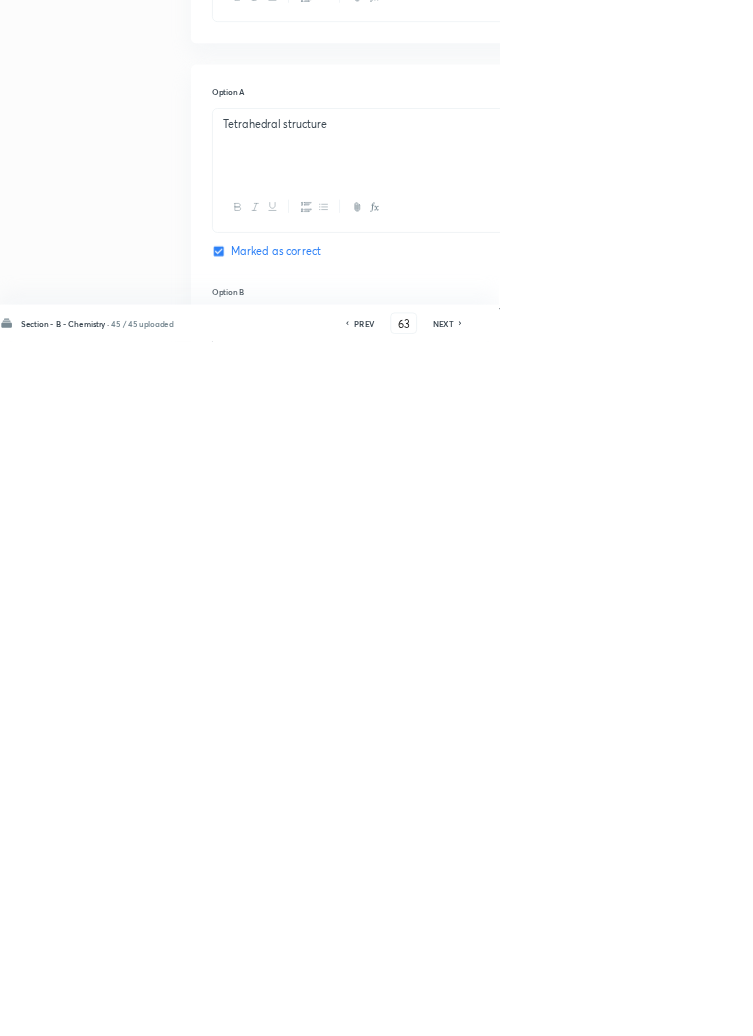type 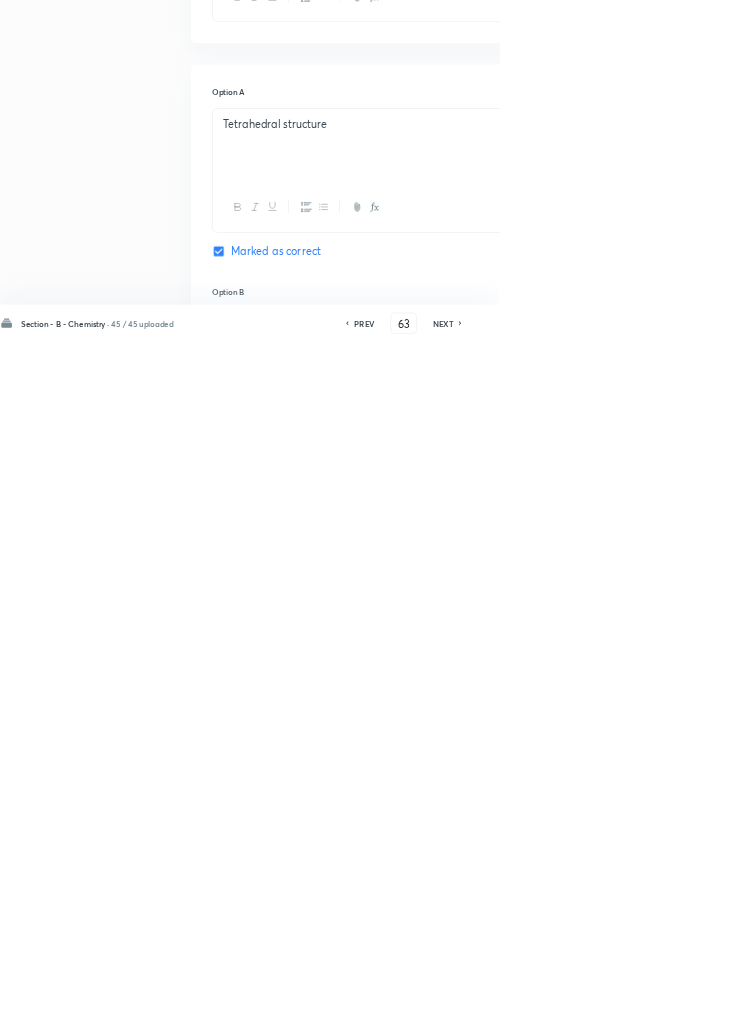 type 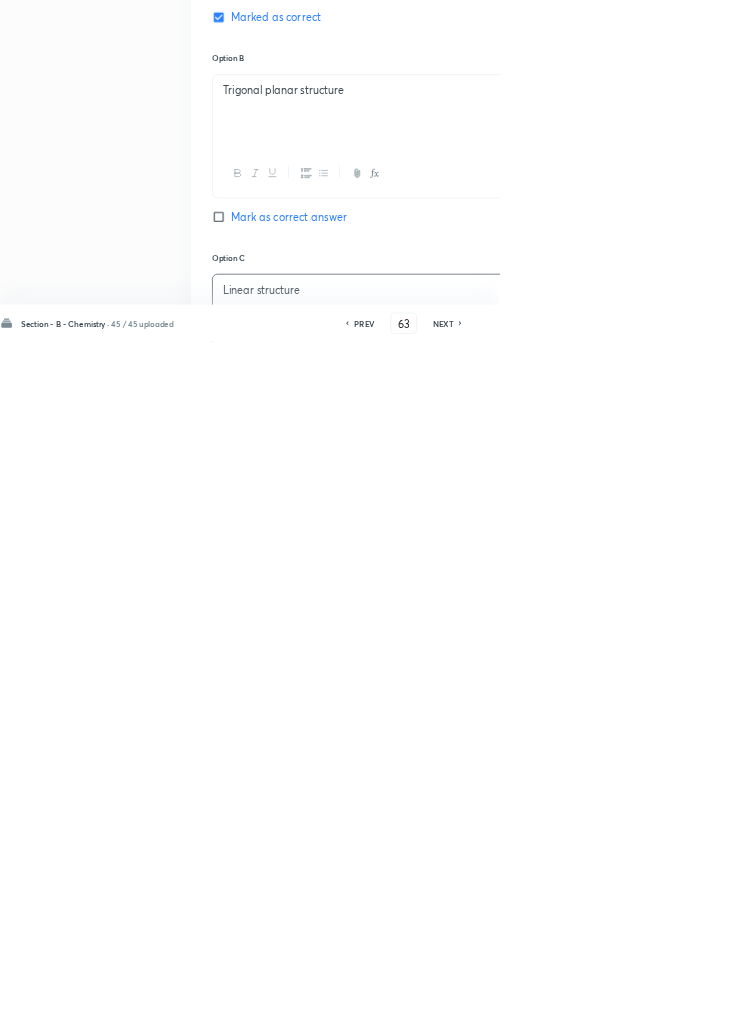 scroll, scrollTop: 678, scrollLeft: 0, axis: vertical 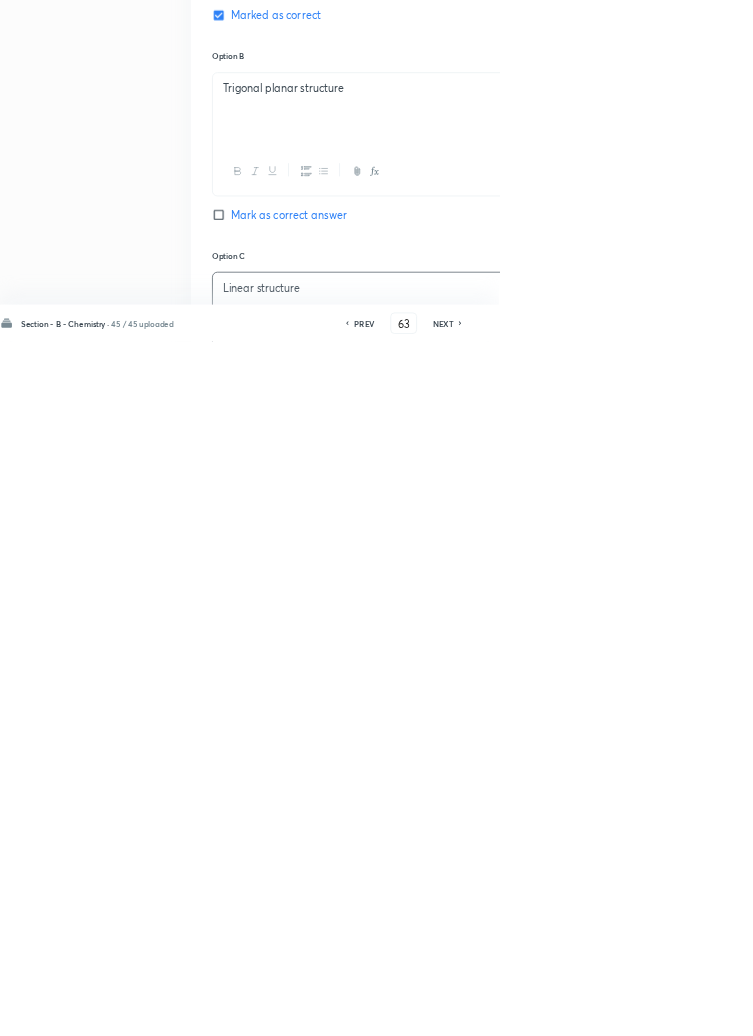 click on "One ester" at bounding box center (640, 1256) 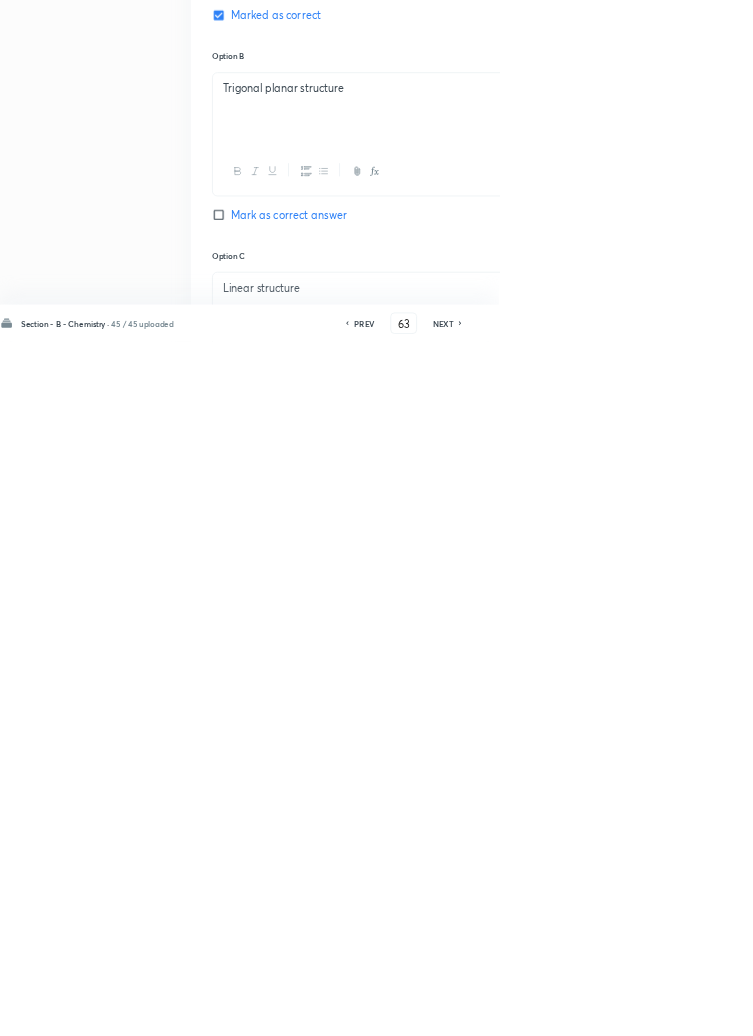 type 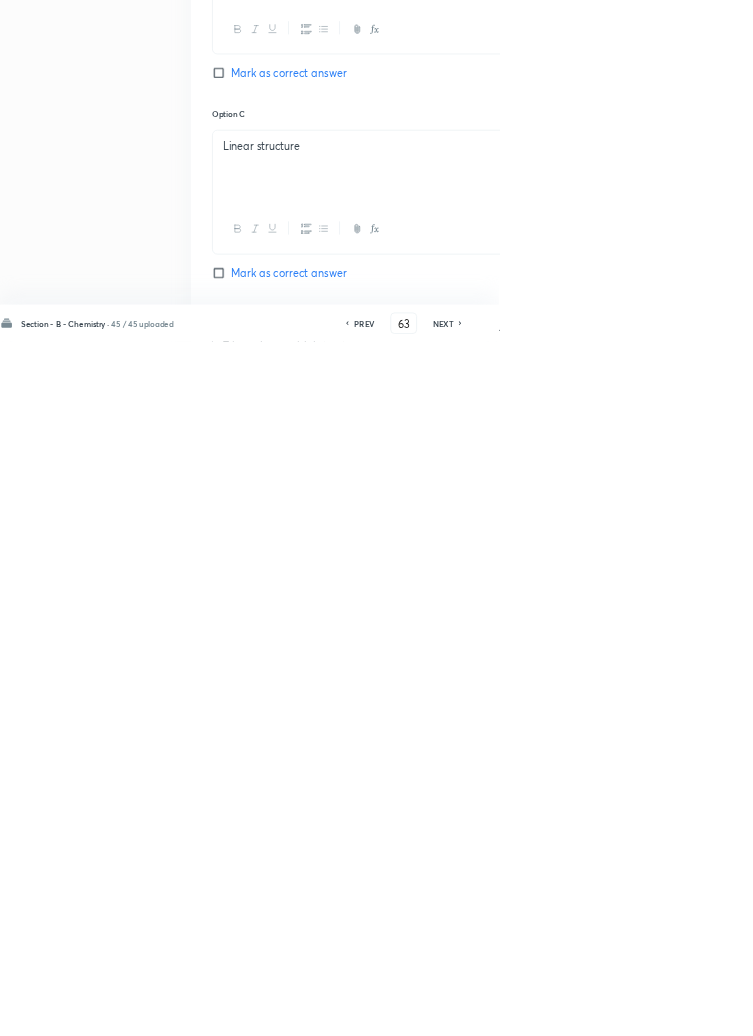 scroll, scrollTop: 894, scrollLeft: 0, axis: vertical 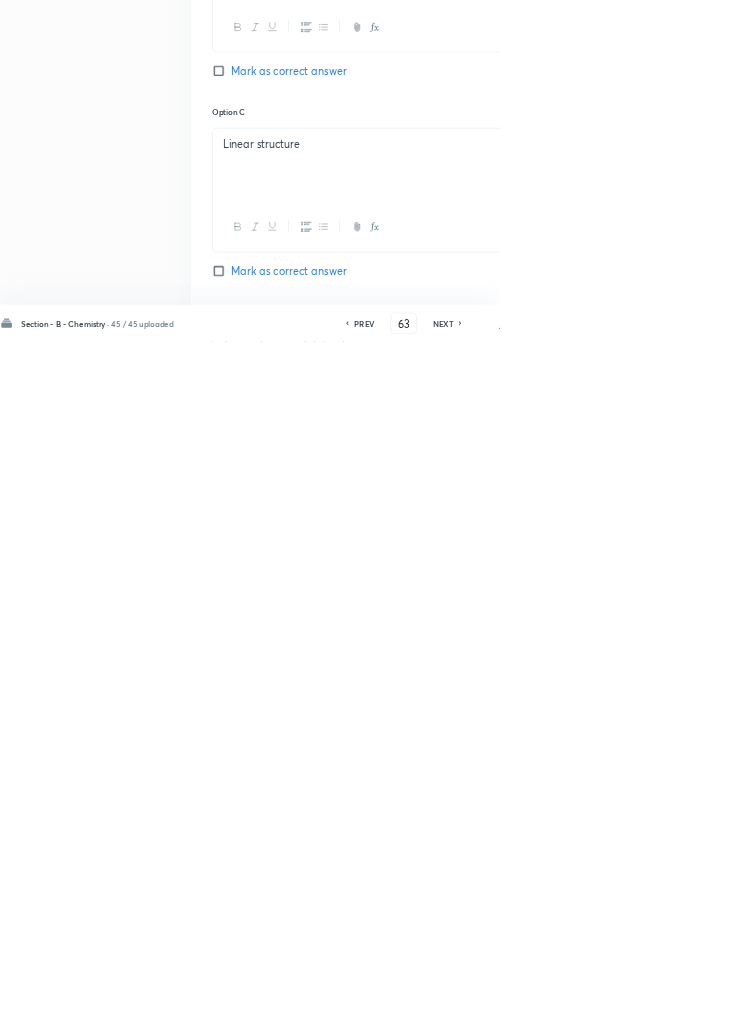 click at bounding box center [640, 1460] 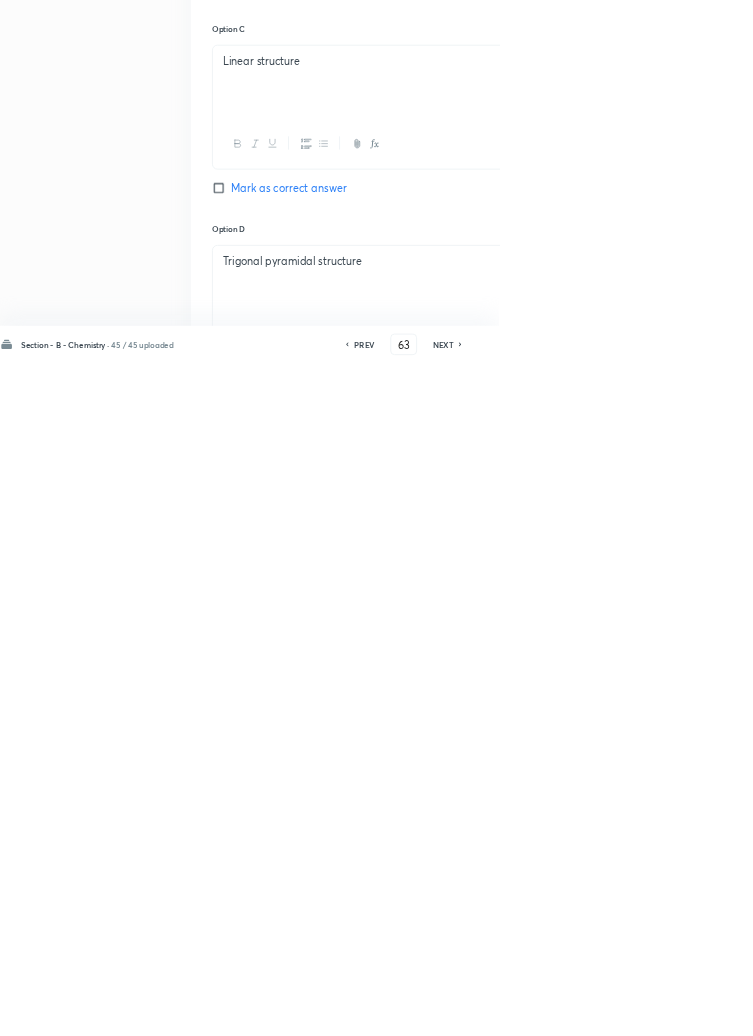 scroll, scrollTop: 1052, scrollLeft: 0, axis: vertical 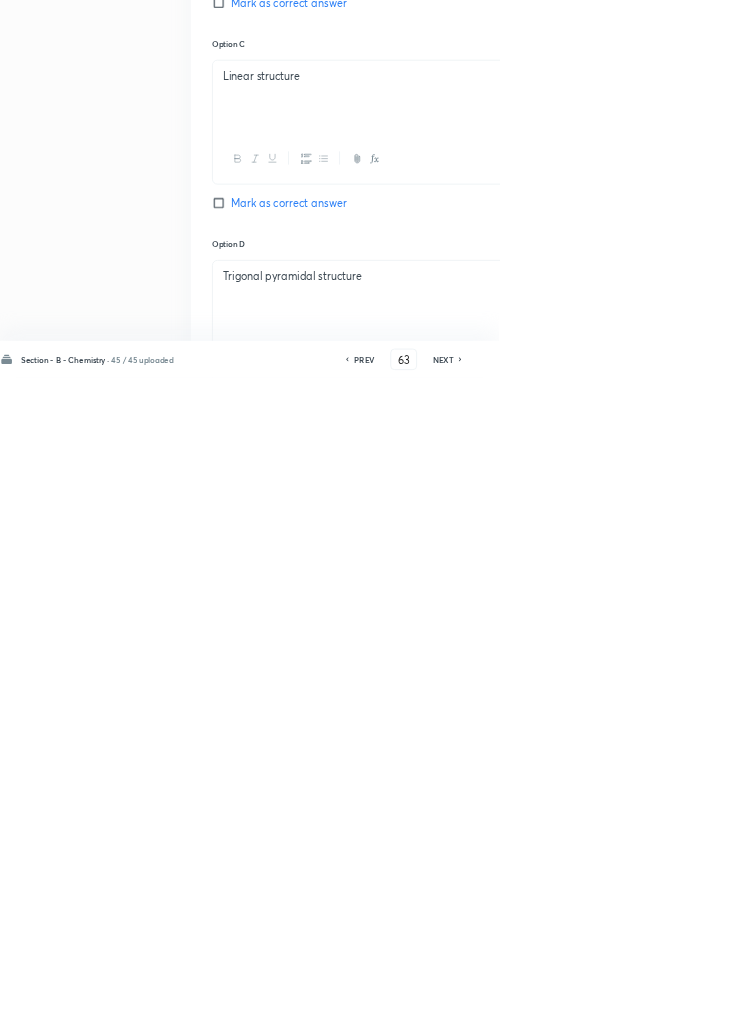 type 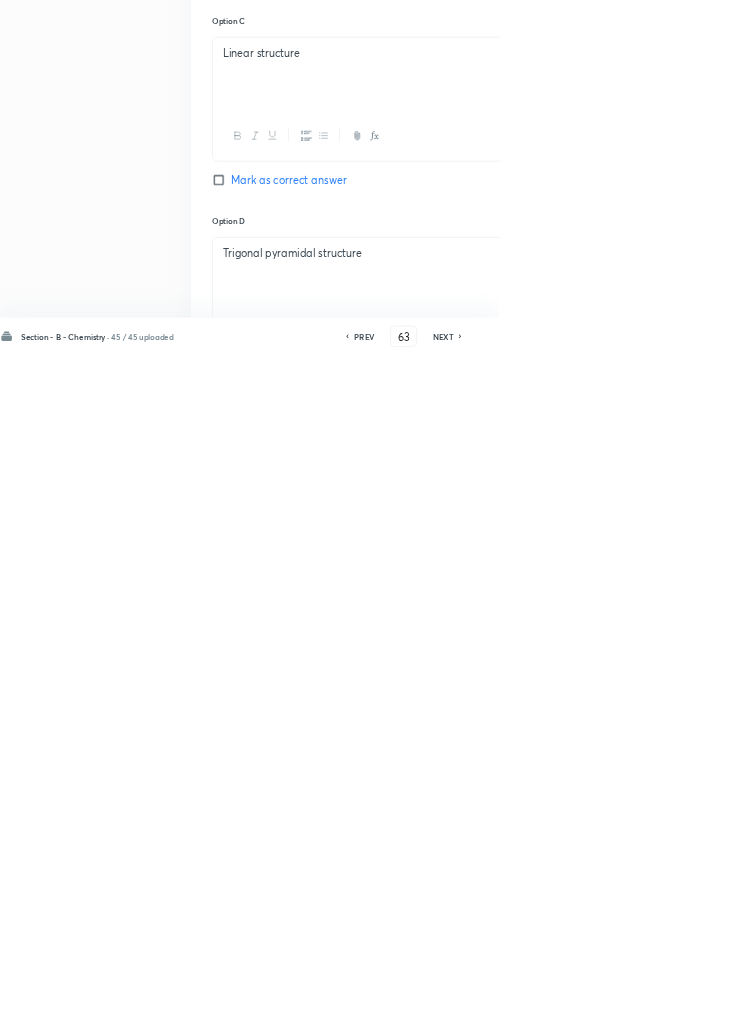 scroll, scrollTop: 1099, scrollLeft: 0, axis: vertical 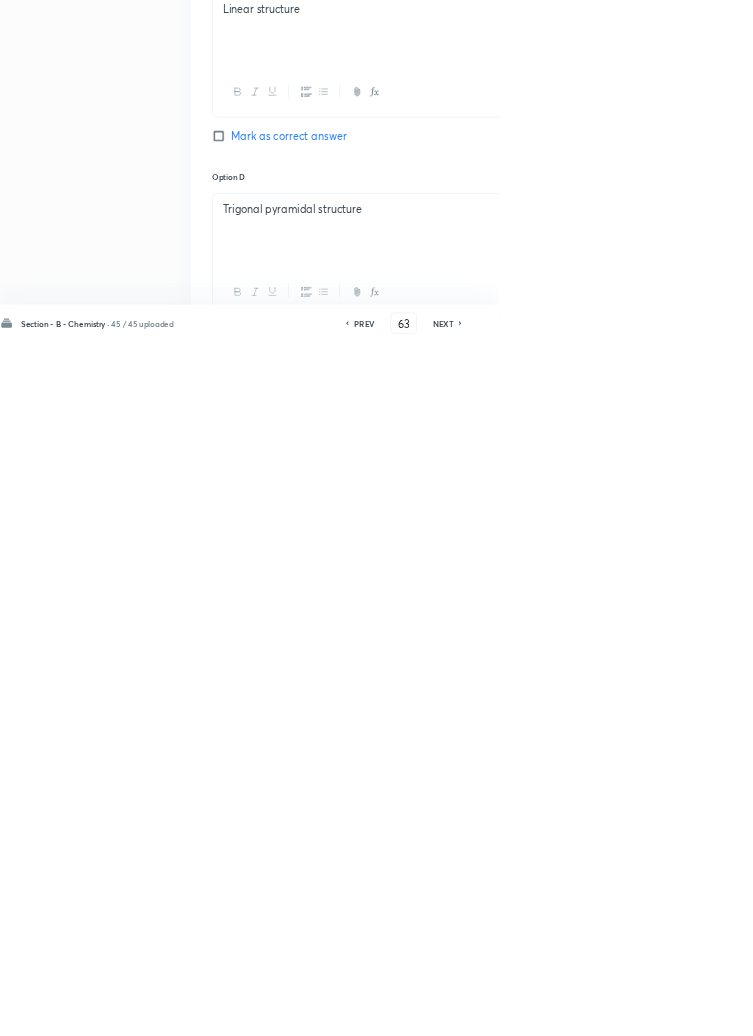 click on "Save" at bounding box center [1096, 1006] 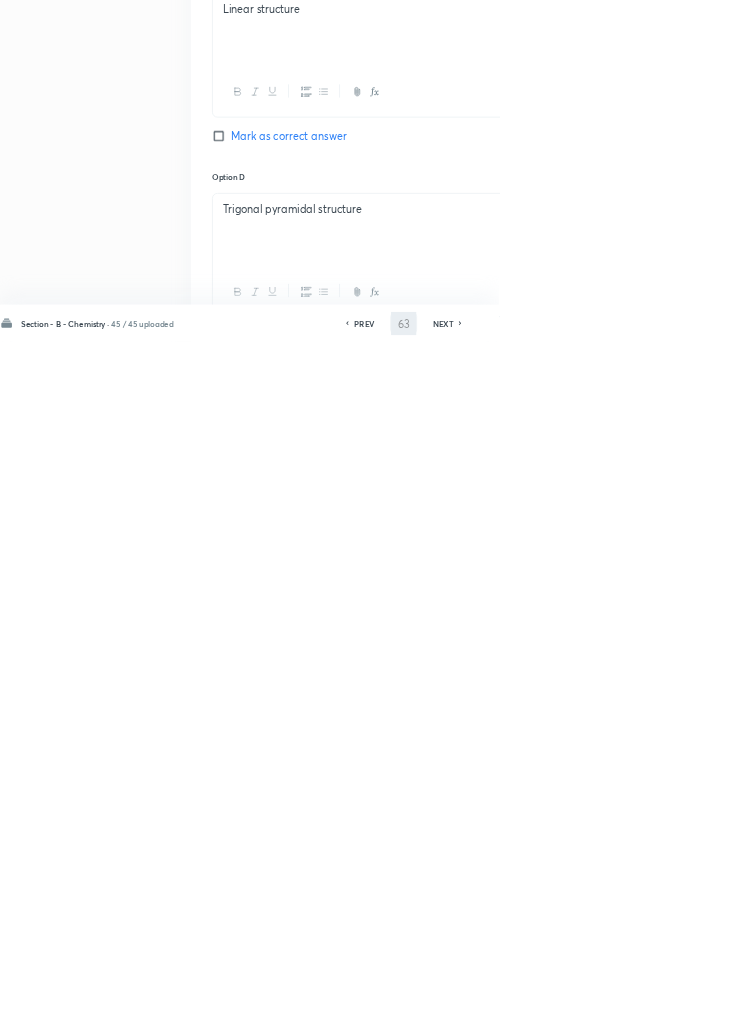 scroll, scrollTop: 1099, scrollLeft: 0, axis: vertical 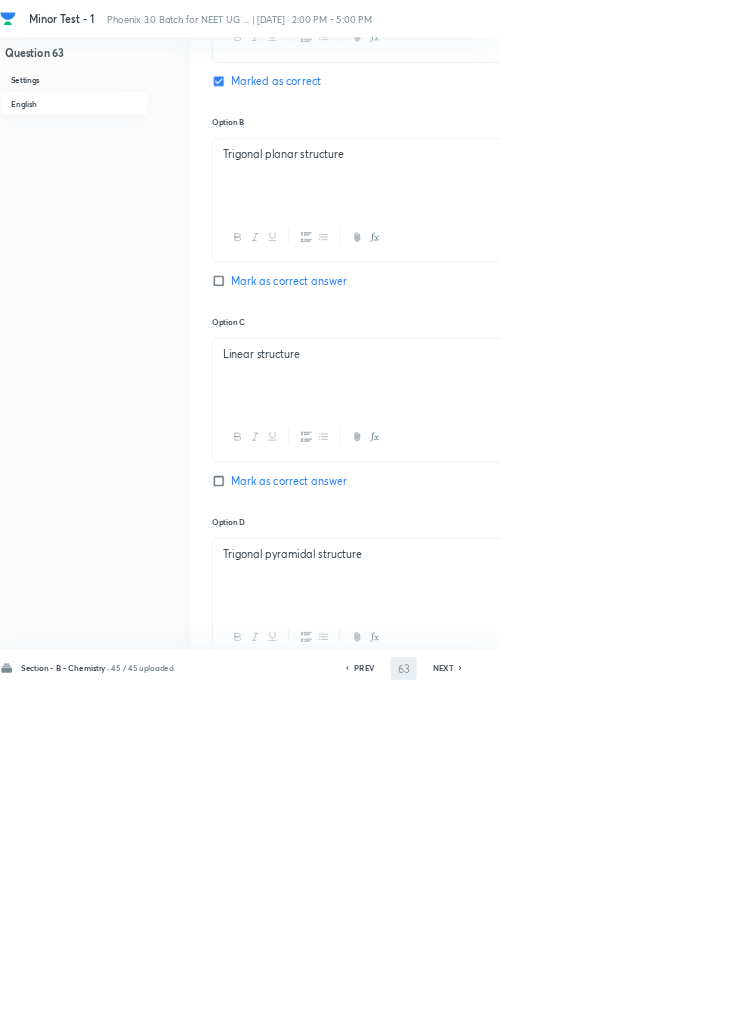 type on "64" 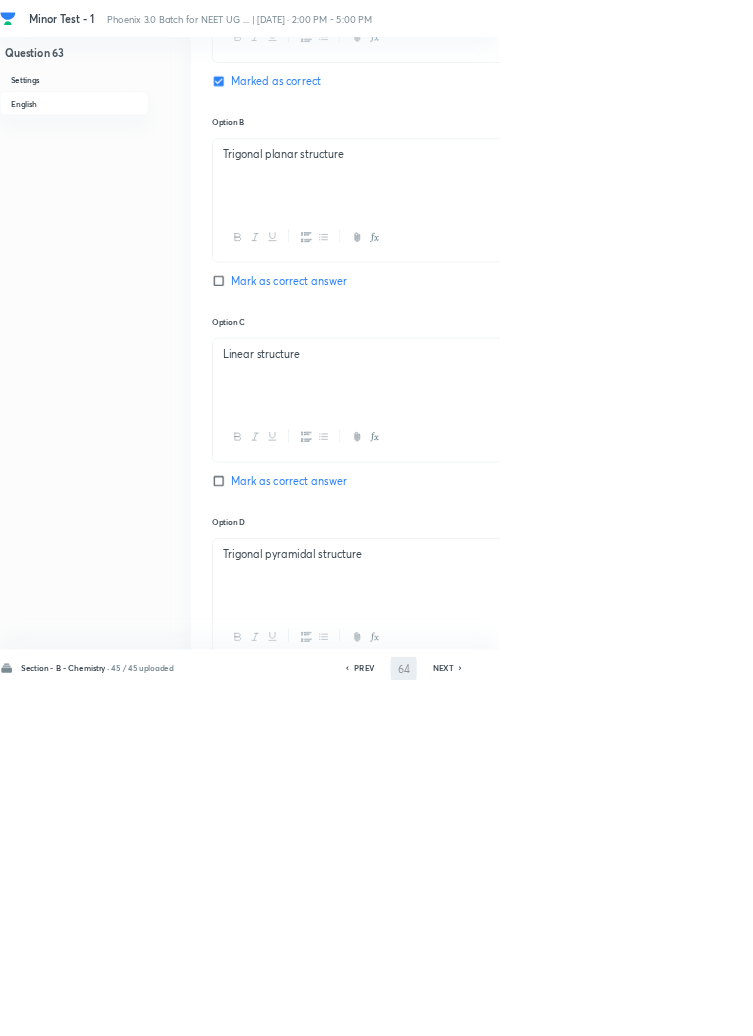 checkbox on "true" 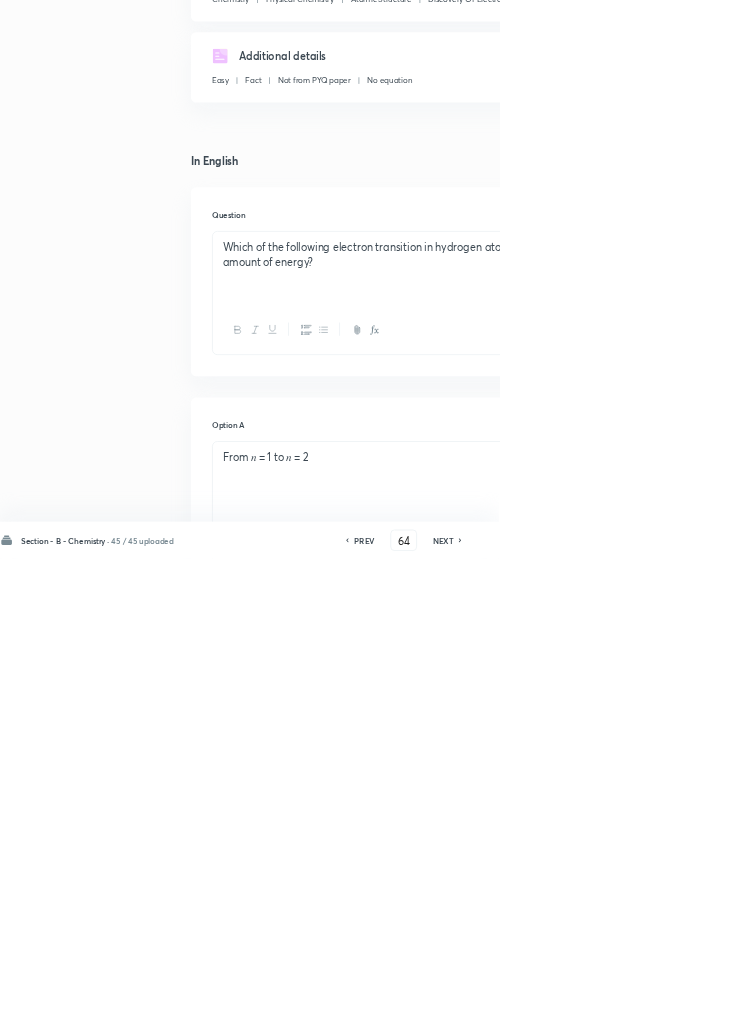 scroll, scrollTop: 147, scrollLeft: 0, axis: vertical 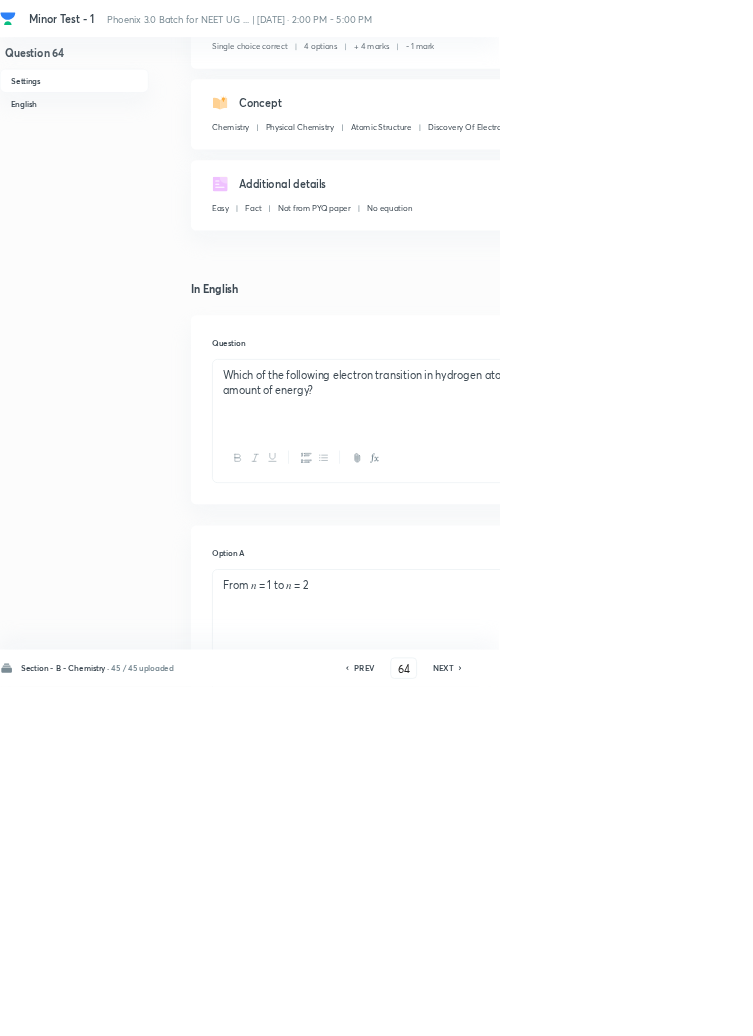 click on "PREV" at bounding box center (549, 1008) 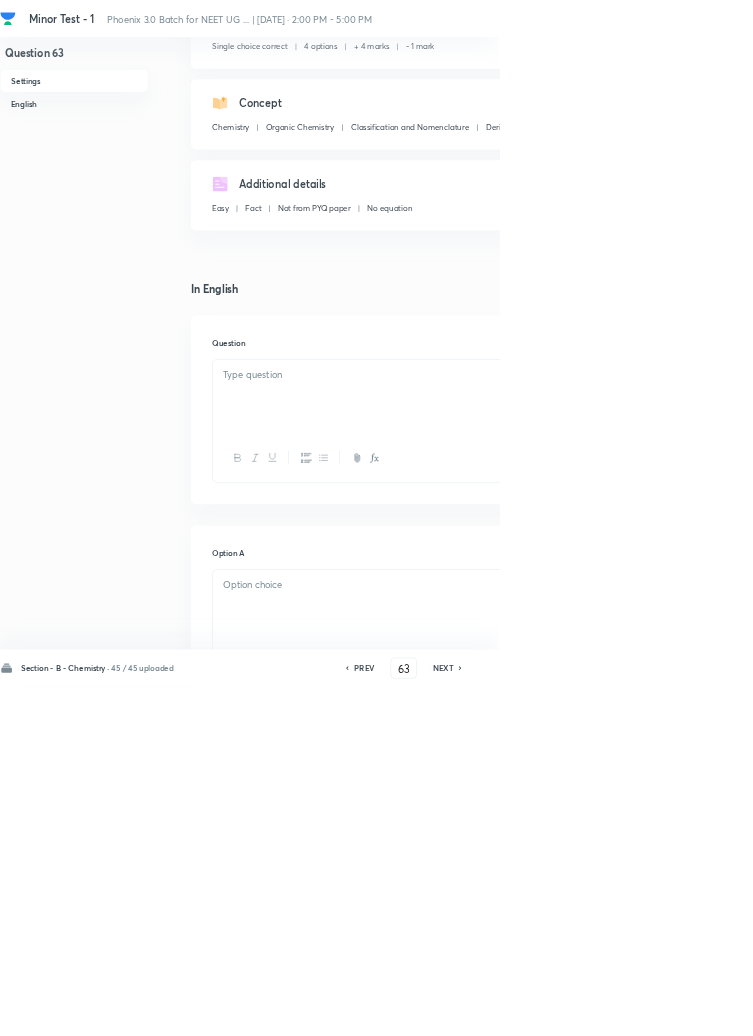 checkbox on "true" 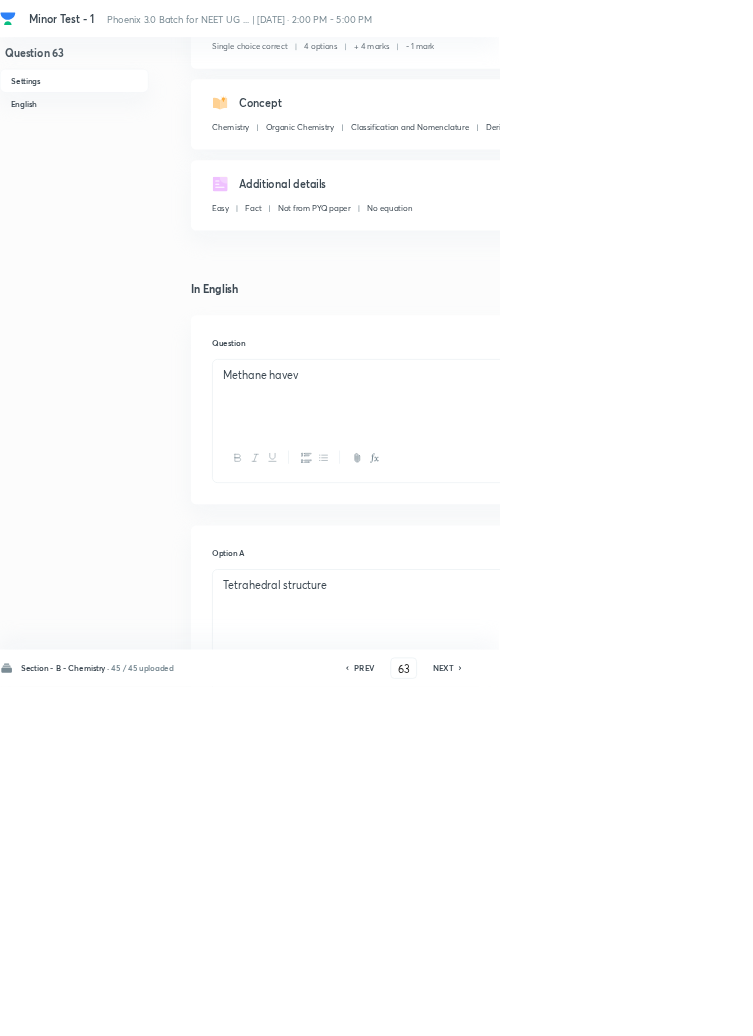 scroll, scrollTop: 0, scrollLeft: 0, axis: both 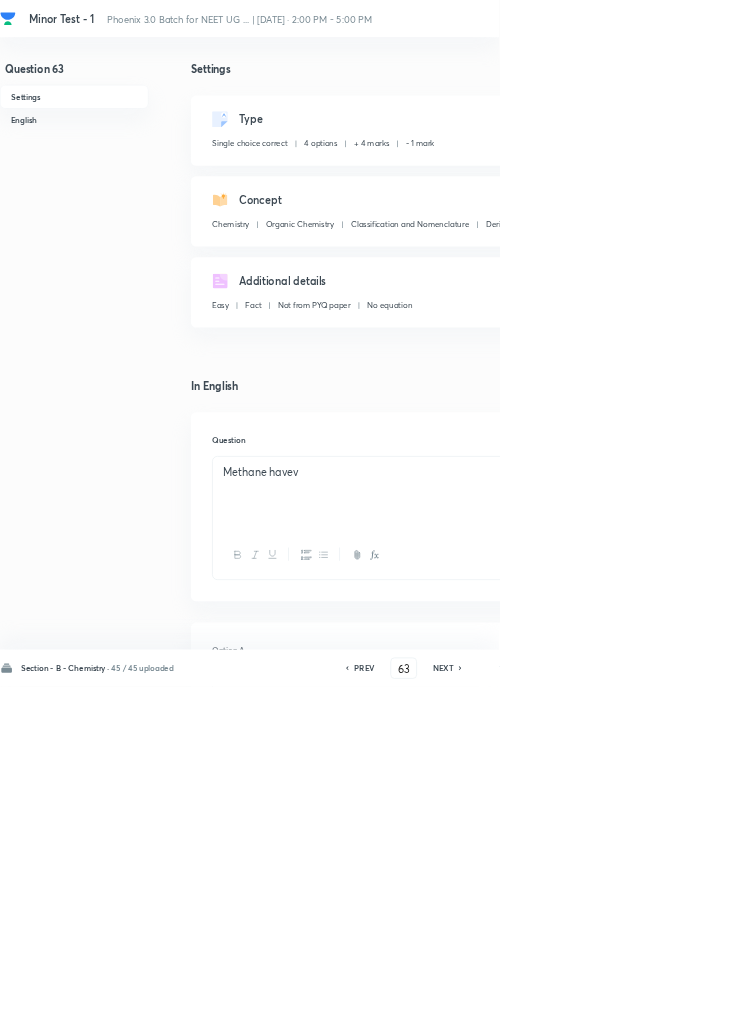 click on "Methane havev" at bounding box center (640, 712) 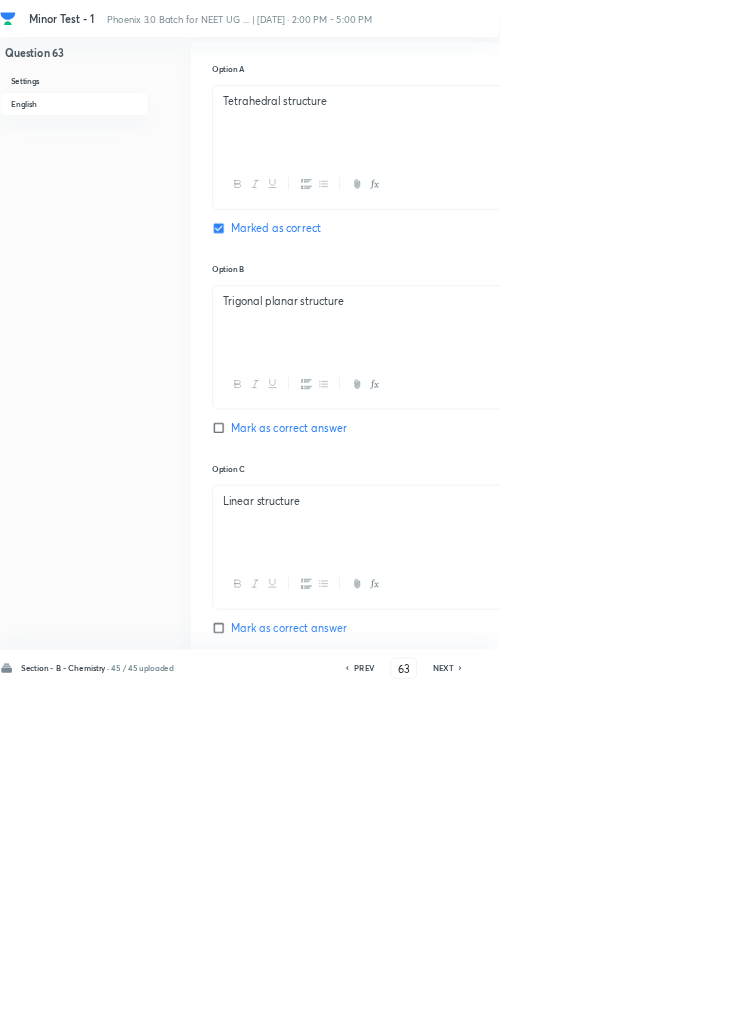 scroll, scrollTop: 798, scrollLeft: 0, axis: vertical 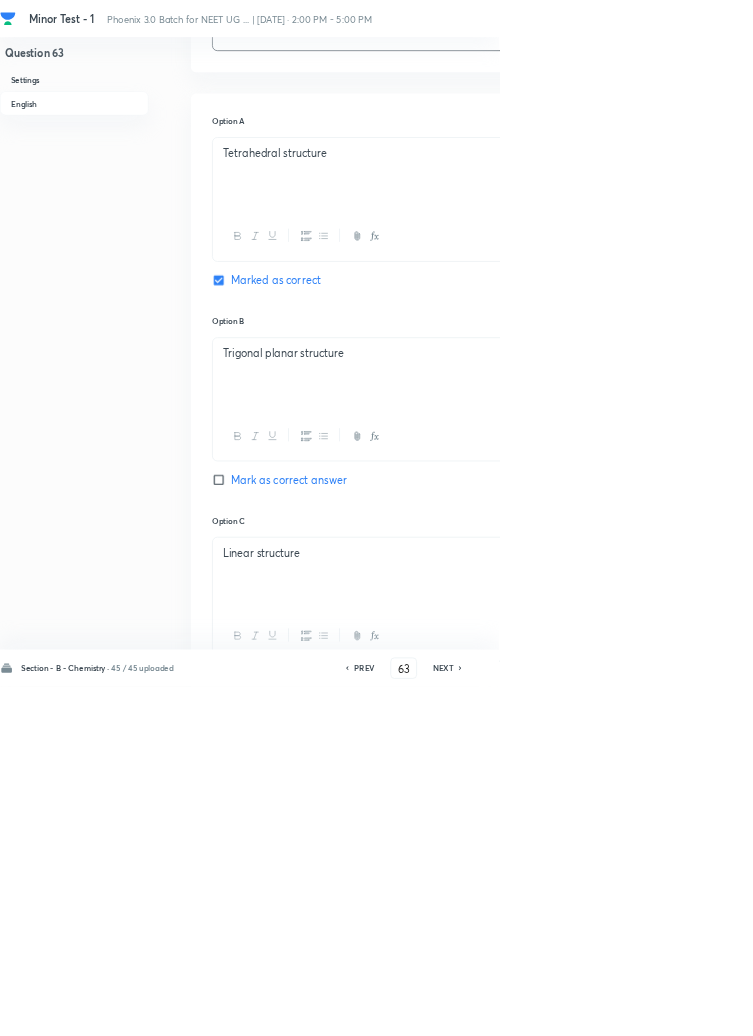 click on "Question 63 Settings English Settings Type Single choice correct 4 options + 4 marks - 1 mark Edit Concept Chemistry Organic Chemistry Classification and Nomenclature Derived Name System Edit Additional details Easy Fact Not from PYQ paper No equation Edit In English Question Methane have  Option A Tetrahedral structure  Marked as correct Option B Trigonal planar structure  Mark as correct answer Option C Linear structure  Mark as correct answer Option D Trigonal pyramidal structure  Mark as correct answer Solution Sp3 carbon have 3D structure and that is tetr" at bounding box center (568, 533) 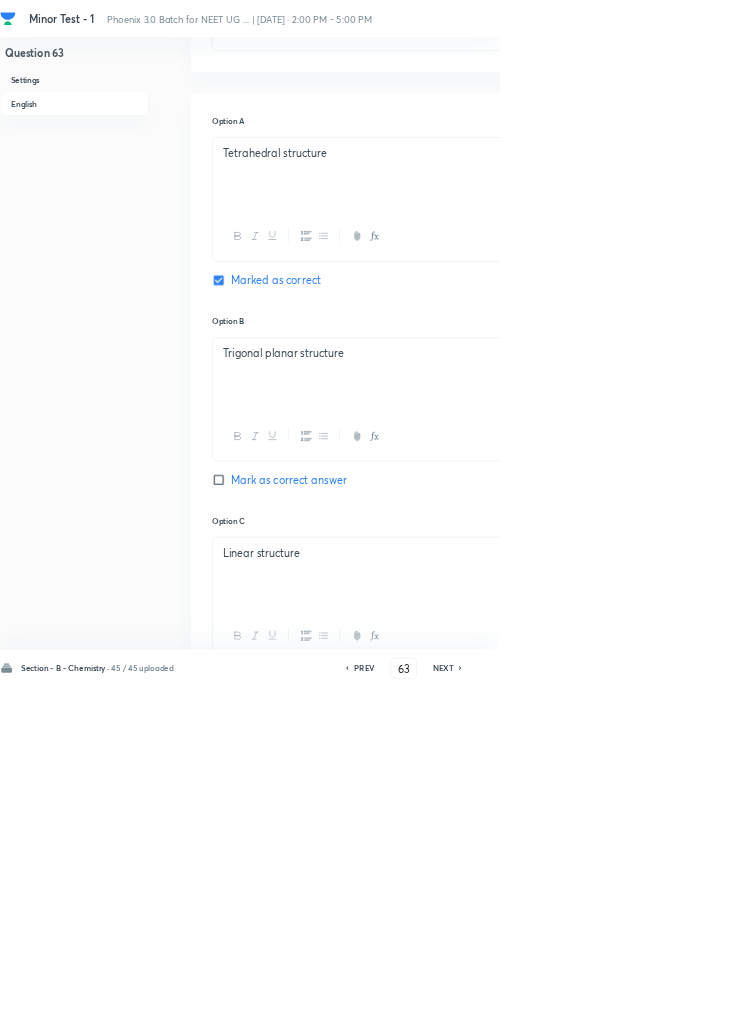 click on "NEXT" at bounding box center [668, 1008] 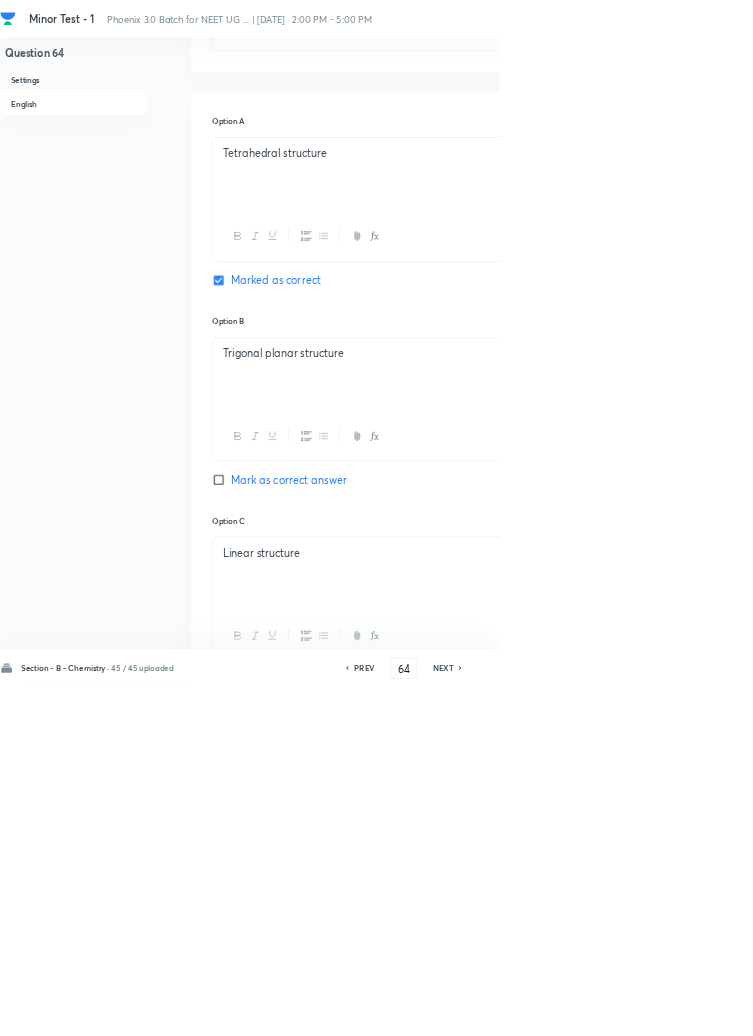 checkbox on "true" 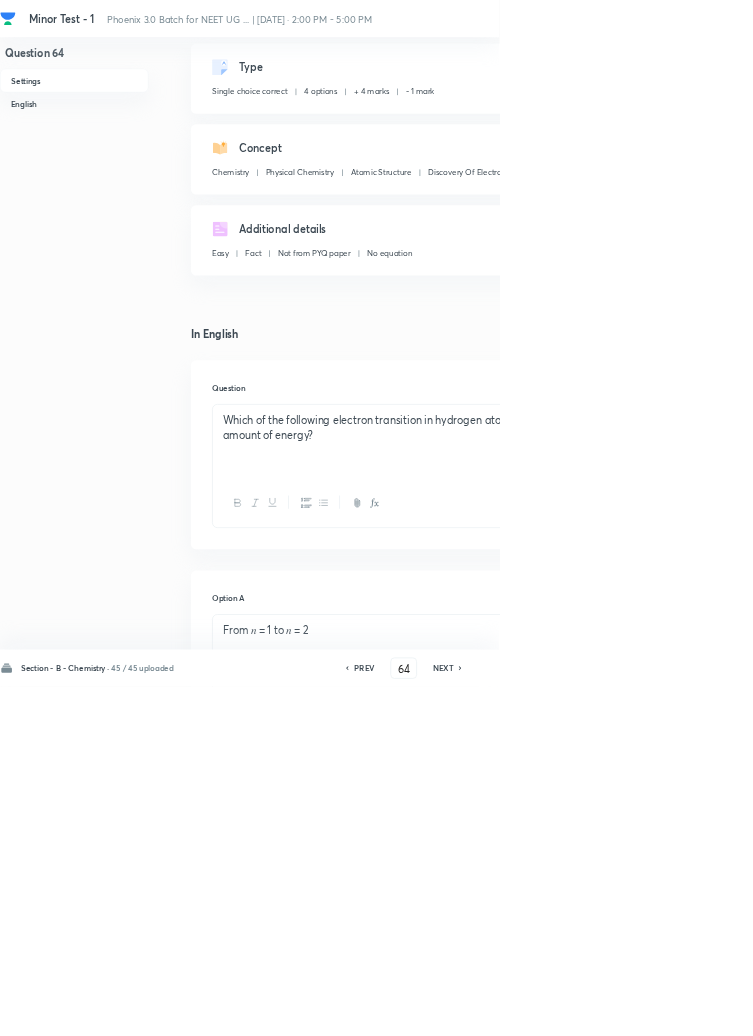 scroll, scrollTop: 0, scrollLeft: 0, axis: both 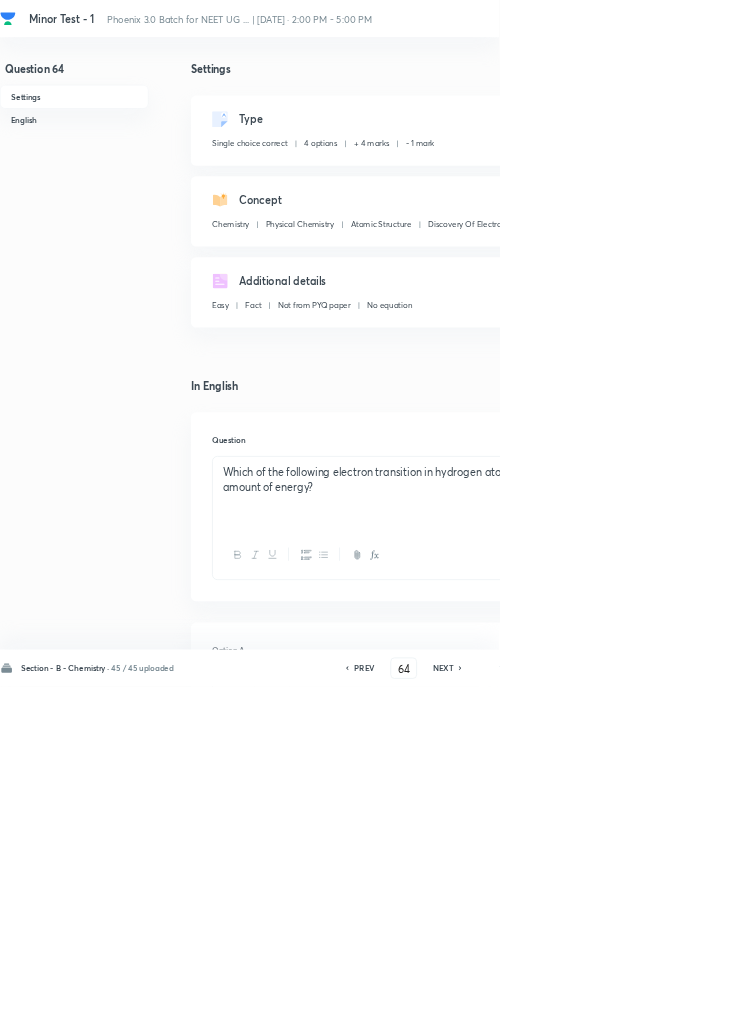 click 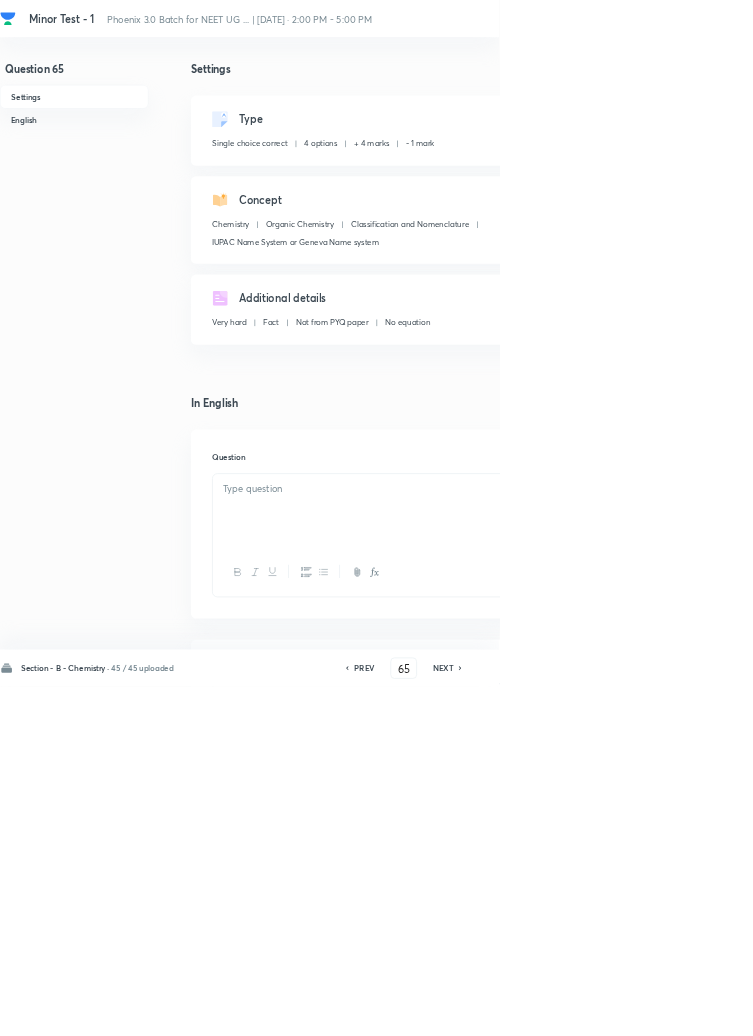 checkbox on "false" 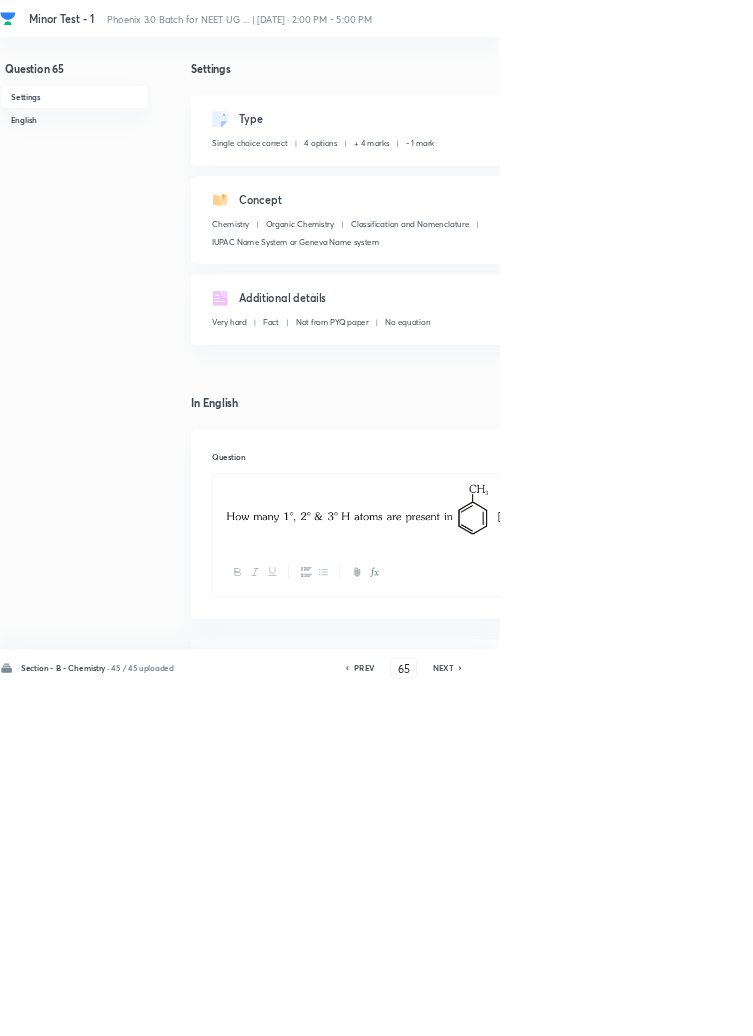 click on "NEXT" at bounding box center [668, 1008] 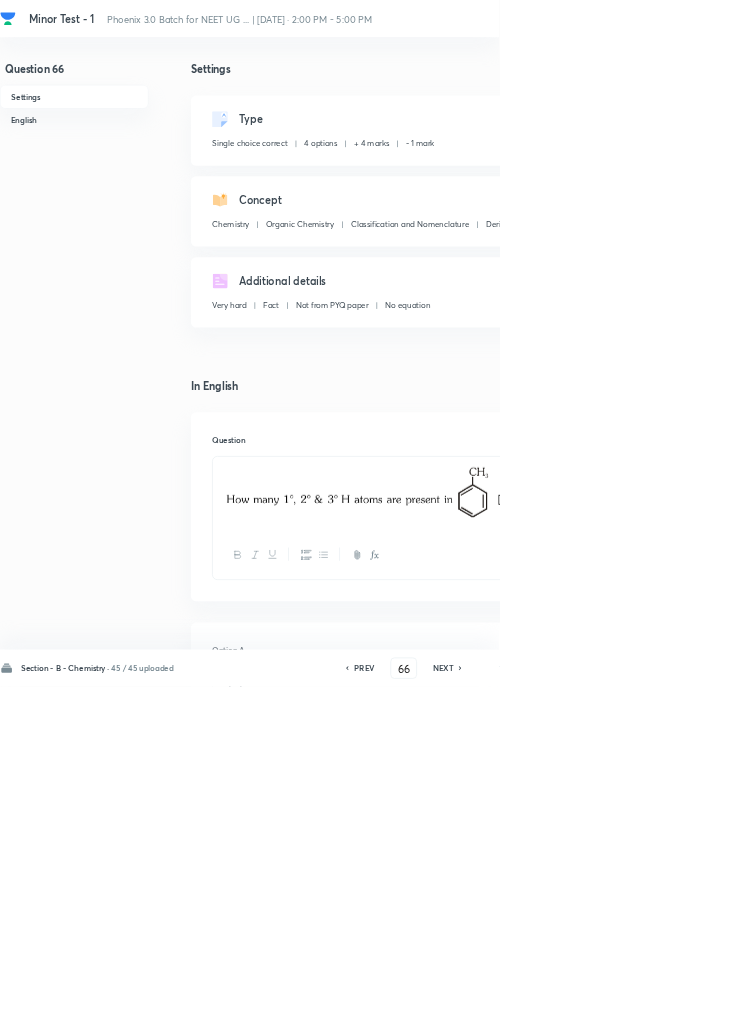 checkbox on "false" 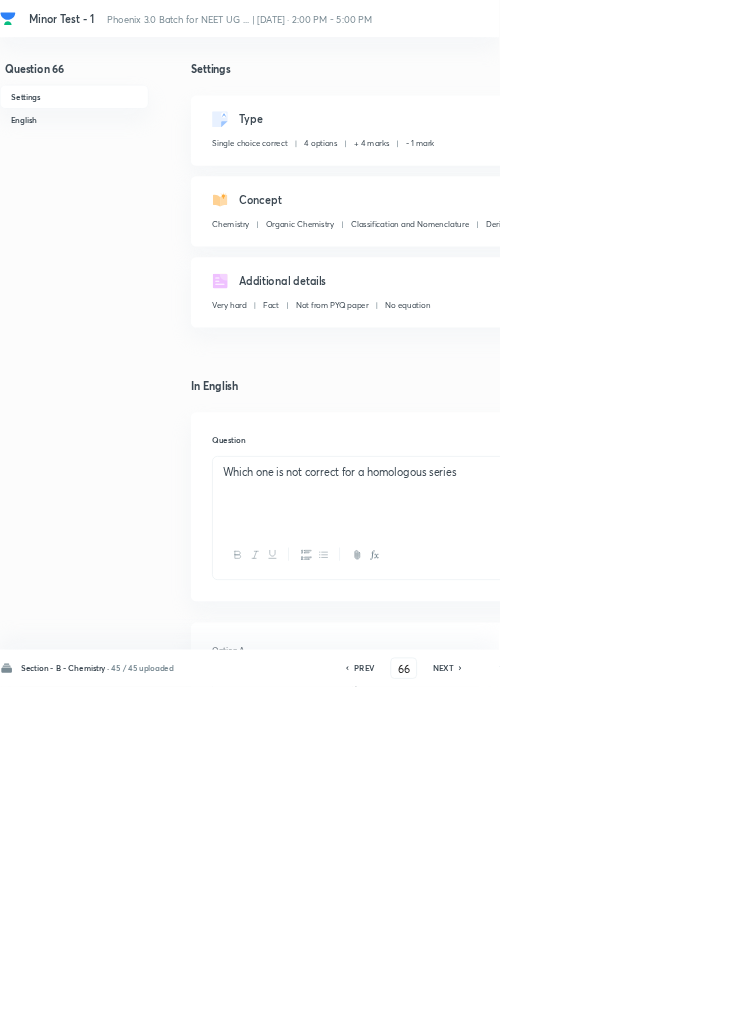 click on "NEXT" at bounding box center [668, 1008] 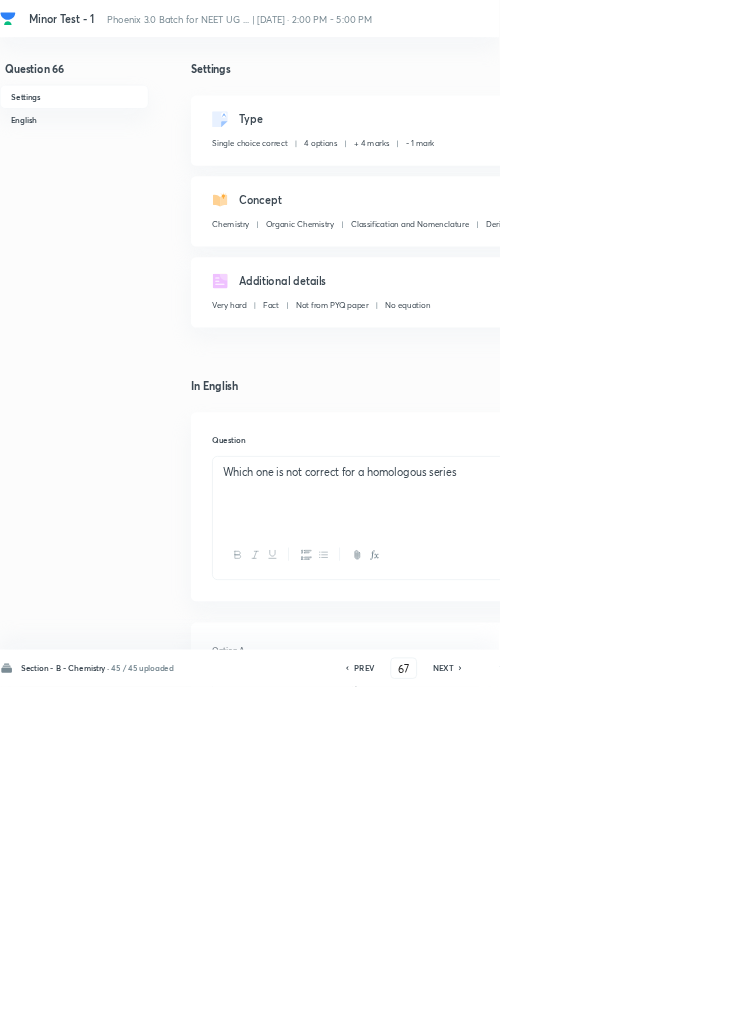 checkbox on "false" 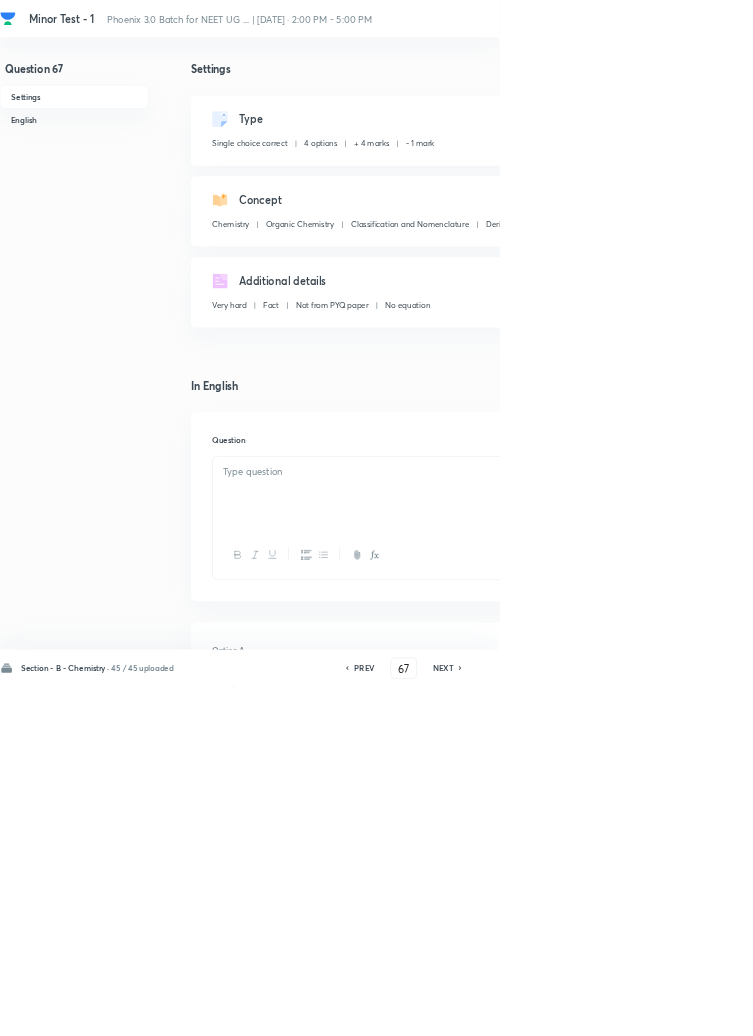 checkbox on "true" 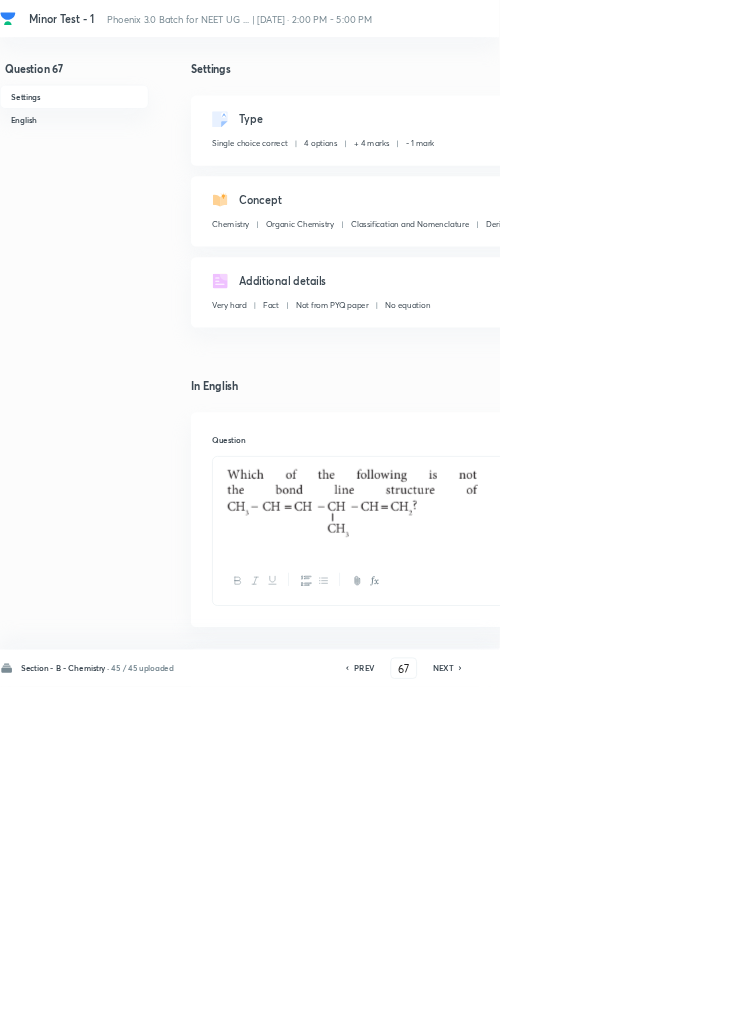 click 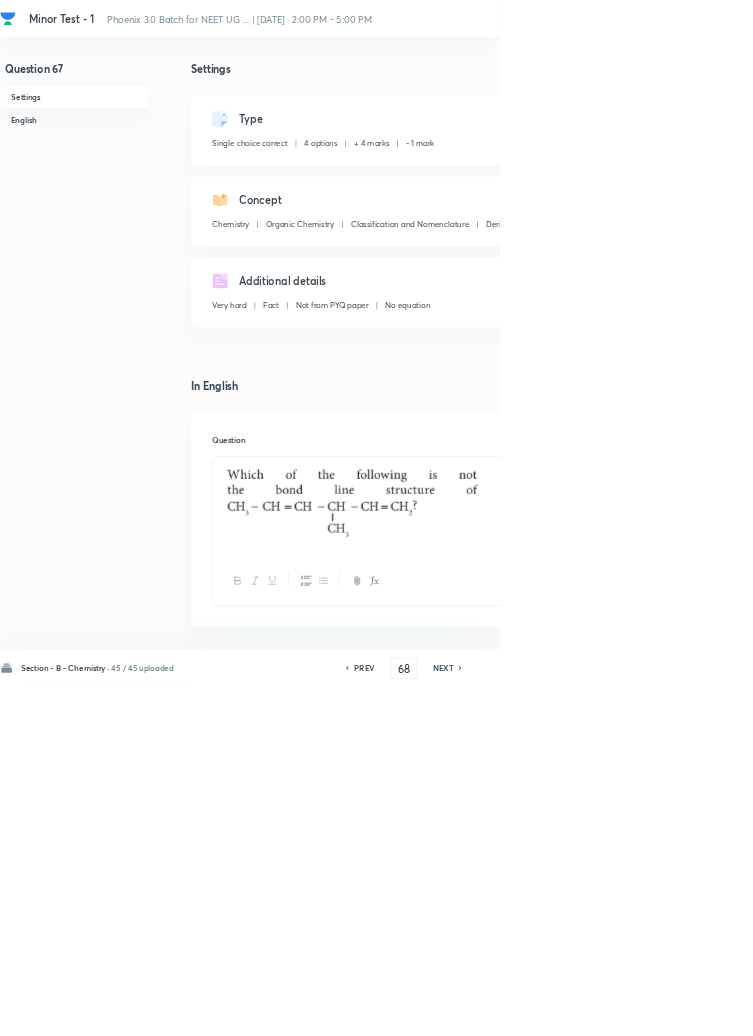 checkbox on "false" 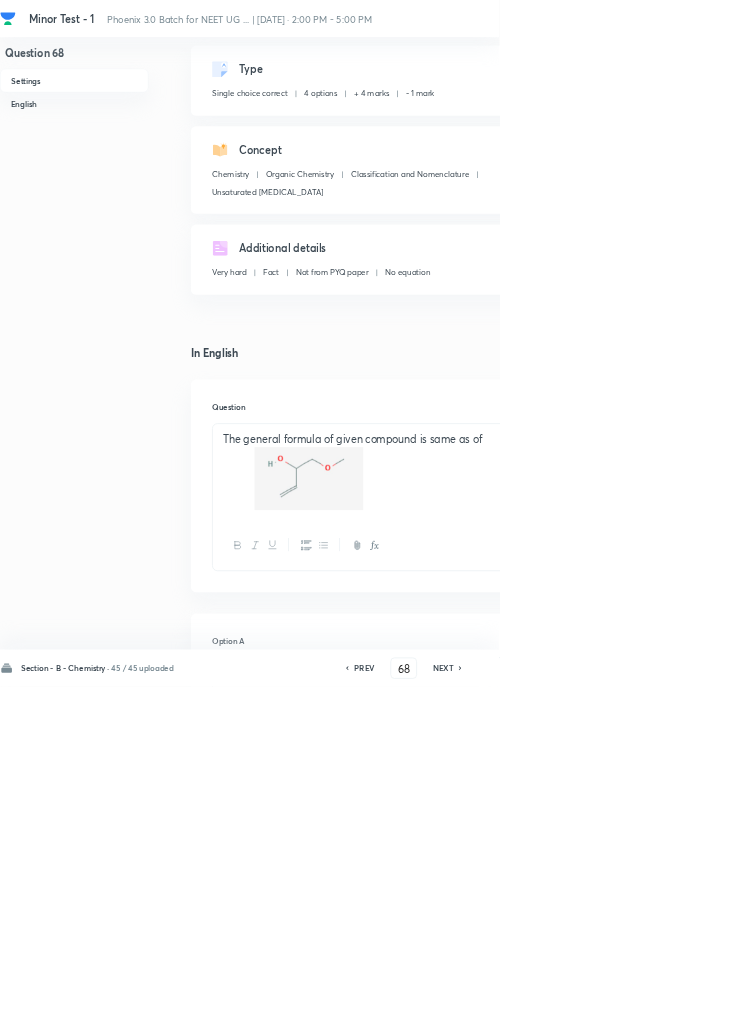 scroll, scrollTop: 83, scrollLeft: 0, axis: vertical 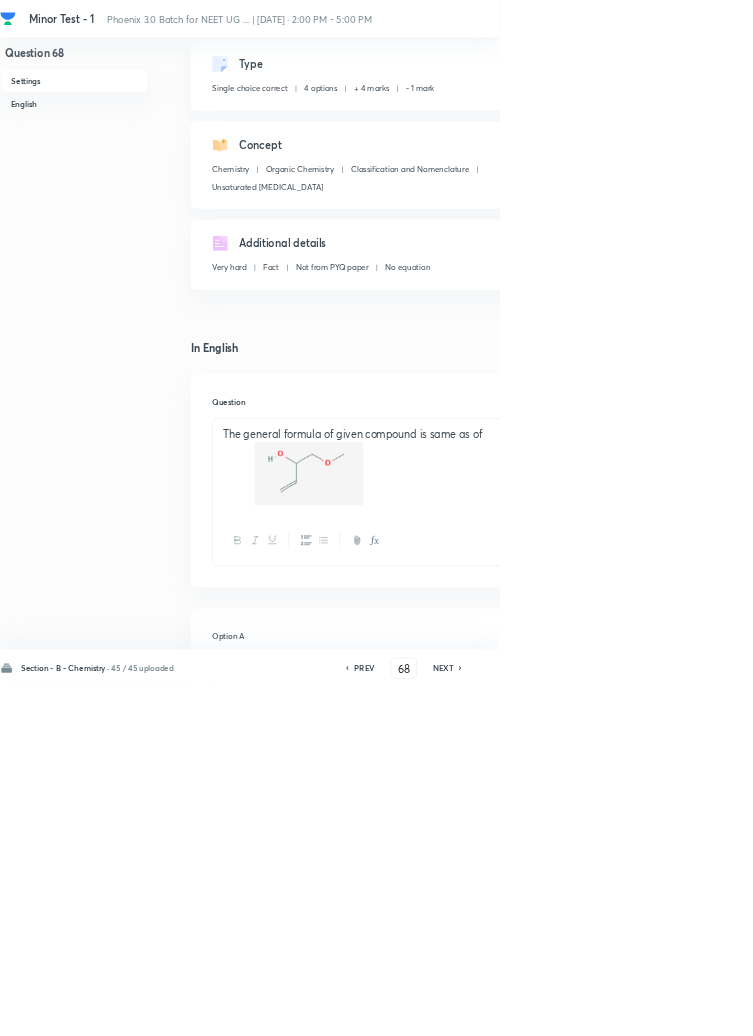 click on "NEXT" at bounding box center (668, 1008) 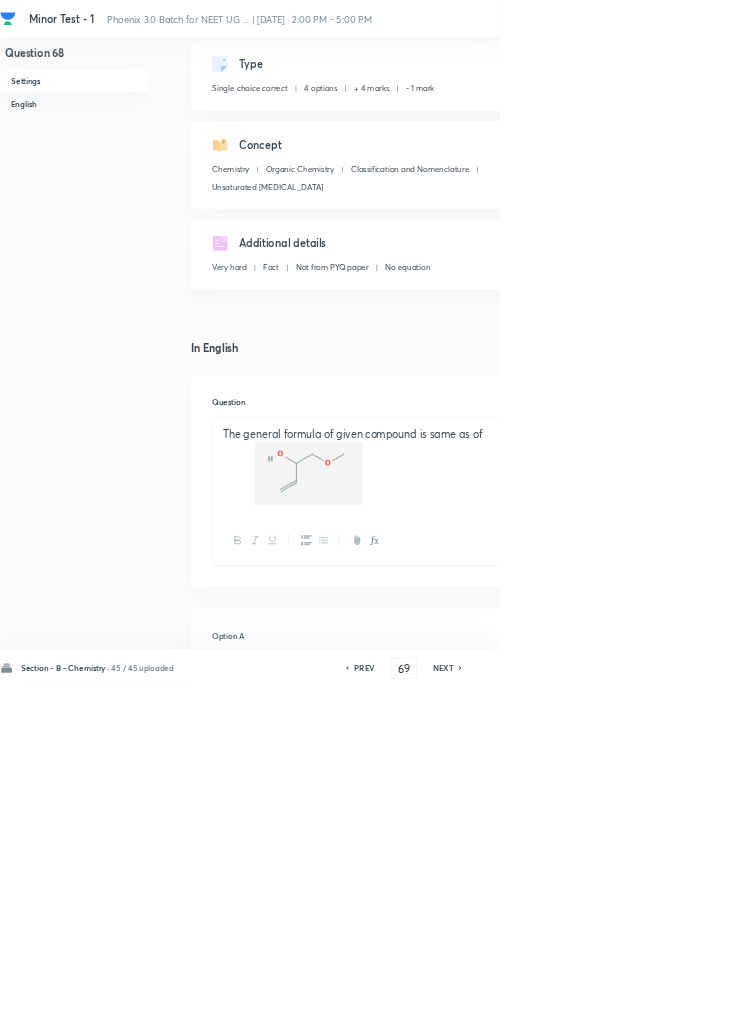 checkbox on "false" 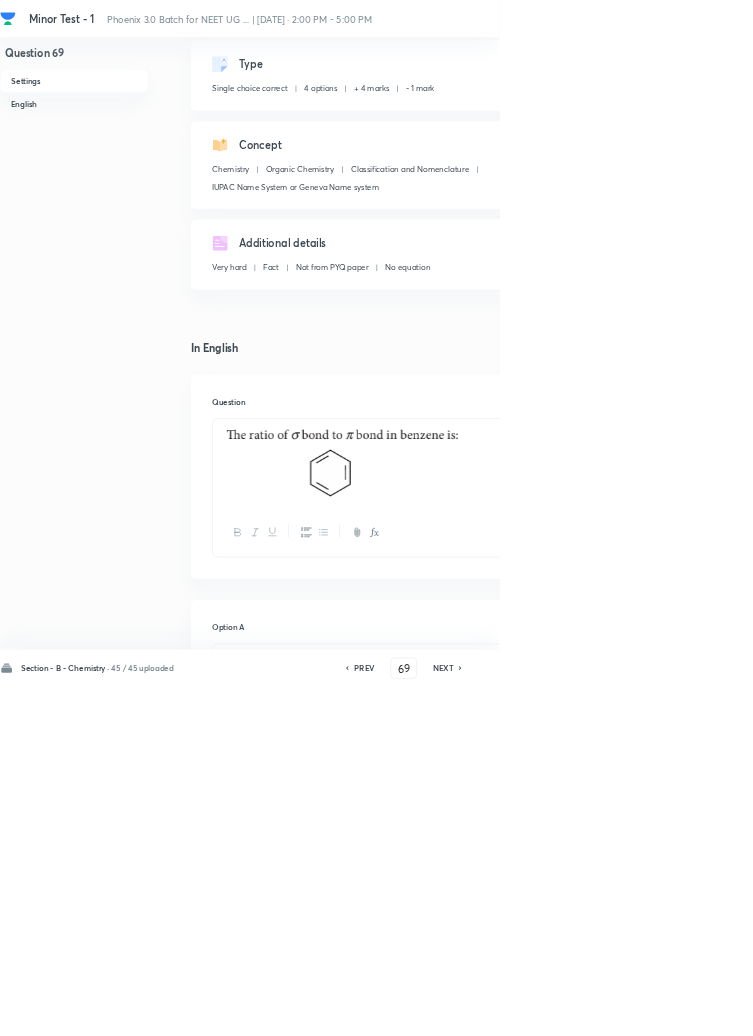click 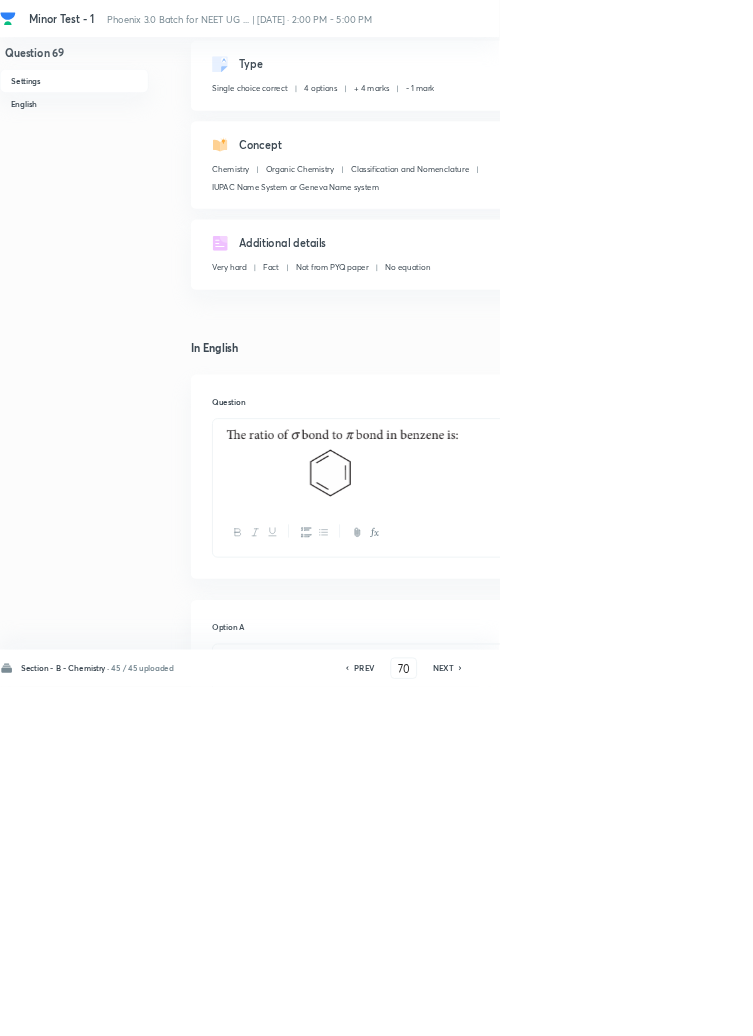 checkbox on "false" 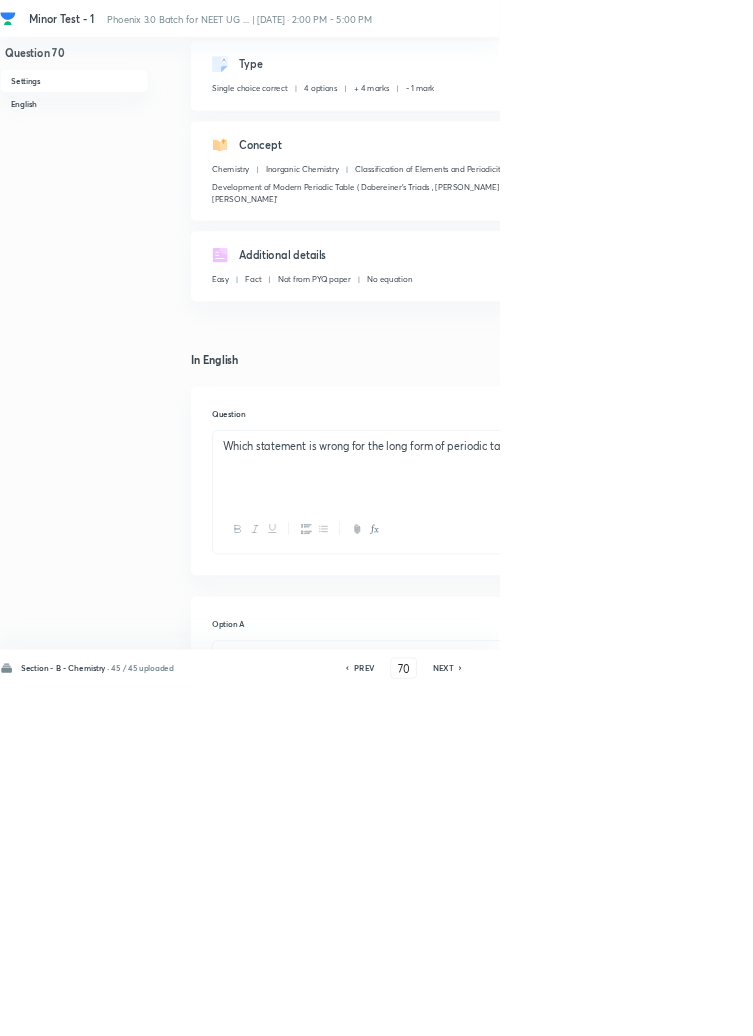 checkbox on "true" 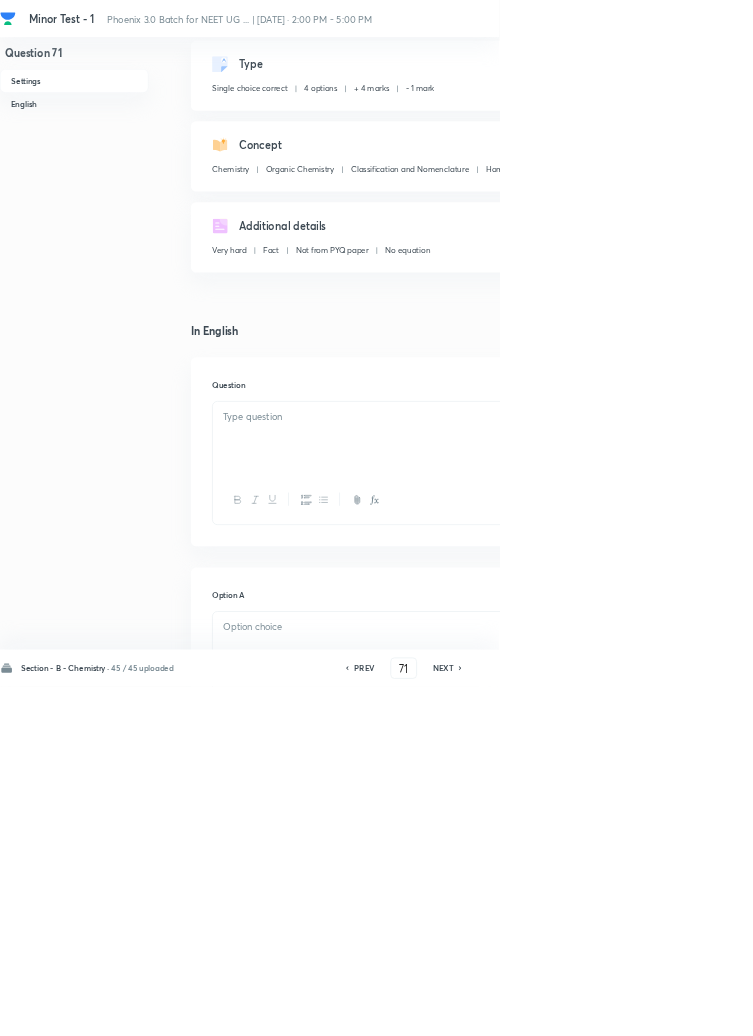 checkbox on "false" 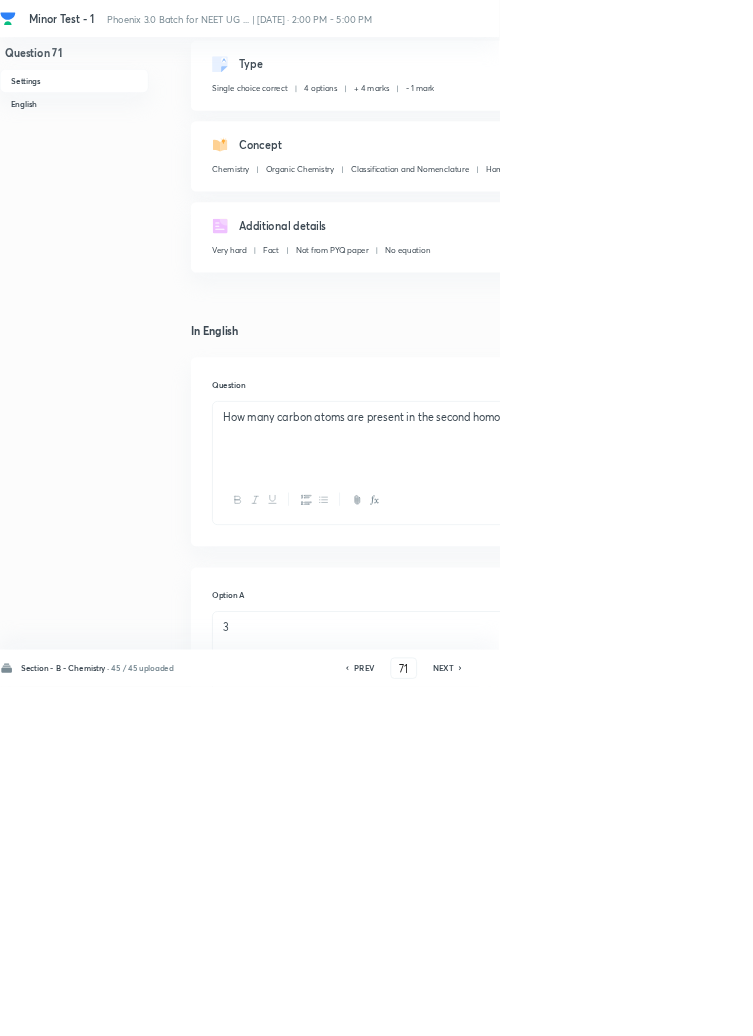 click 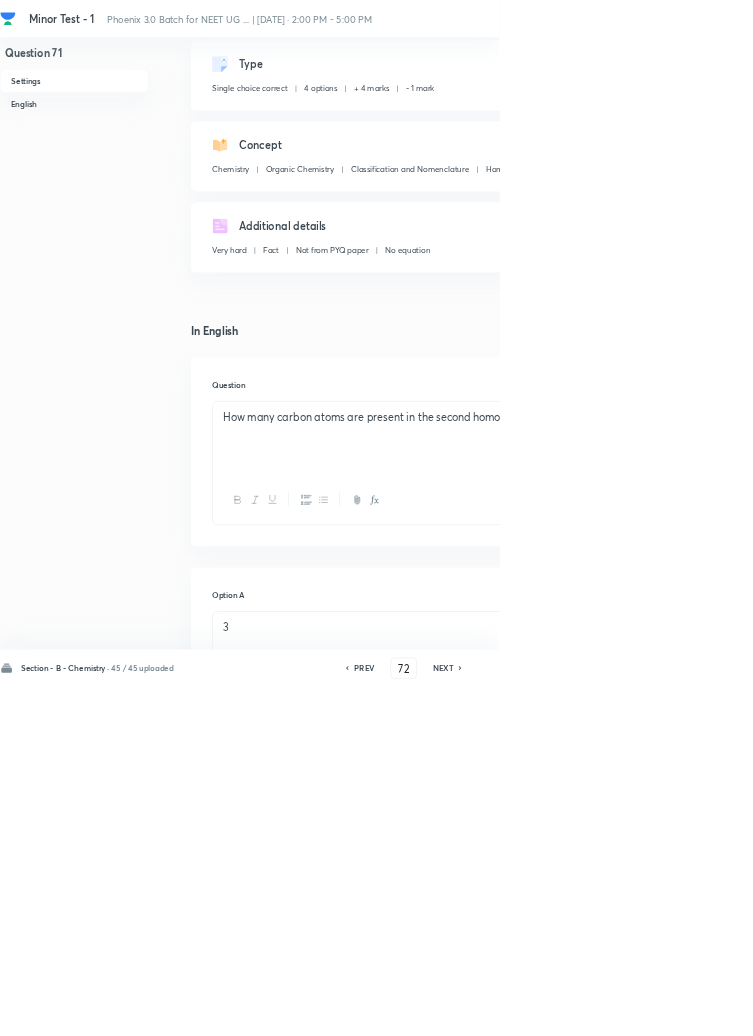 checkbox on "false" 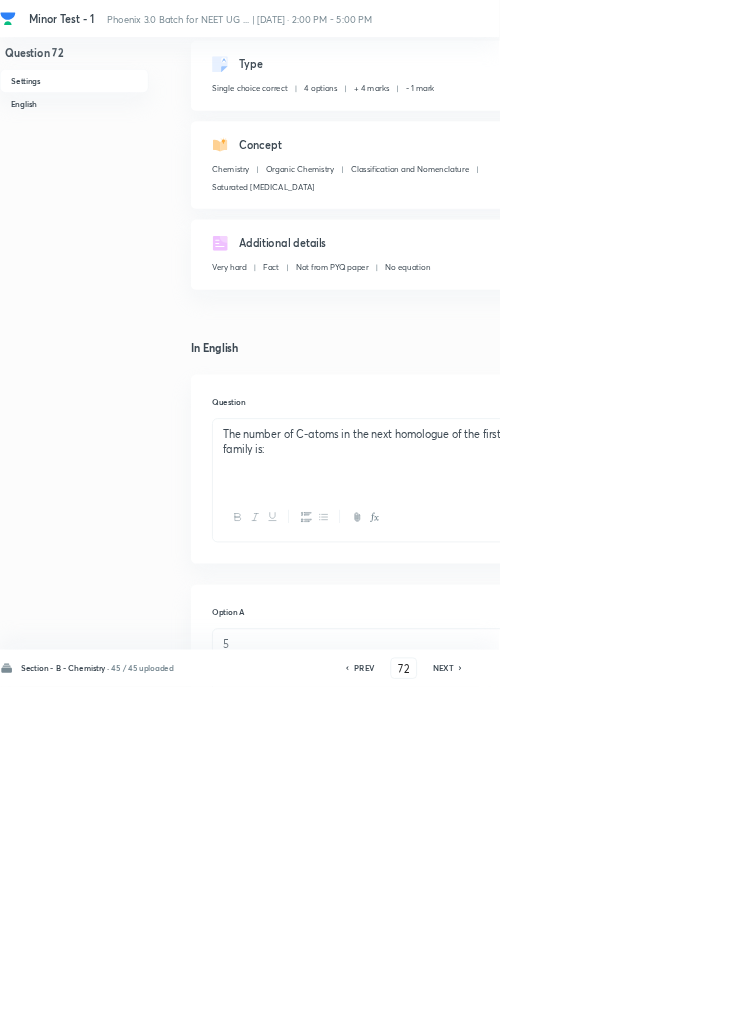 click 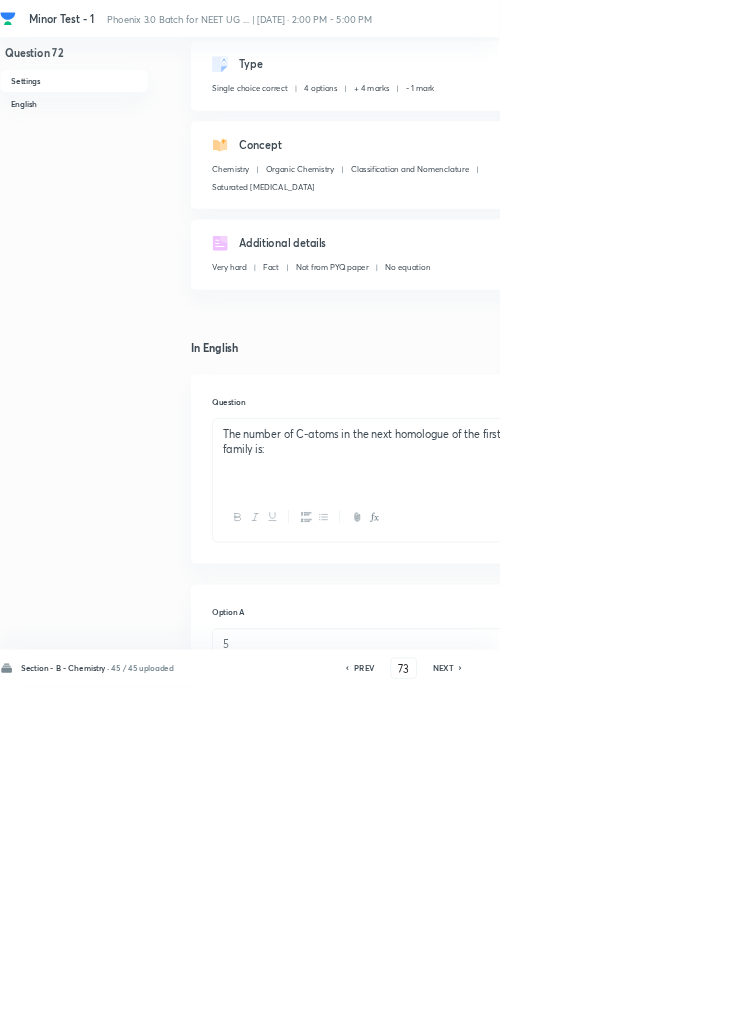 checkbox on "false" 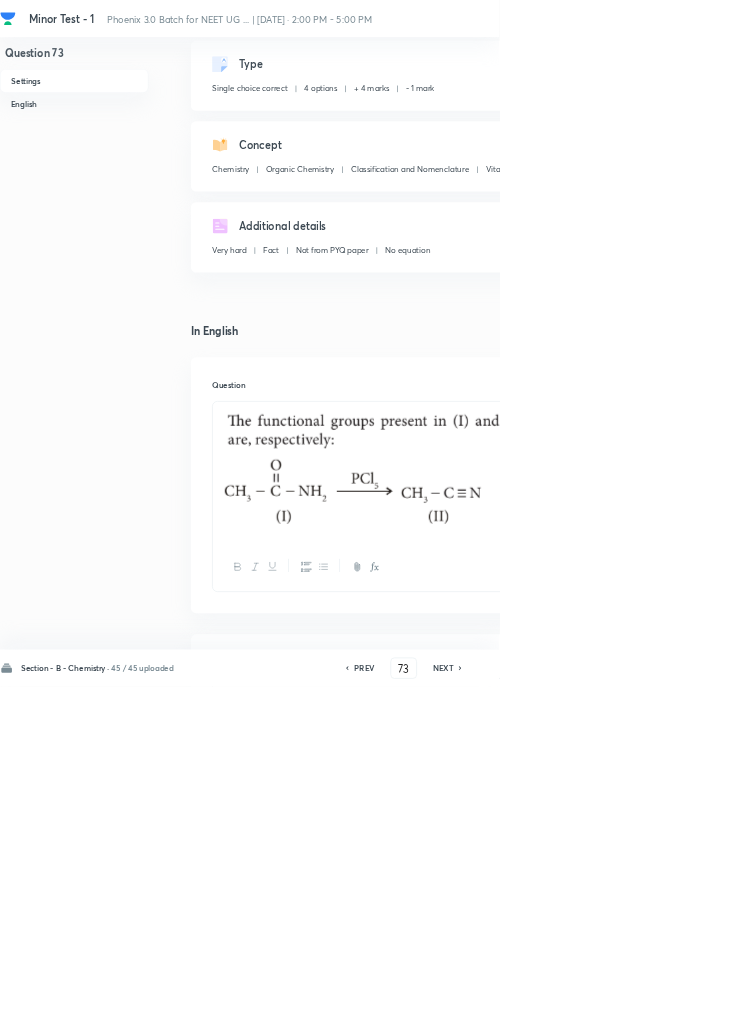 click on "NEXT" at bounding box center (668, 1008) 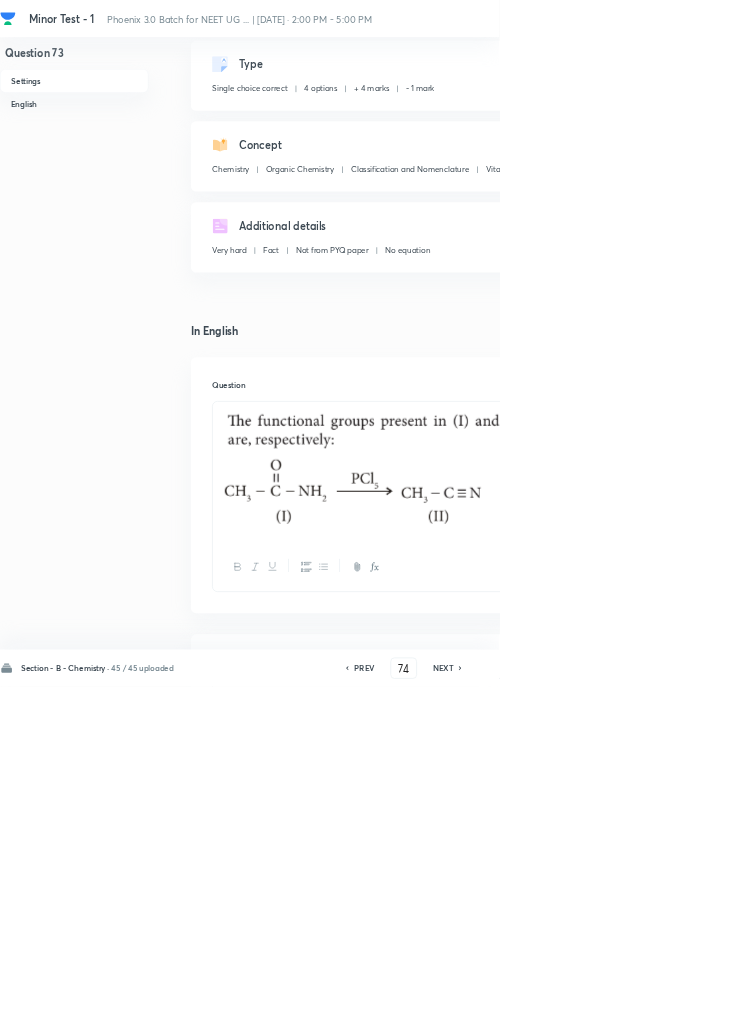 checkbox on "false" 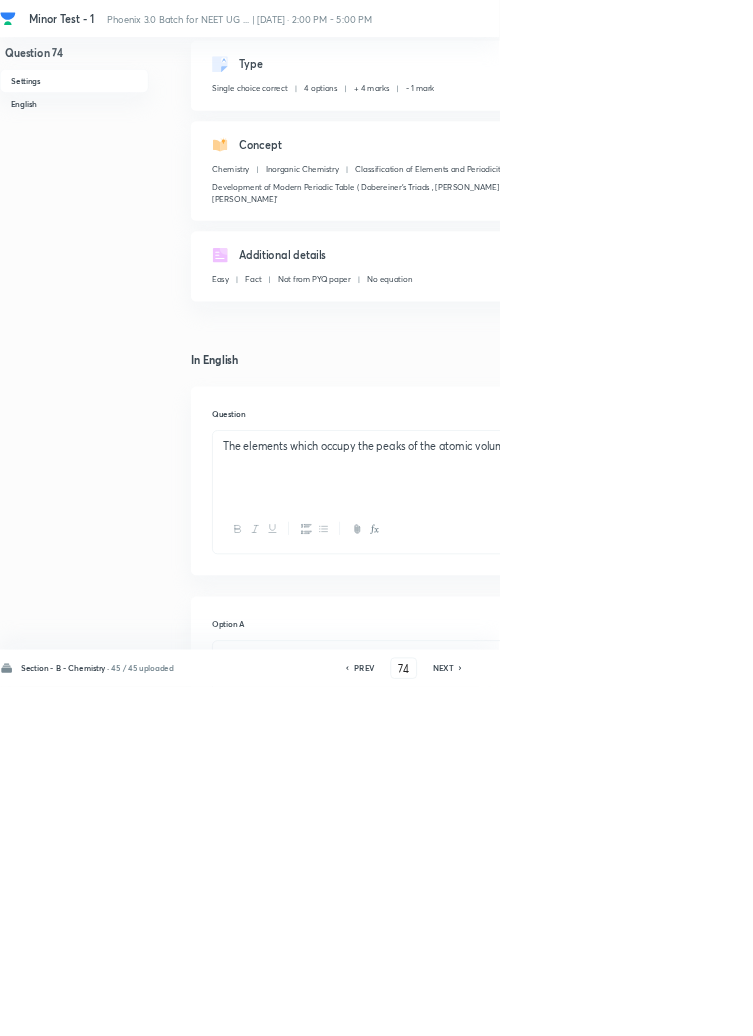 click on "NEXT" at bounding box center (668, 1008) 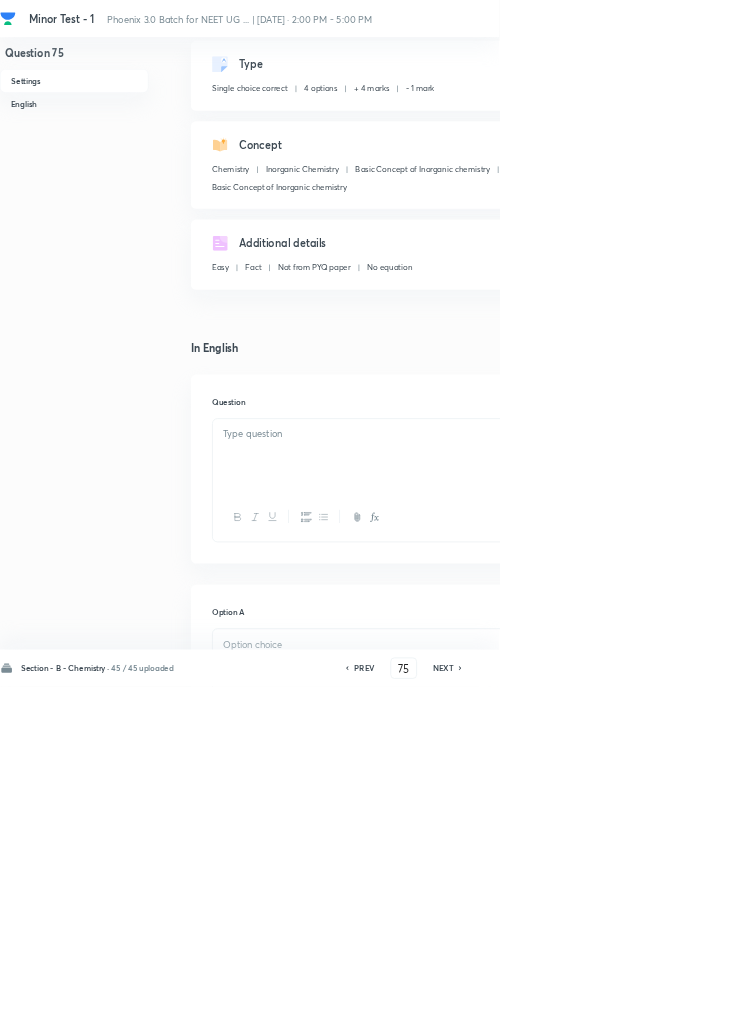 checkbox on "true" 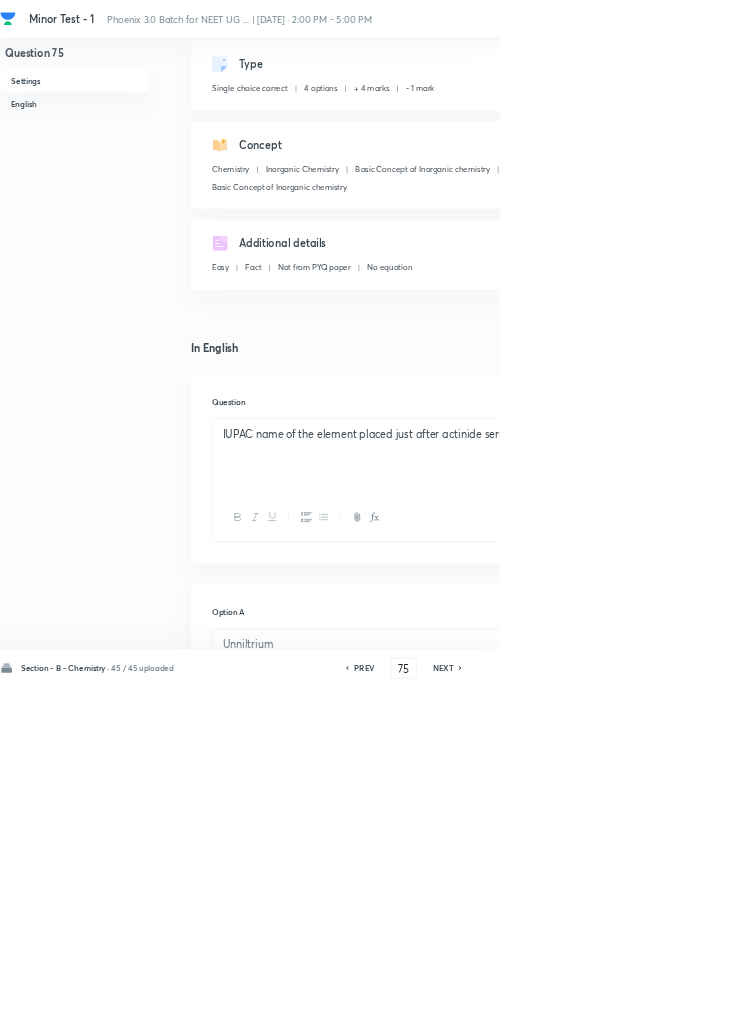 click 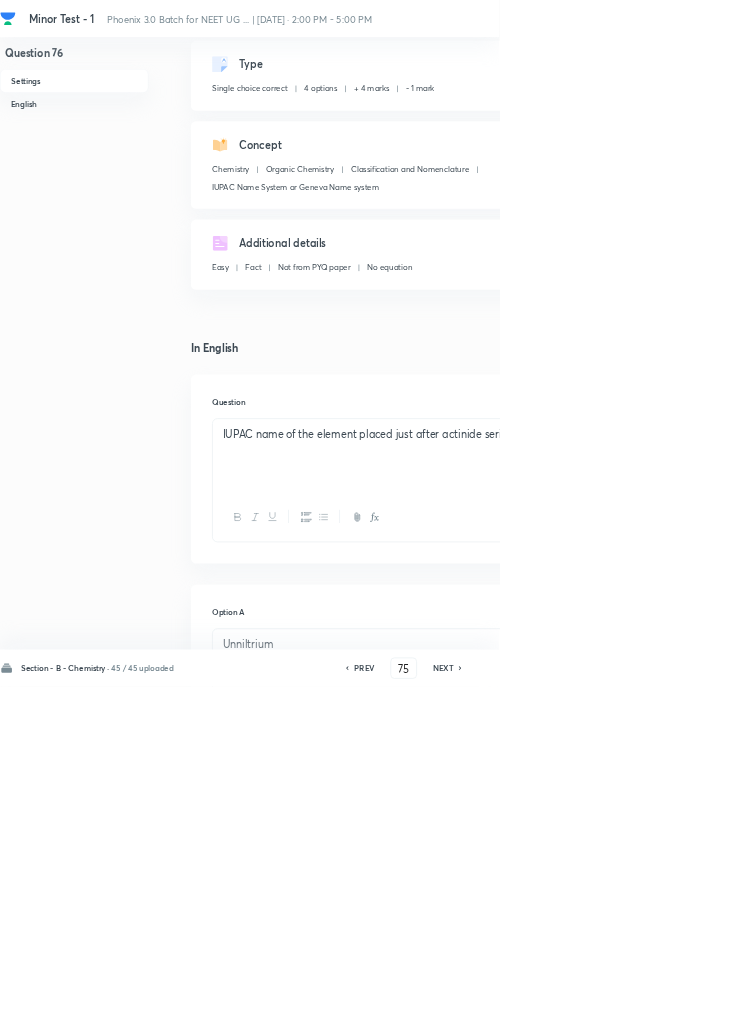 type on "76" 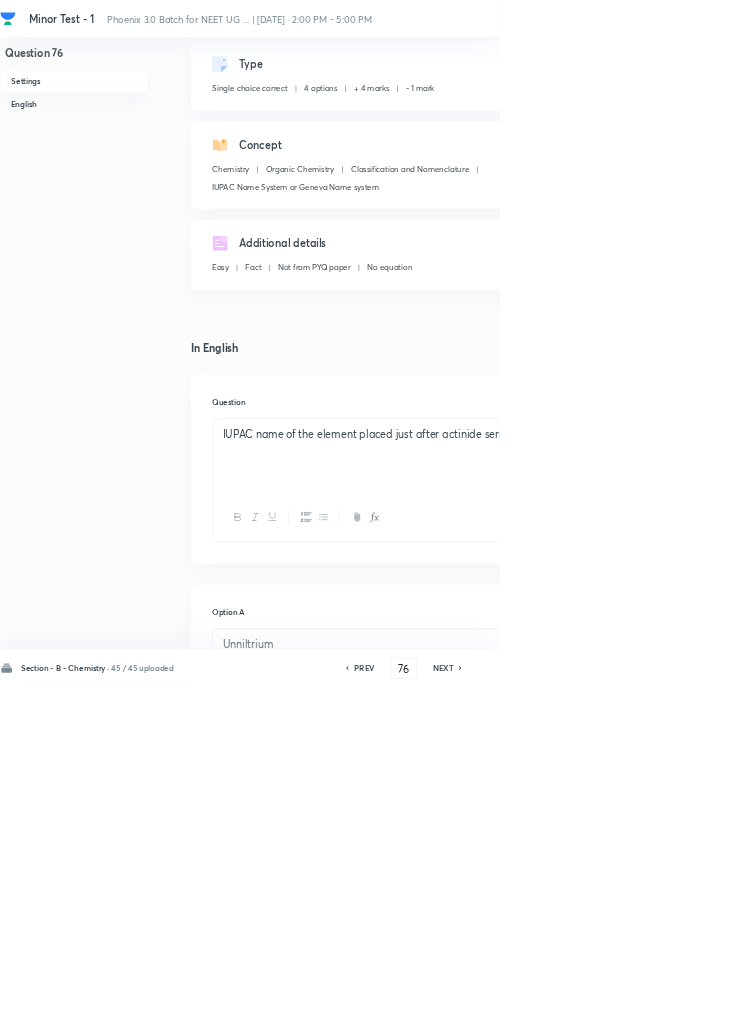 checkbox on "false" 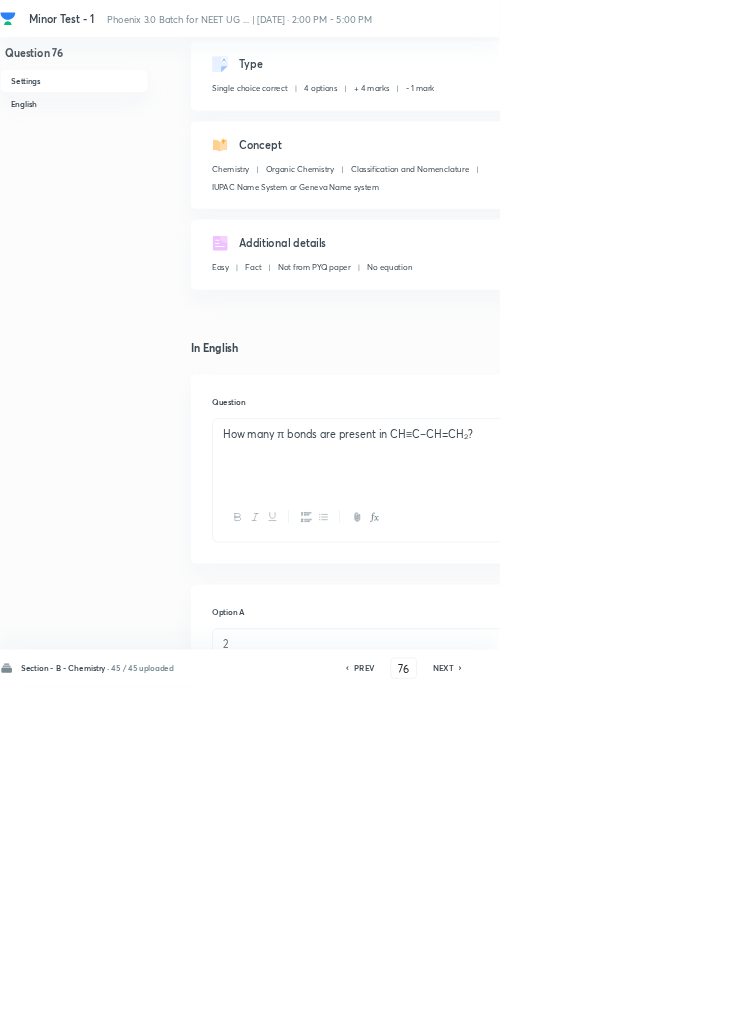 click 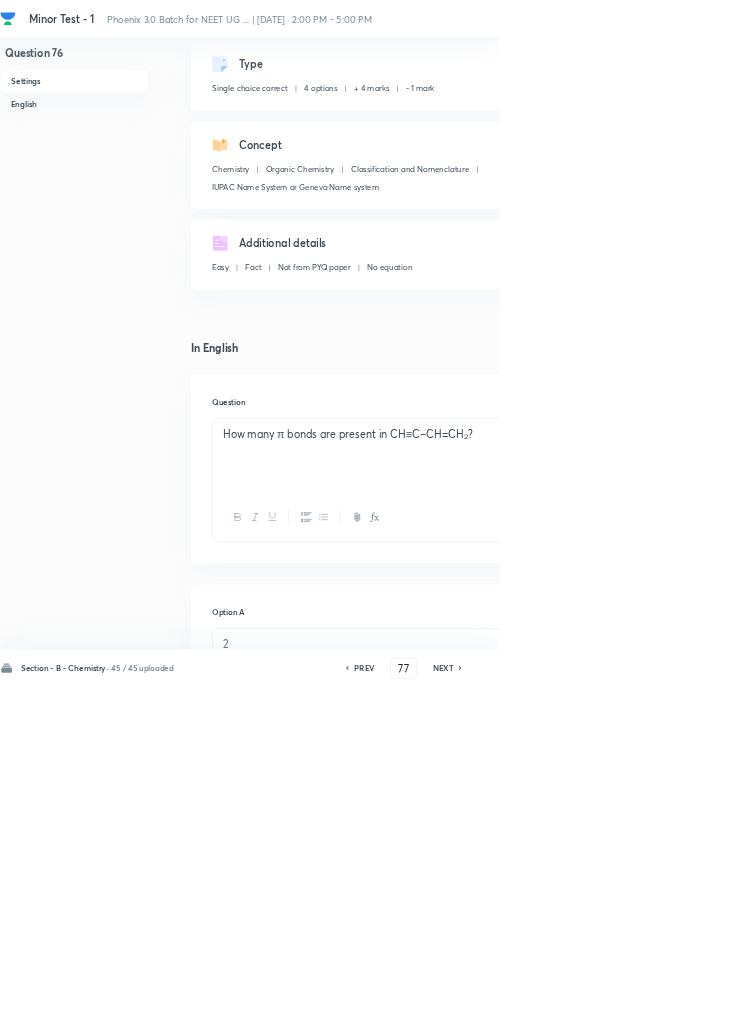 checkbox on "false" 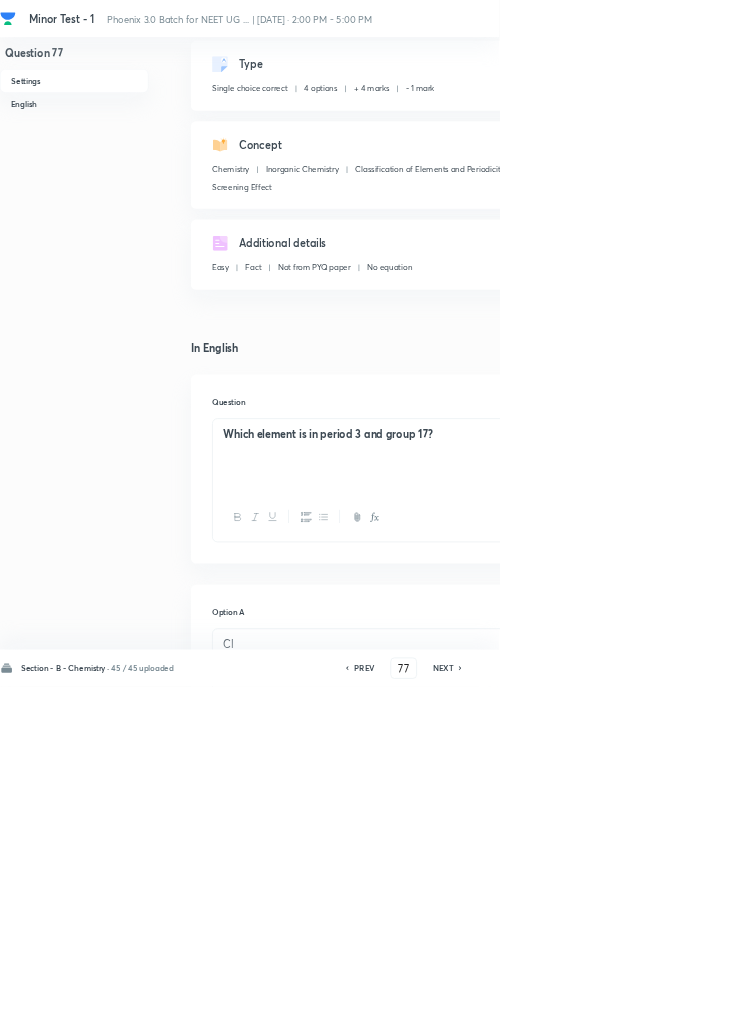 checkbox on "true" 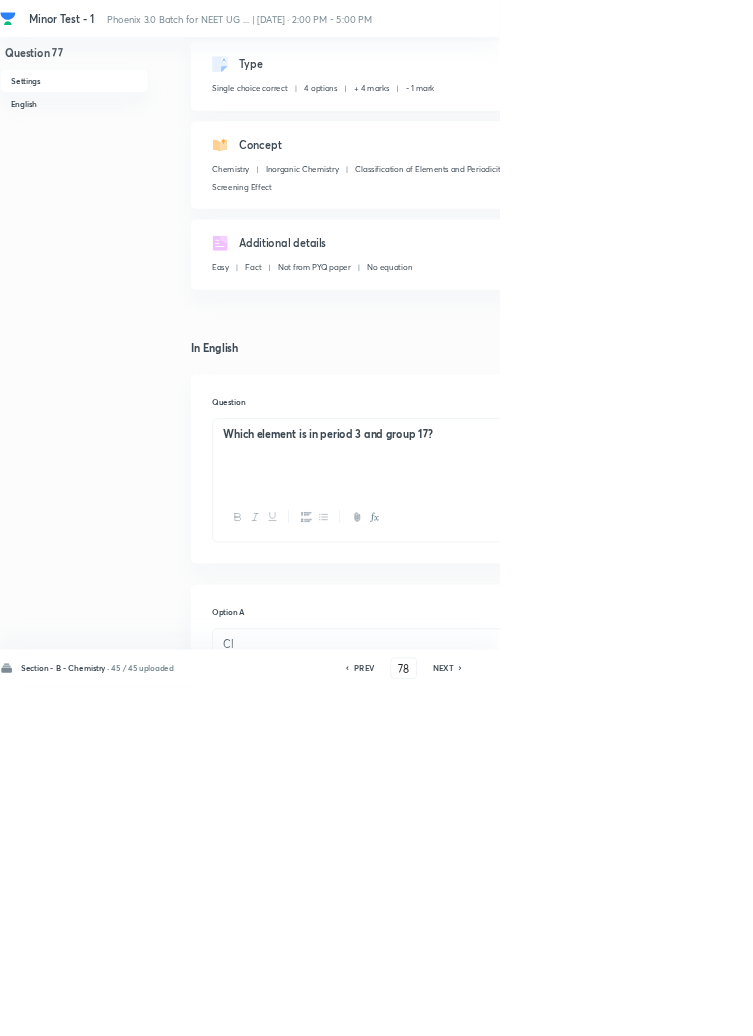 checkbox on "false" 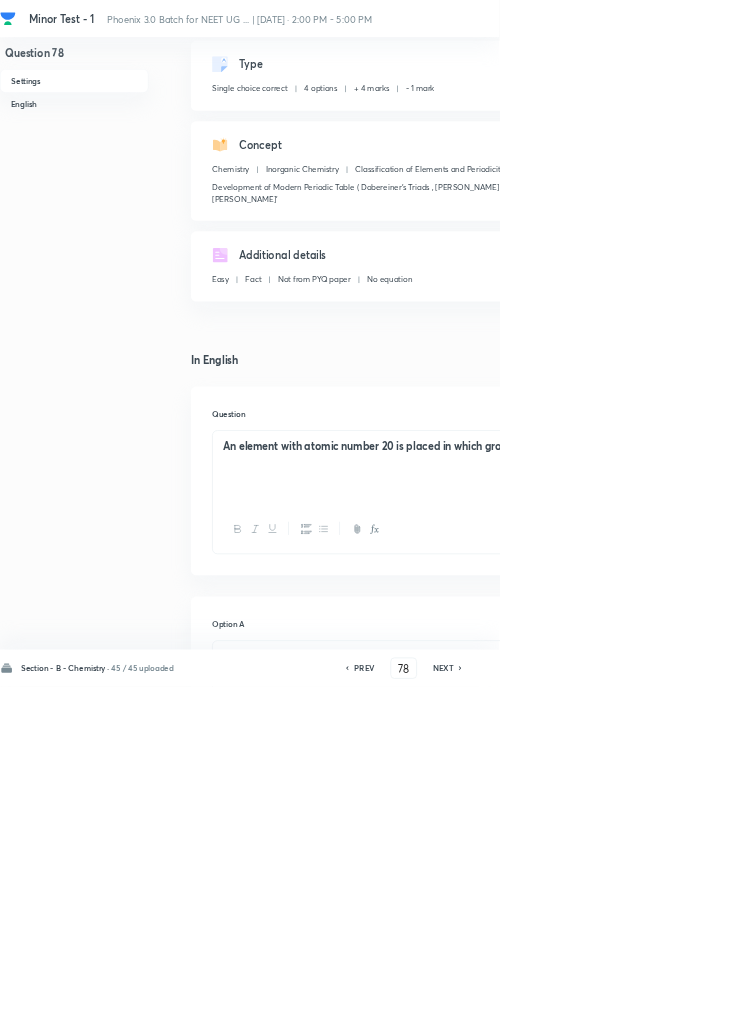 click 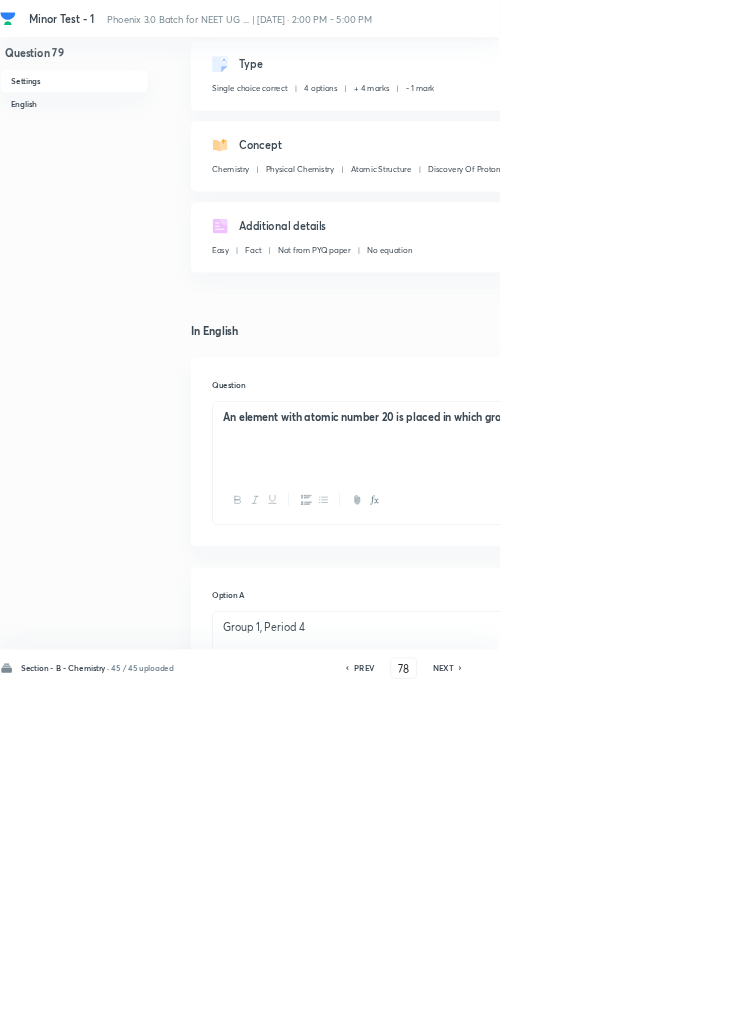 type on "79" 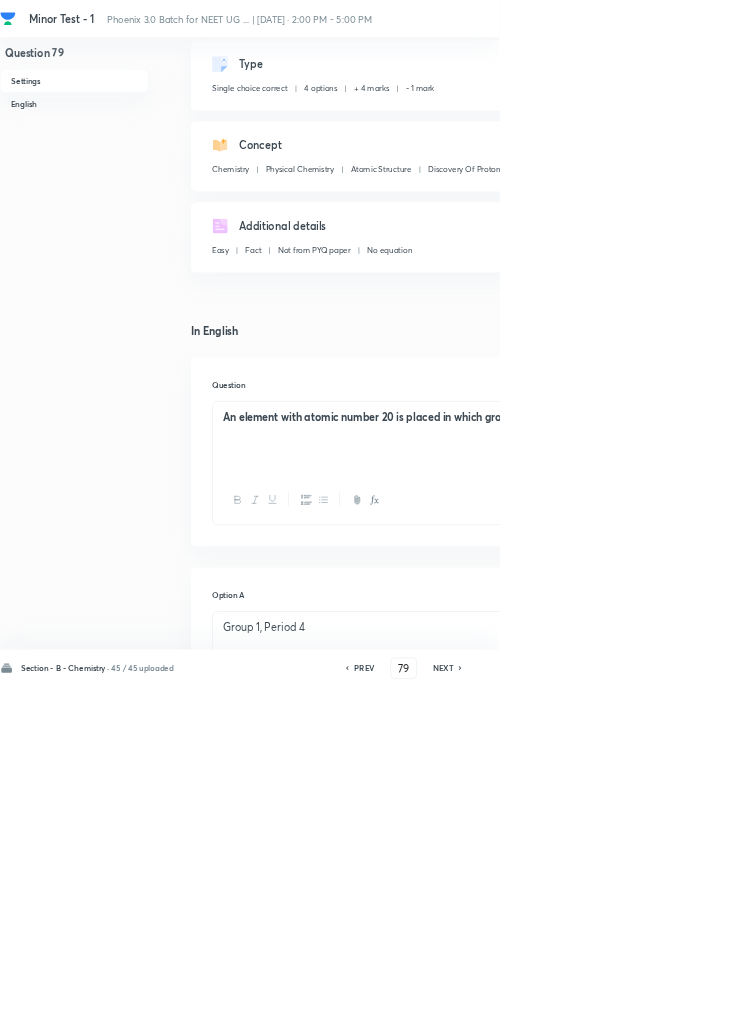 checkbox on "true" 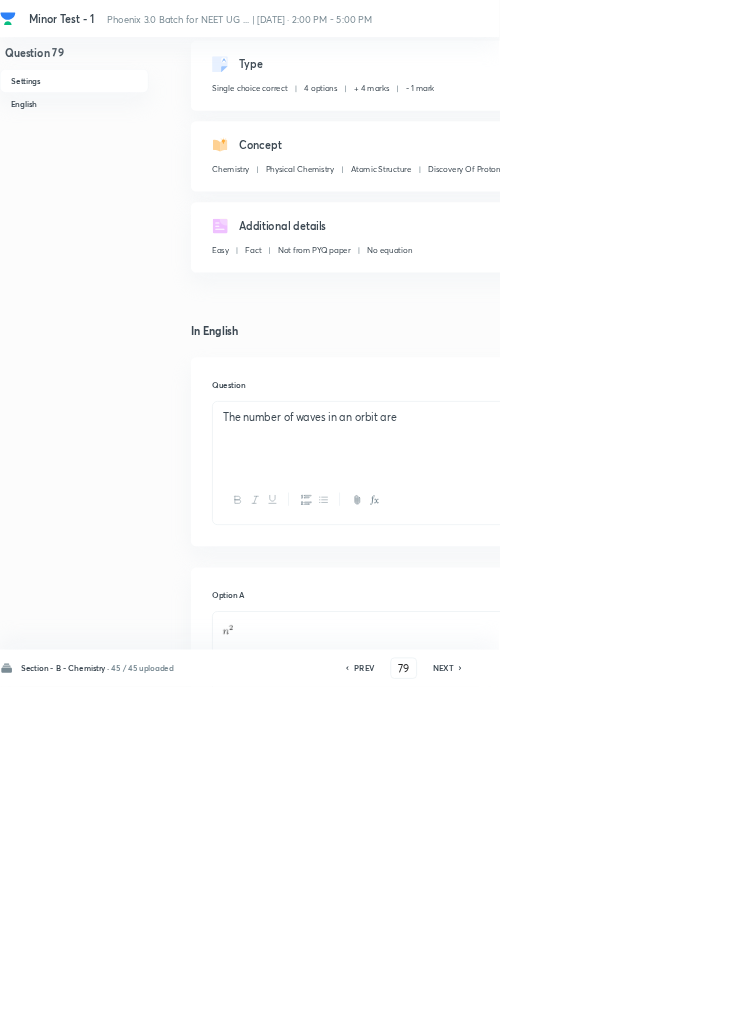 click on "NEXT" at bounding box center [668, 1008] 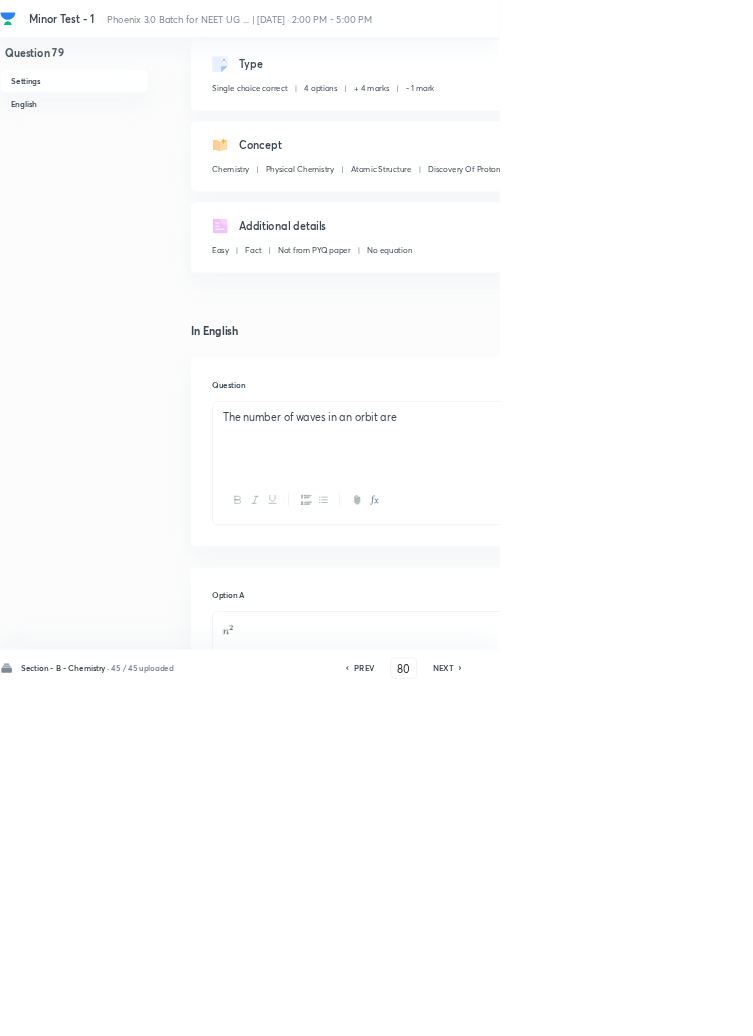 checkbox on "true" 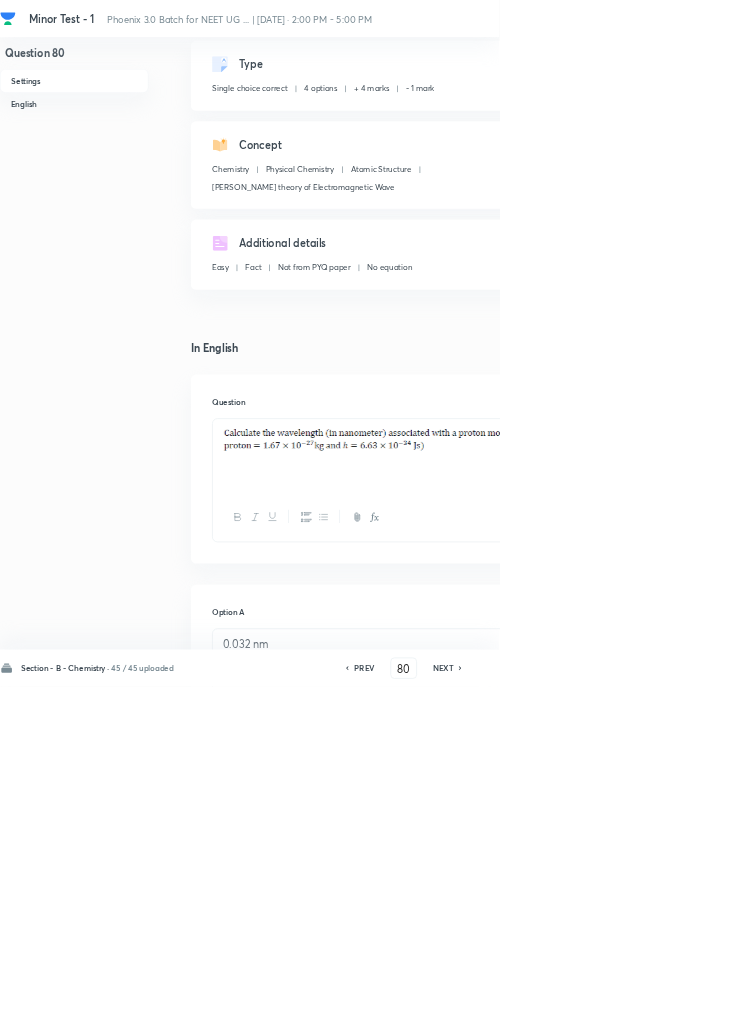 click 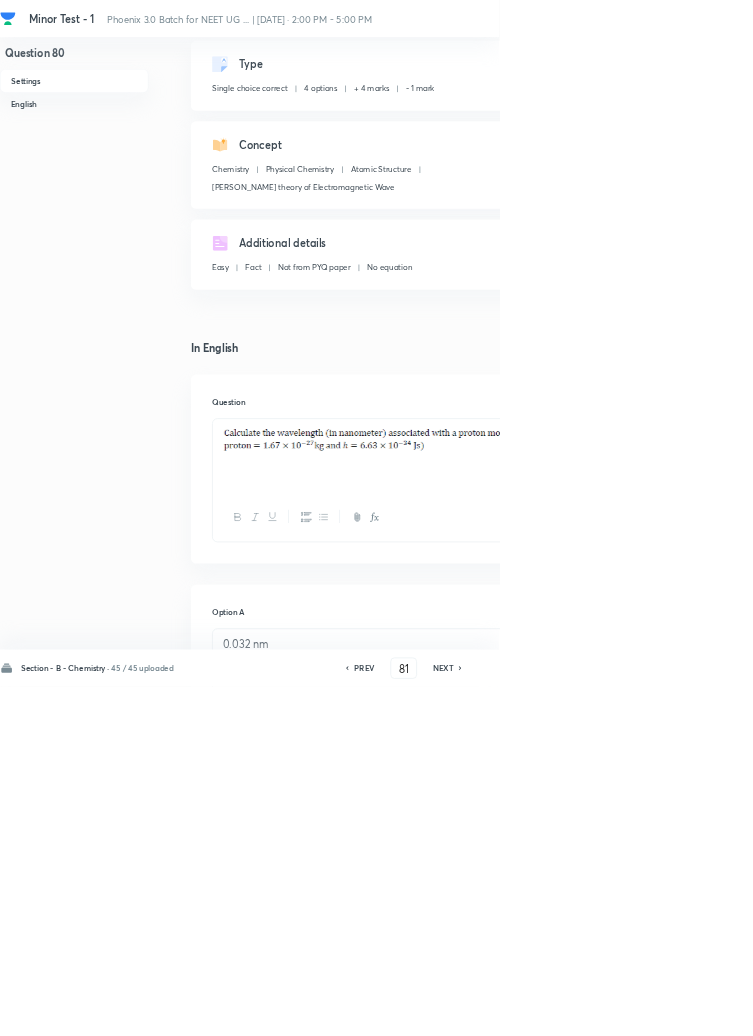 checkbox on "false" 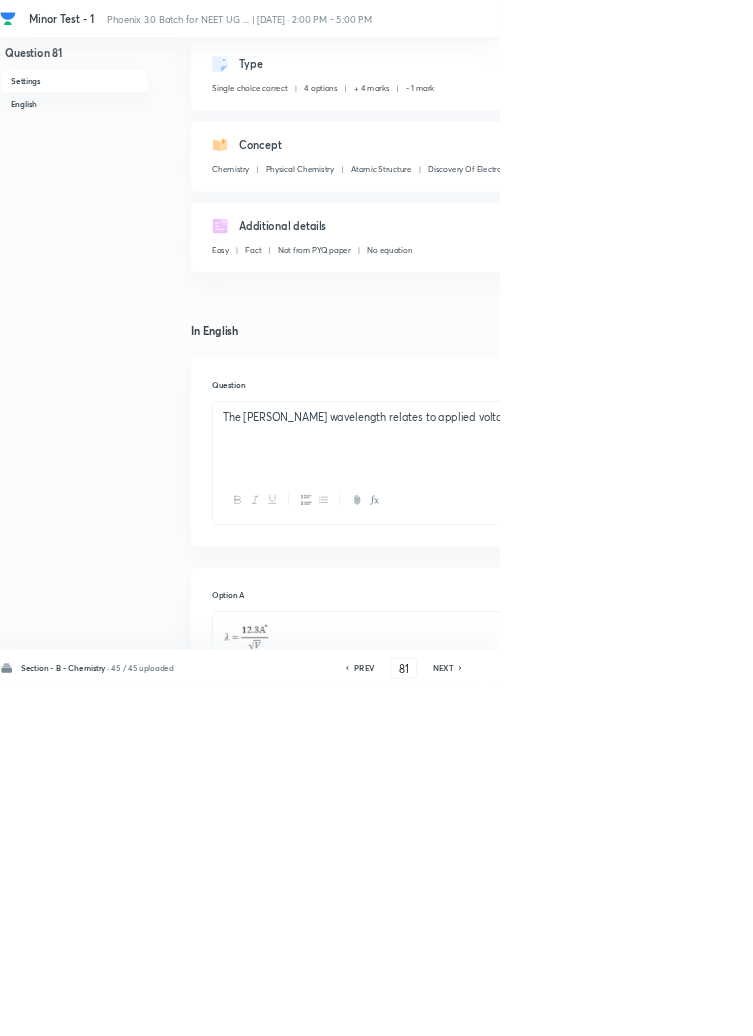 click on "NEXT" at bounding box center (668, 1008) 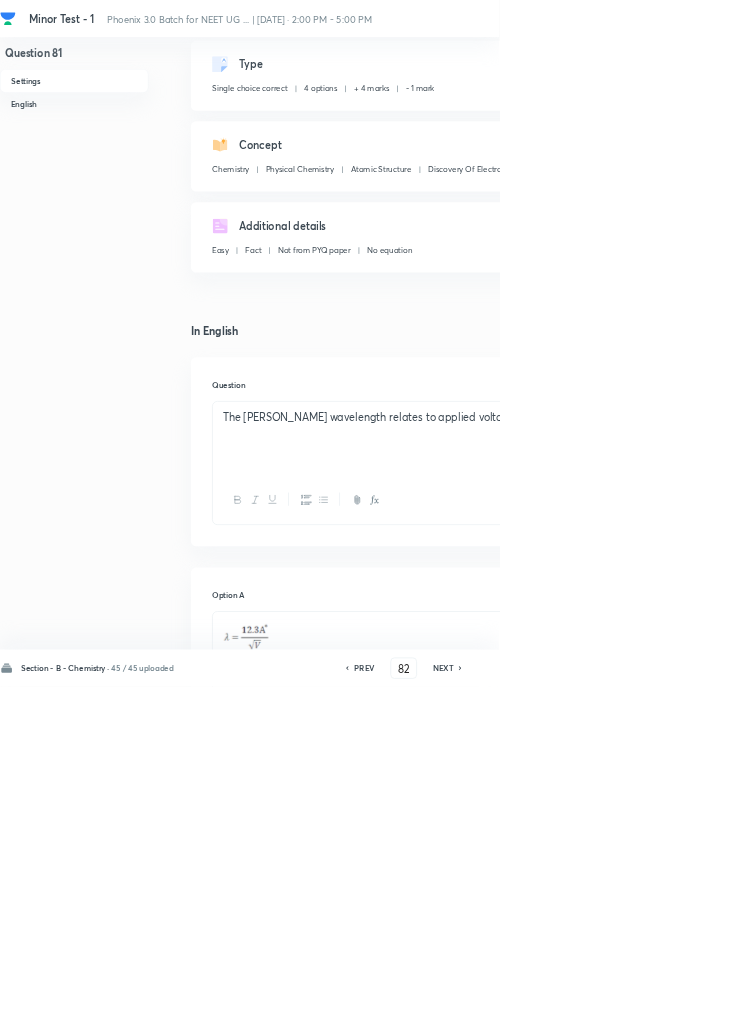 checkbox on "false" 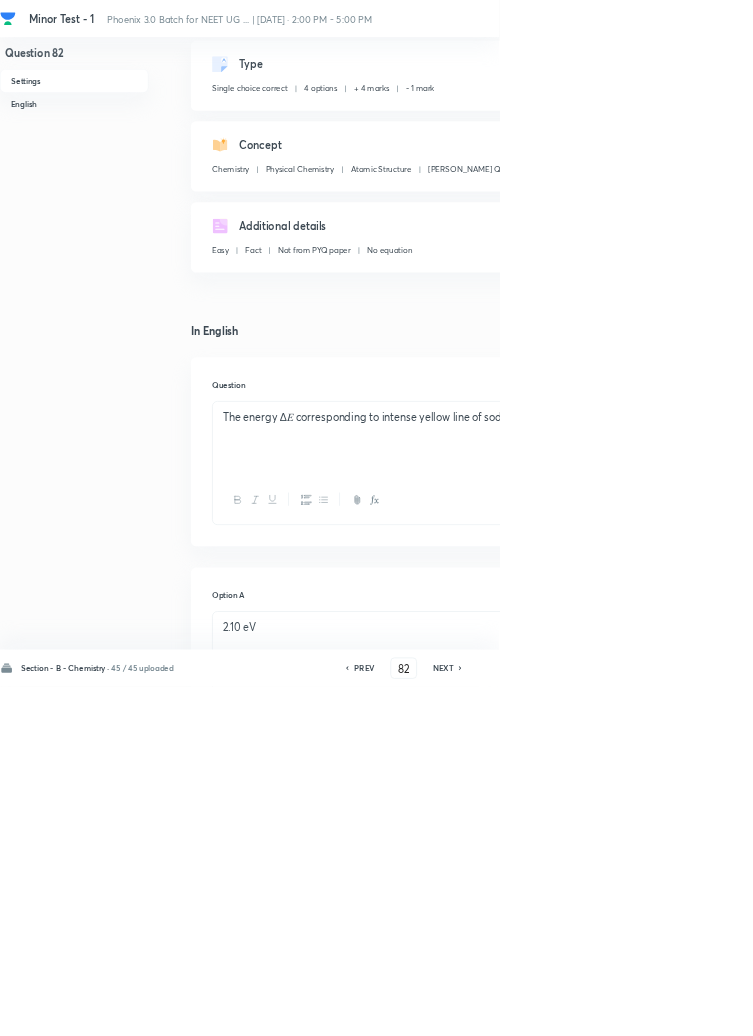click 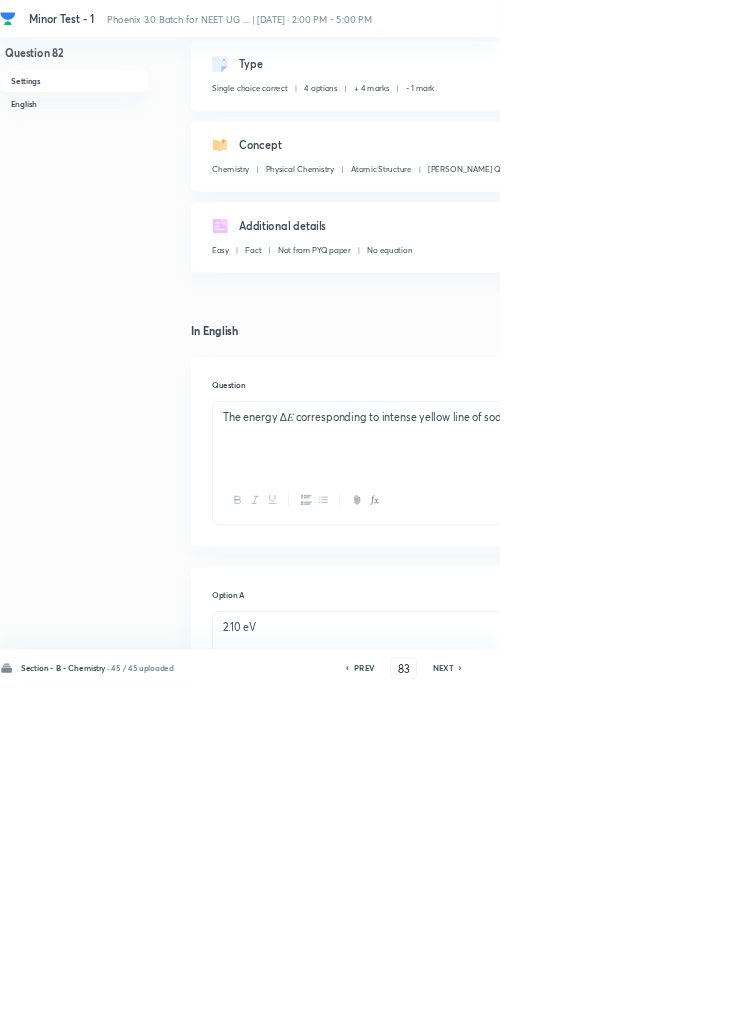 checkbox on "false" 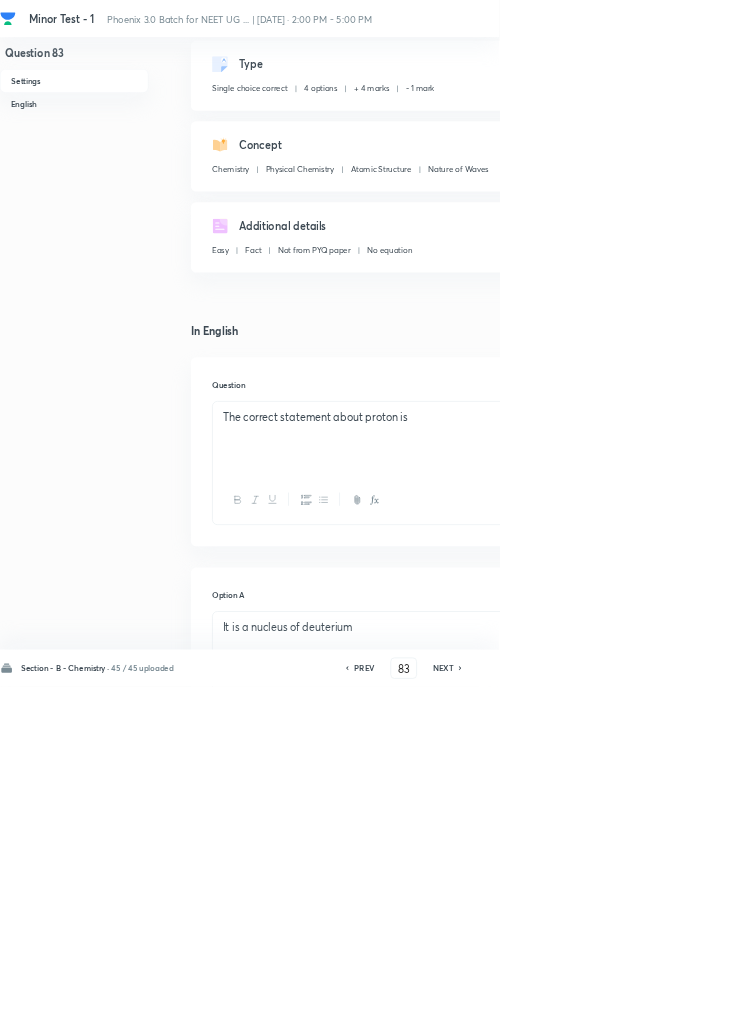 click on "NEXT" at bounding box center [668, 1008] 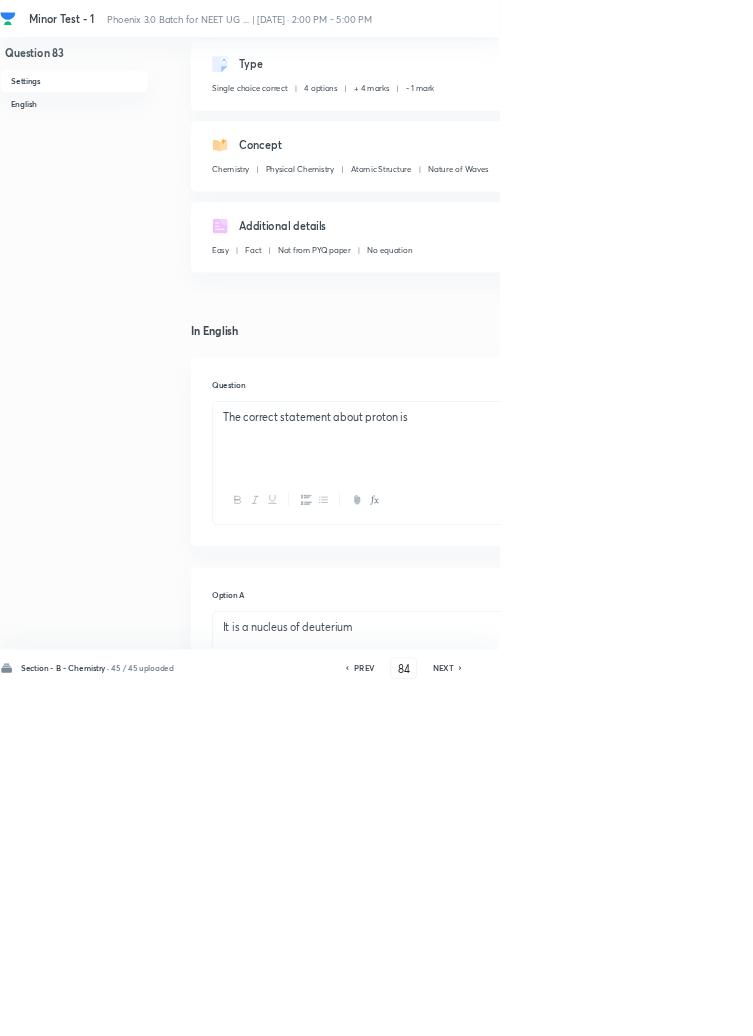 checkbox on "false" 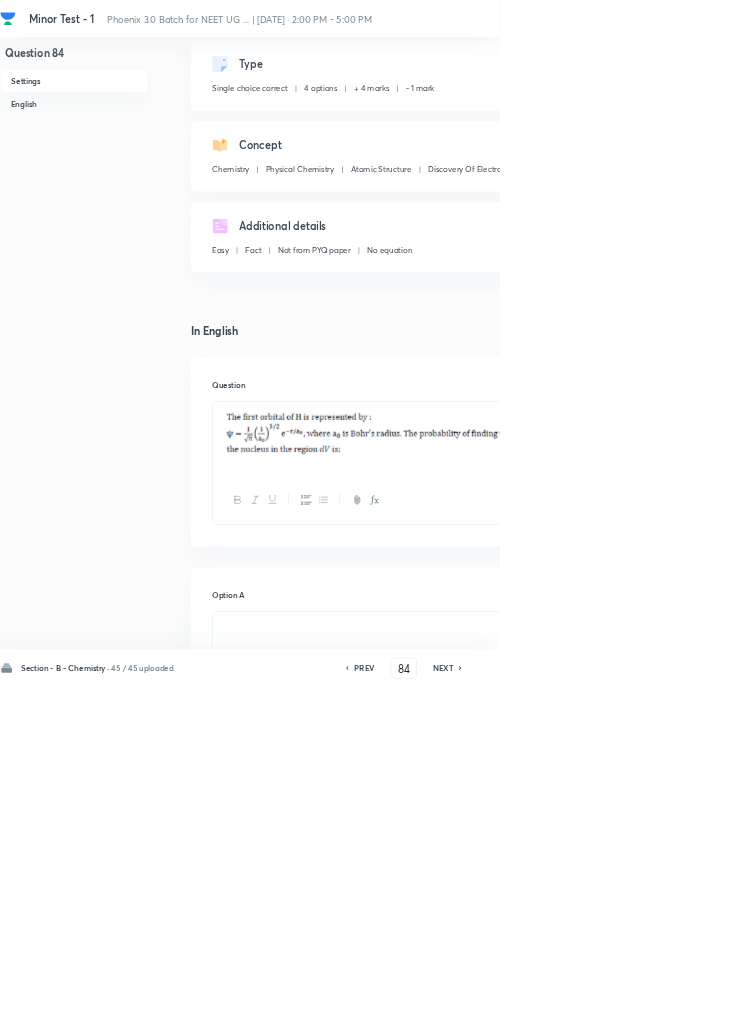 click on "NEXT" at bounding box center [668, 1008] 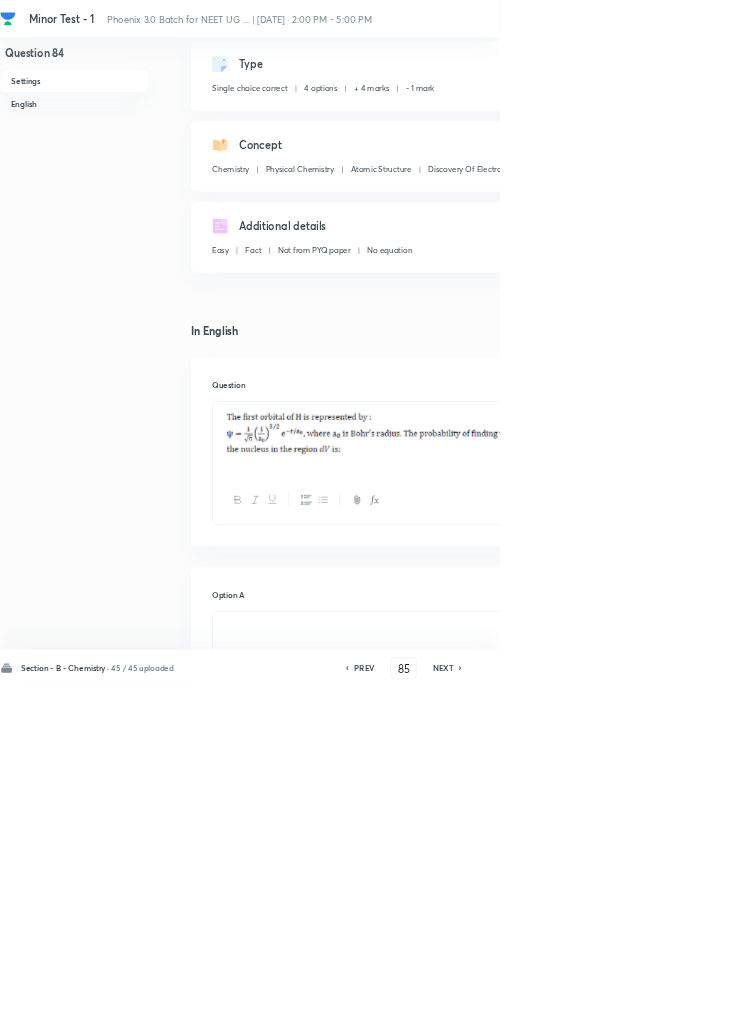 checkbox on "true" 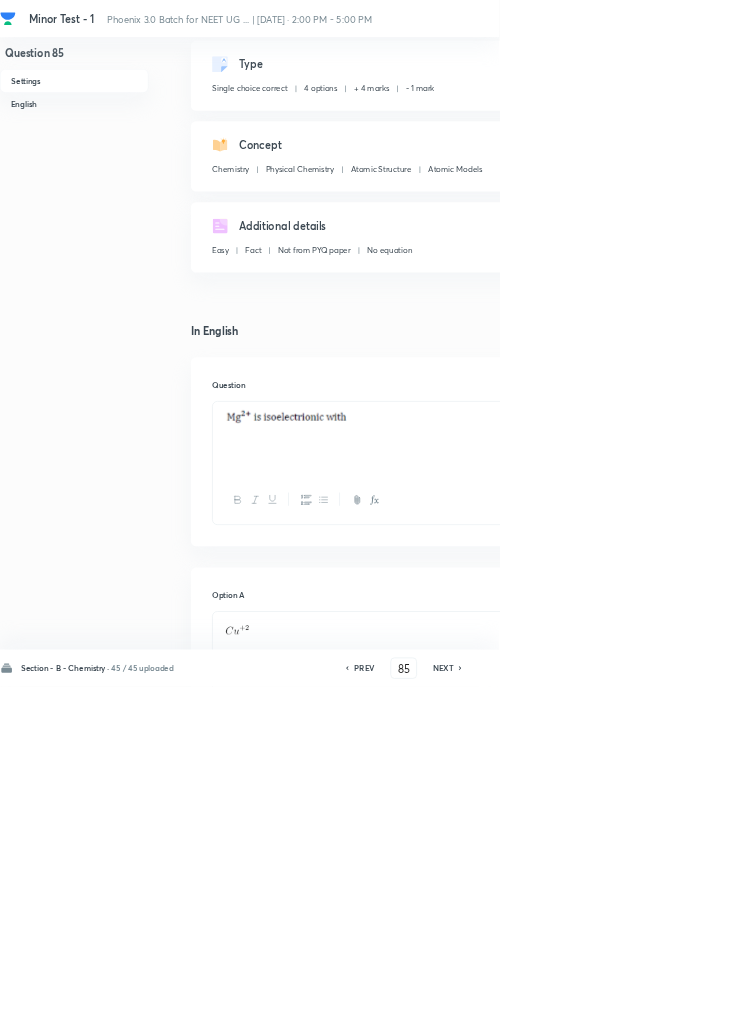 click 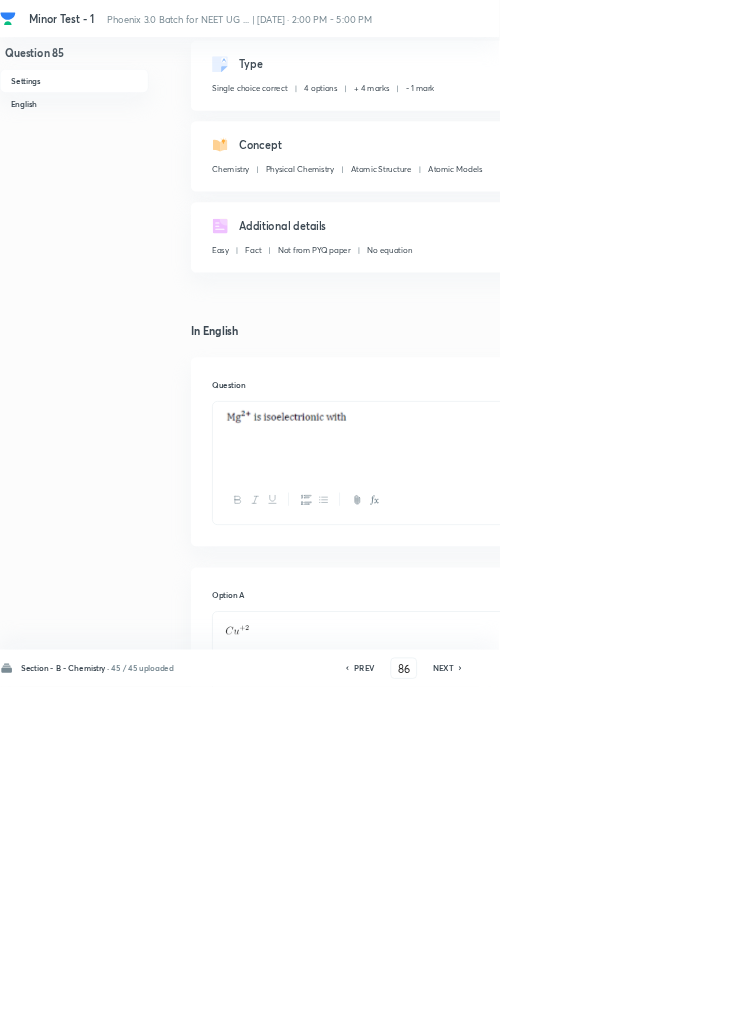 checkbox on "false" 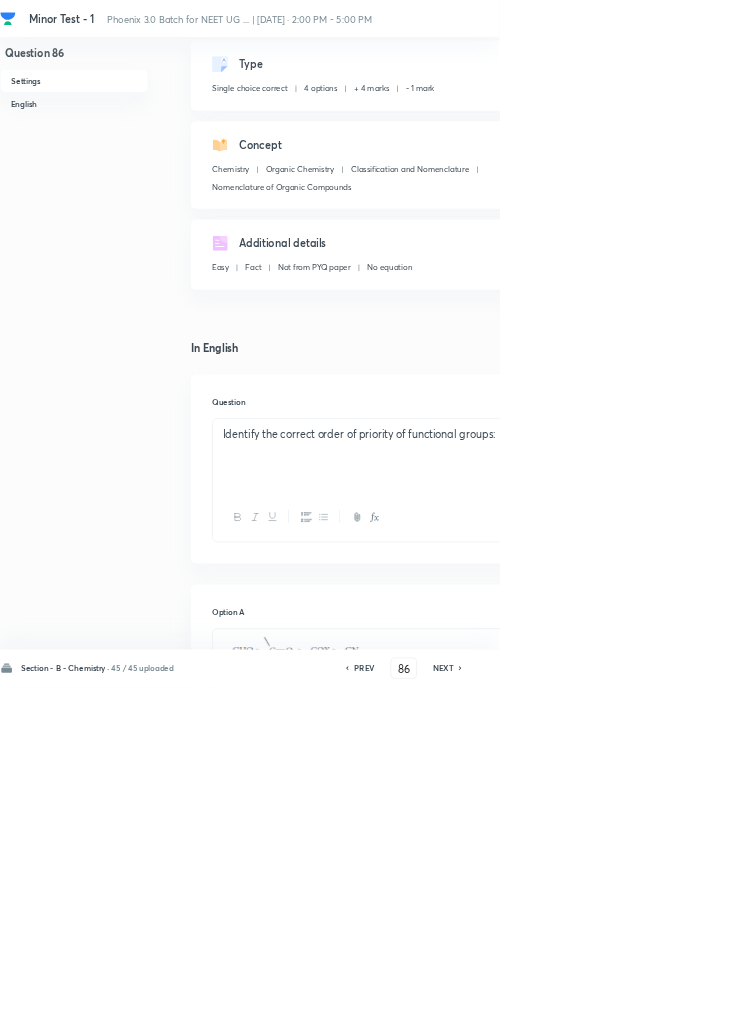 click on "Identify the correct order of priority of functional groups:" at bounding box center (640, 655) 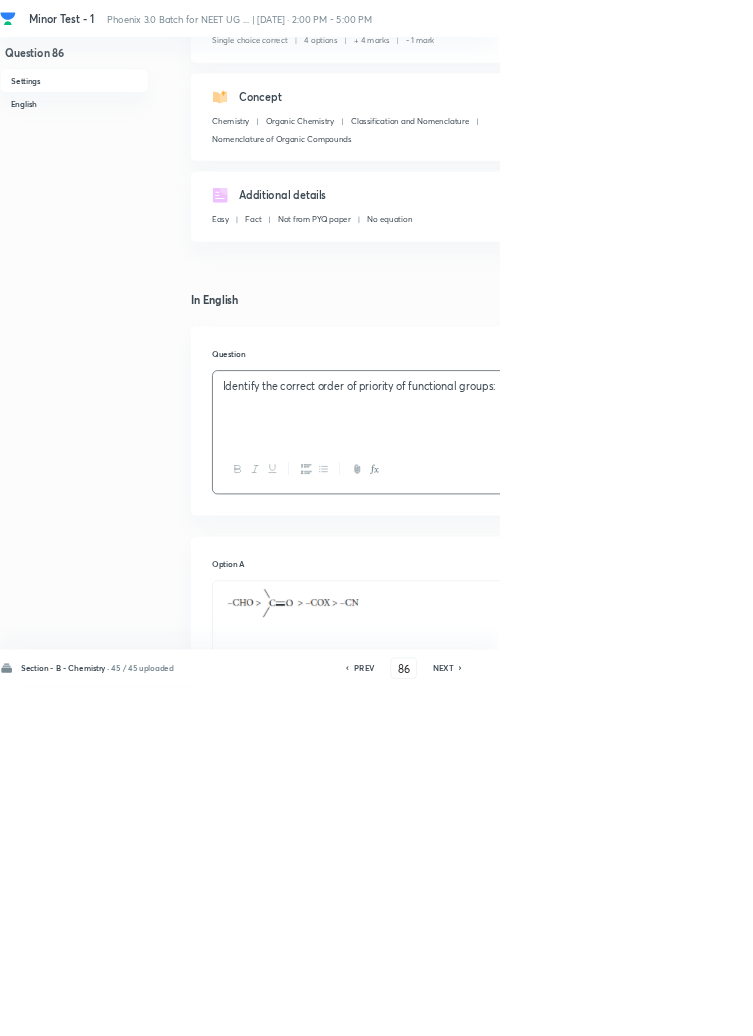 scroll, scrollTop: 191, scrollLeft: 0, axis: vertical 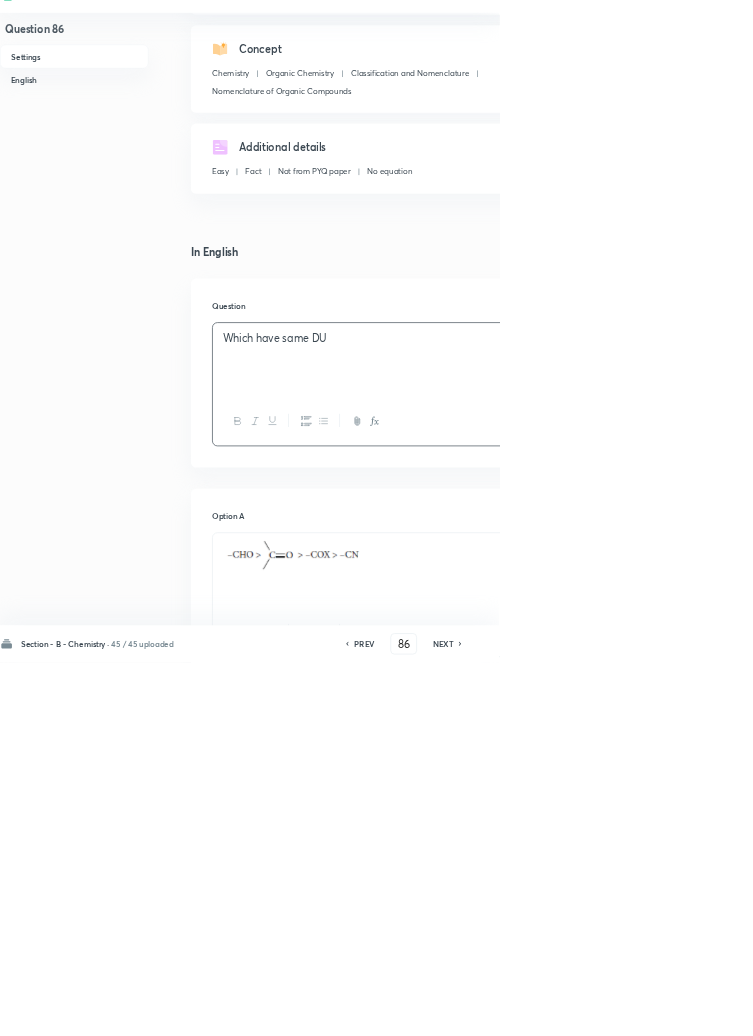 click at bounding box center (640, 878) 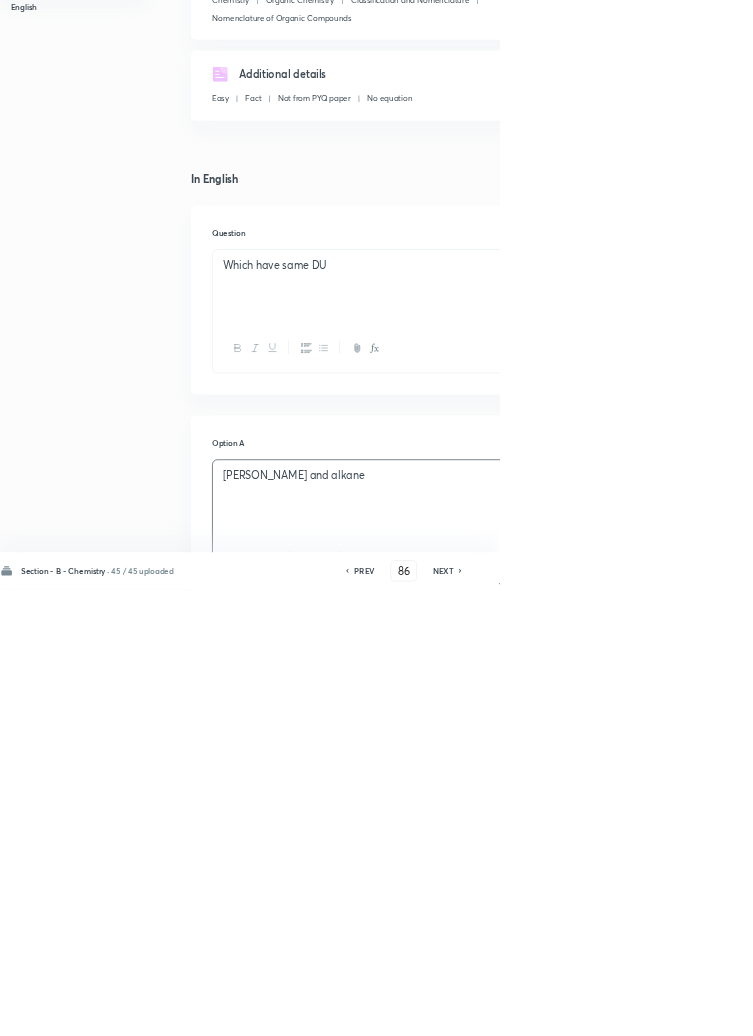 scroll, scrollTop: 191, scrollLeft: 0, axis: vertical 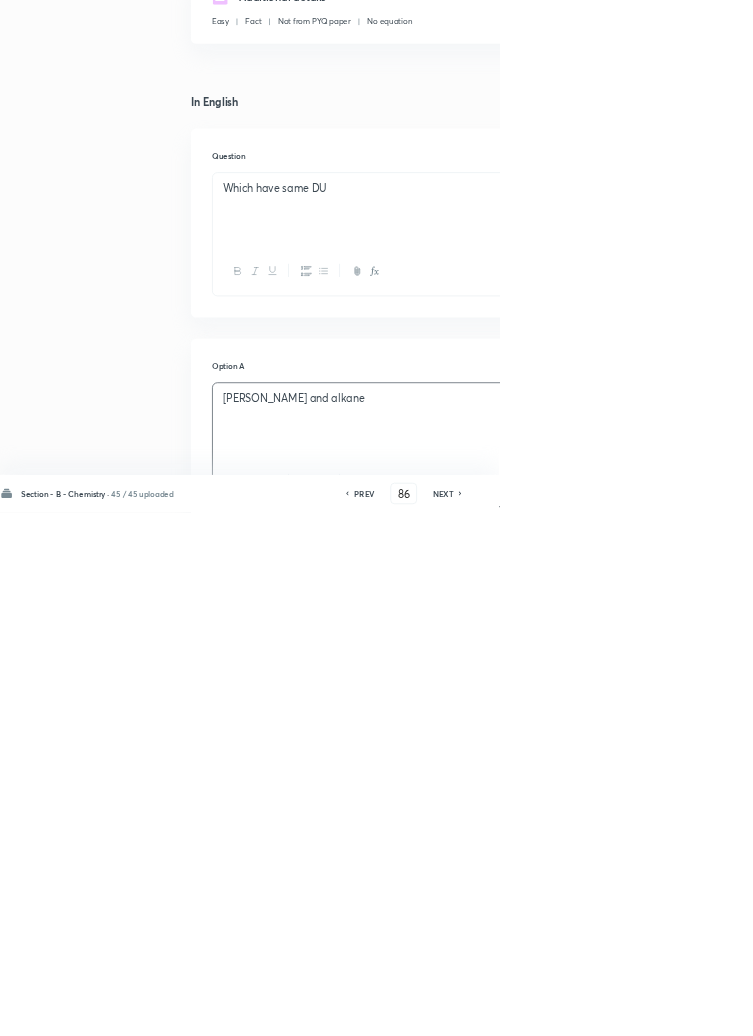 click at bounding box center [640, 1199] 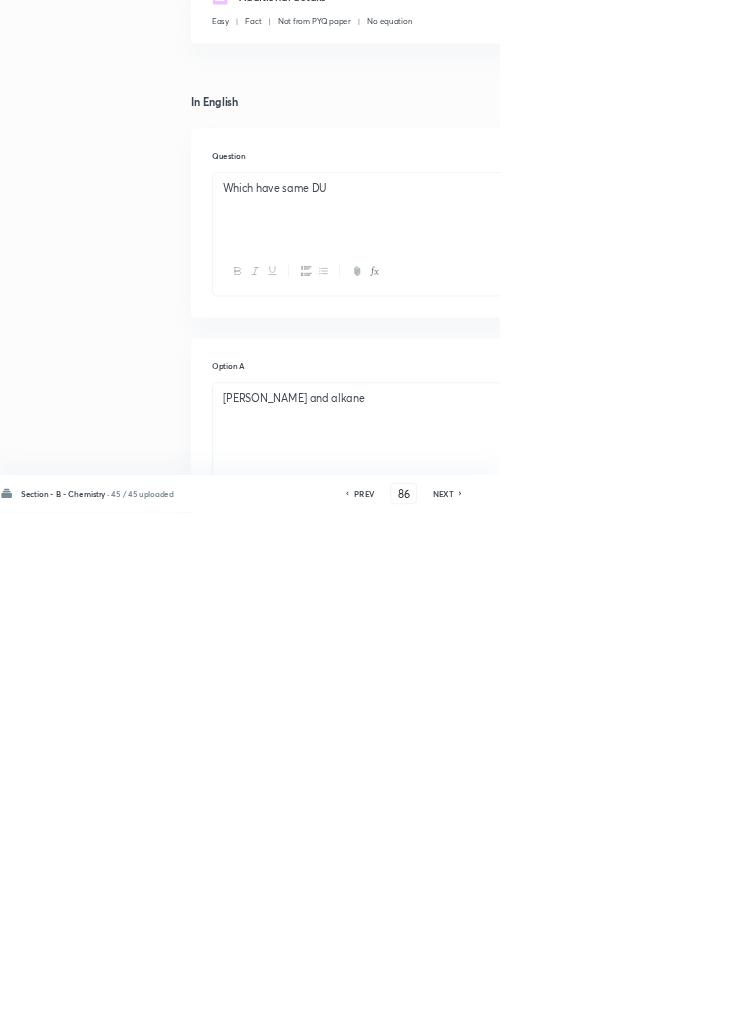 click at bounding box center (640, 1183) 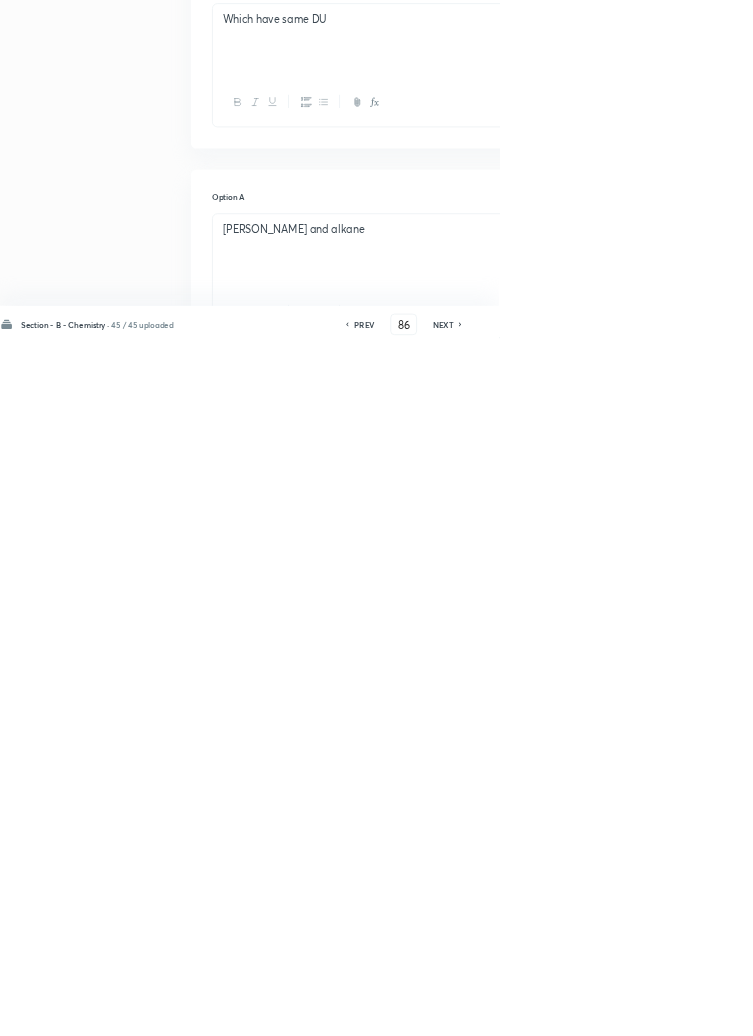 scroll, scrollTop: 201, scrollLeft: 0, axis: vertical 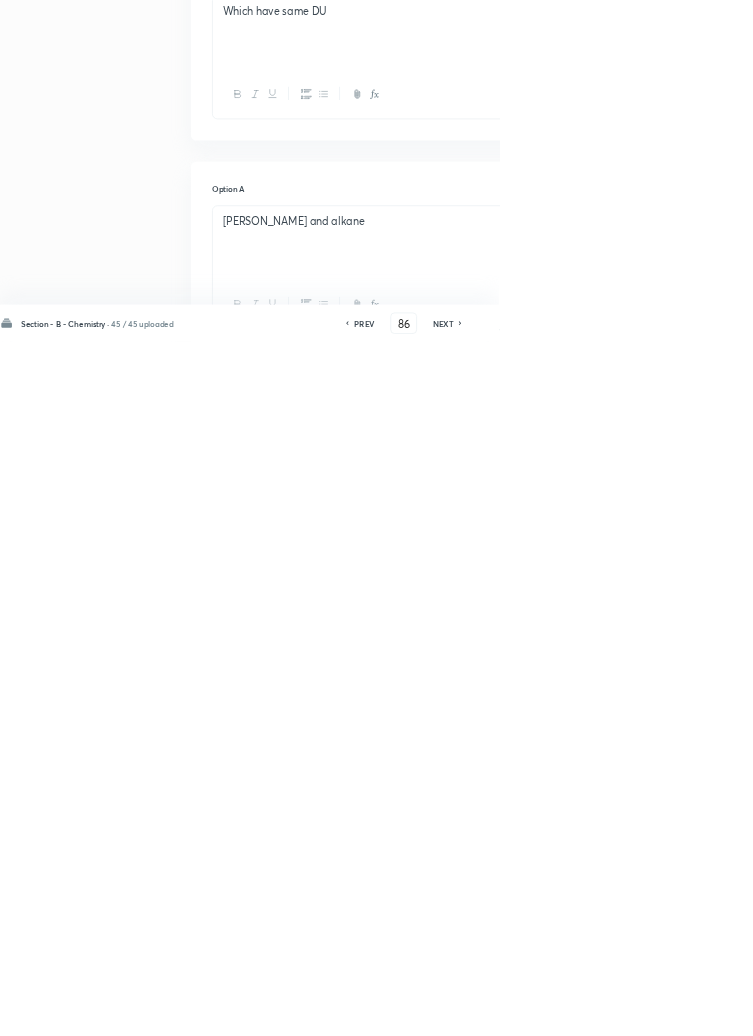 click at bounding box center (640, 1471) 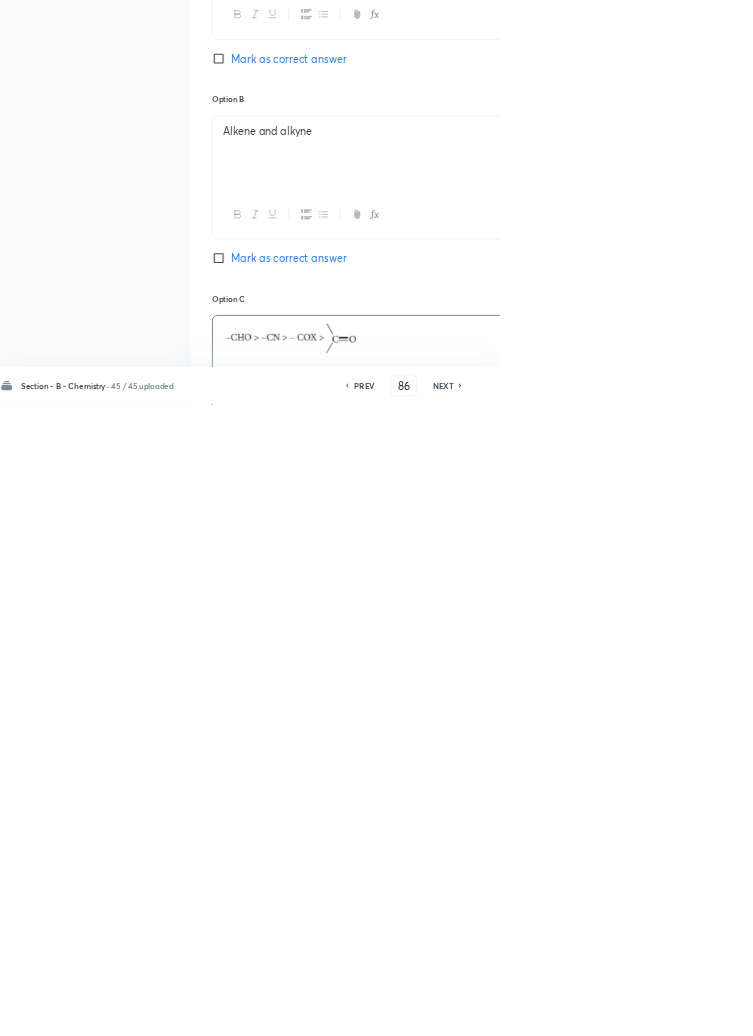 scroll, scrollTop: 732, scrollLeft: 0, axis: vertical 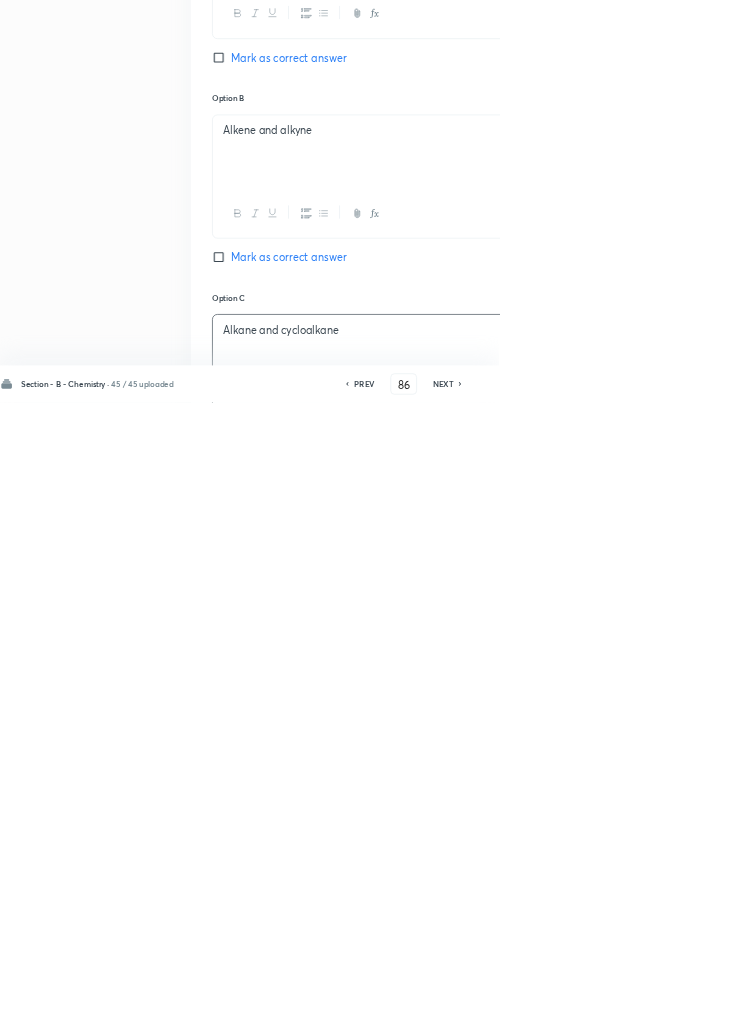 click at bounding box center [640, 1243] 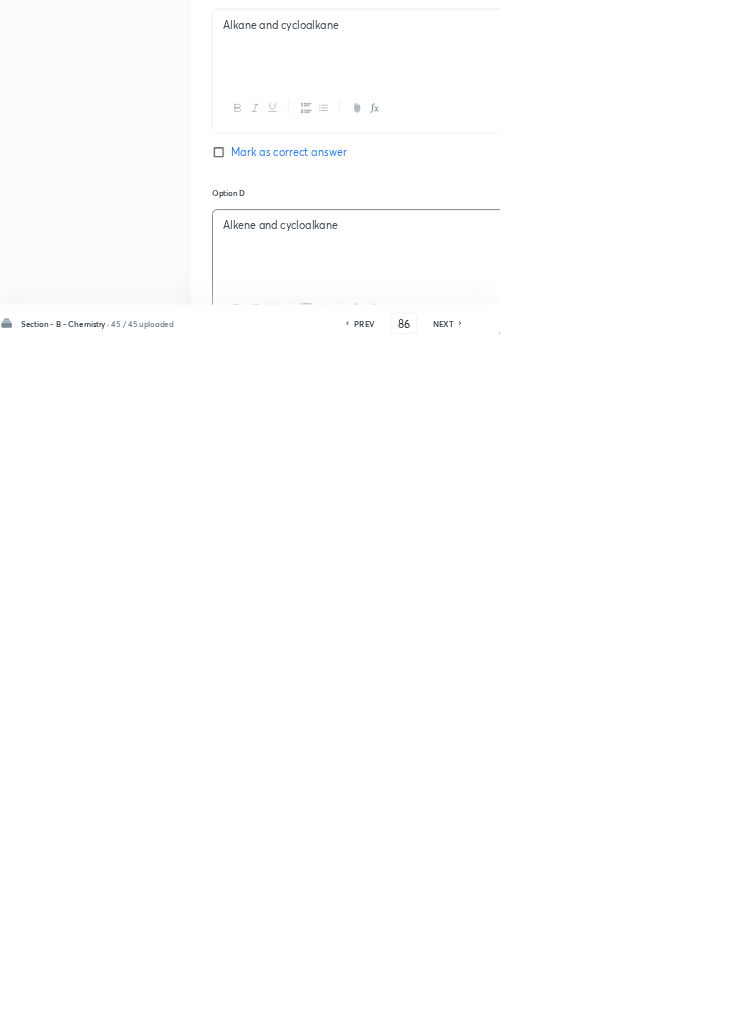 scroll, scrollTop: 1126, scrollLeft: 0, axis: vertical 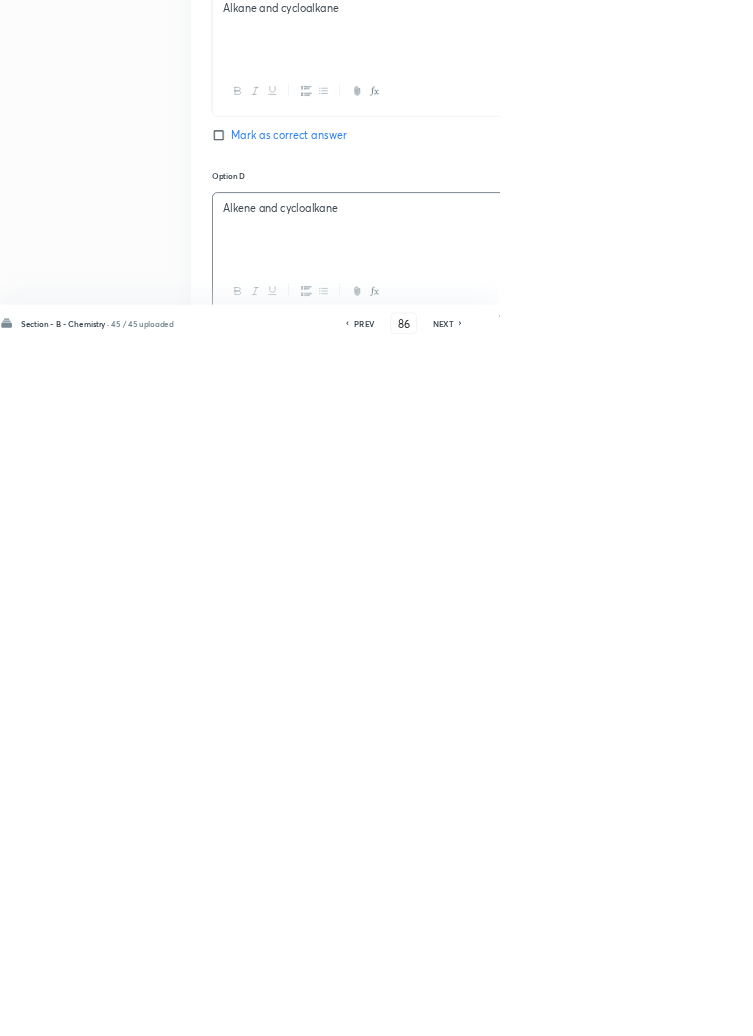 click on "according to" at bounding box center [640, 1206] 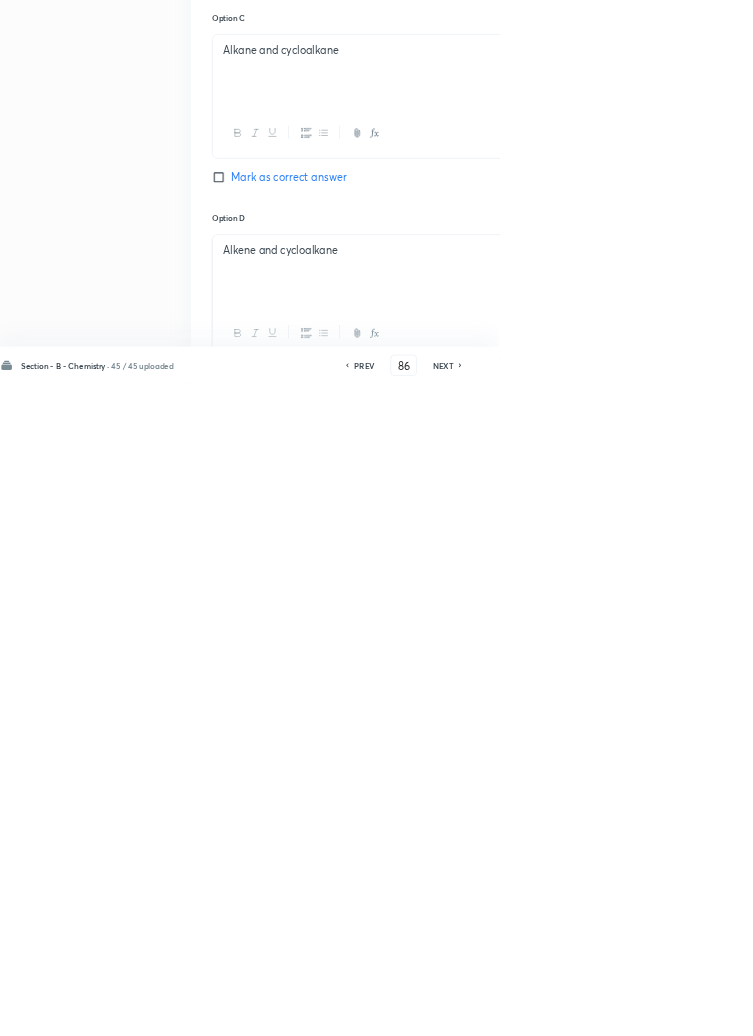 scroll, scrollTop: 1126, scrollLeft: 0, axis: vertical 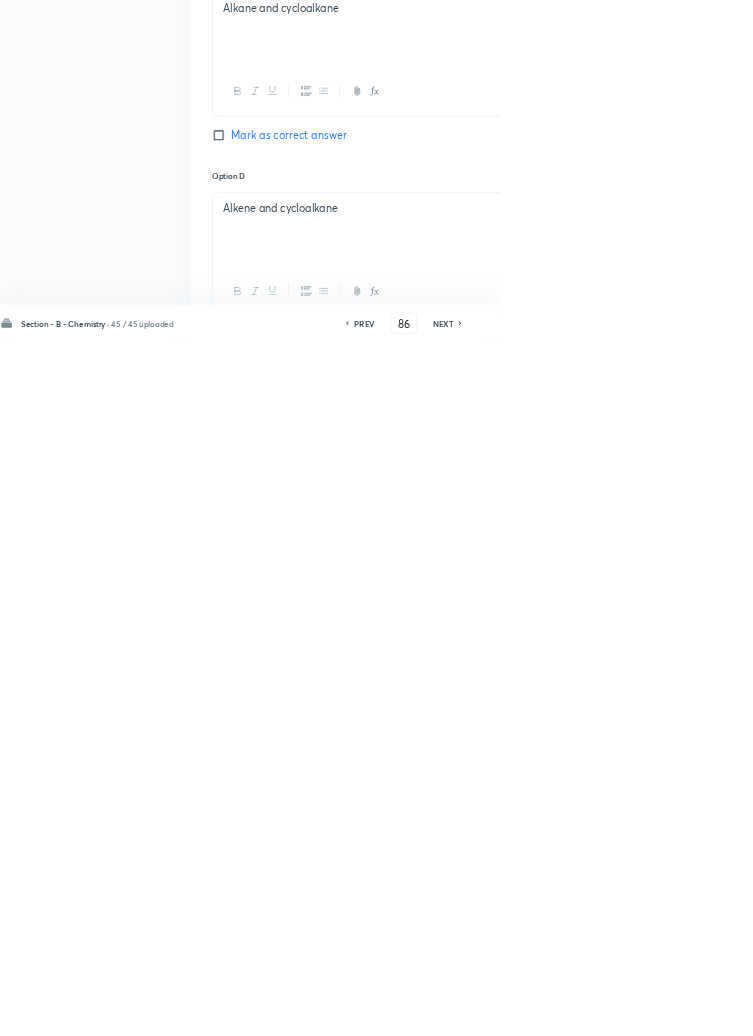 click on "Save" at bounding box center (1096, 1006) 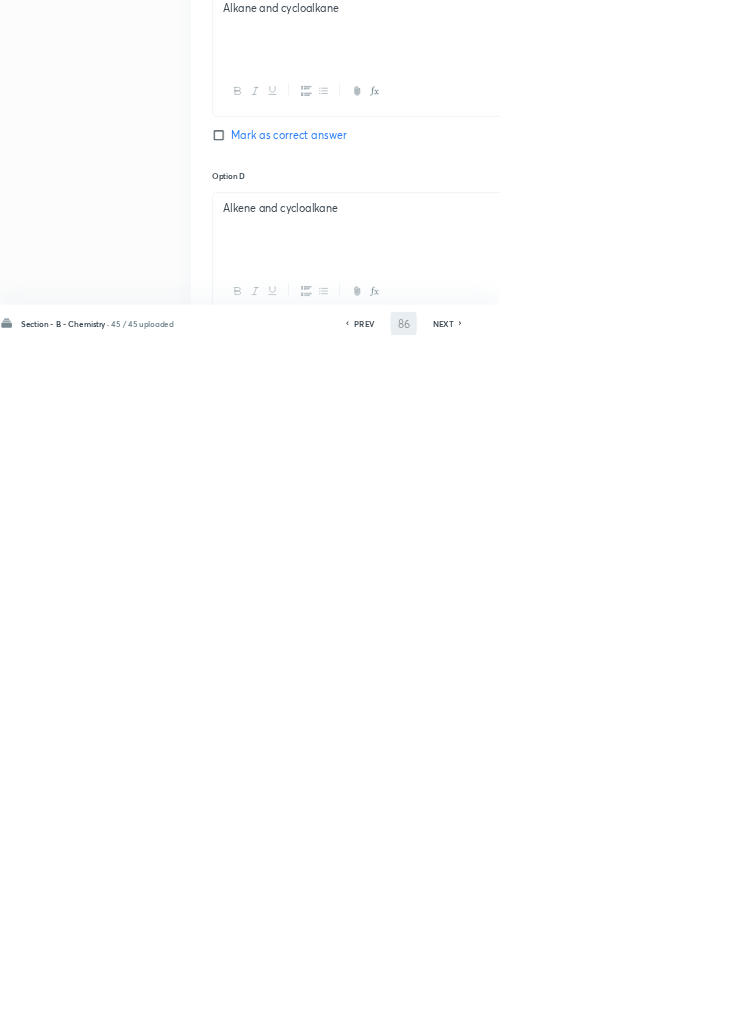 scroll, scrollTop: 1126, scrollLeft: 0, axis: vertical 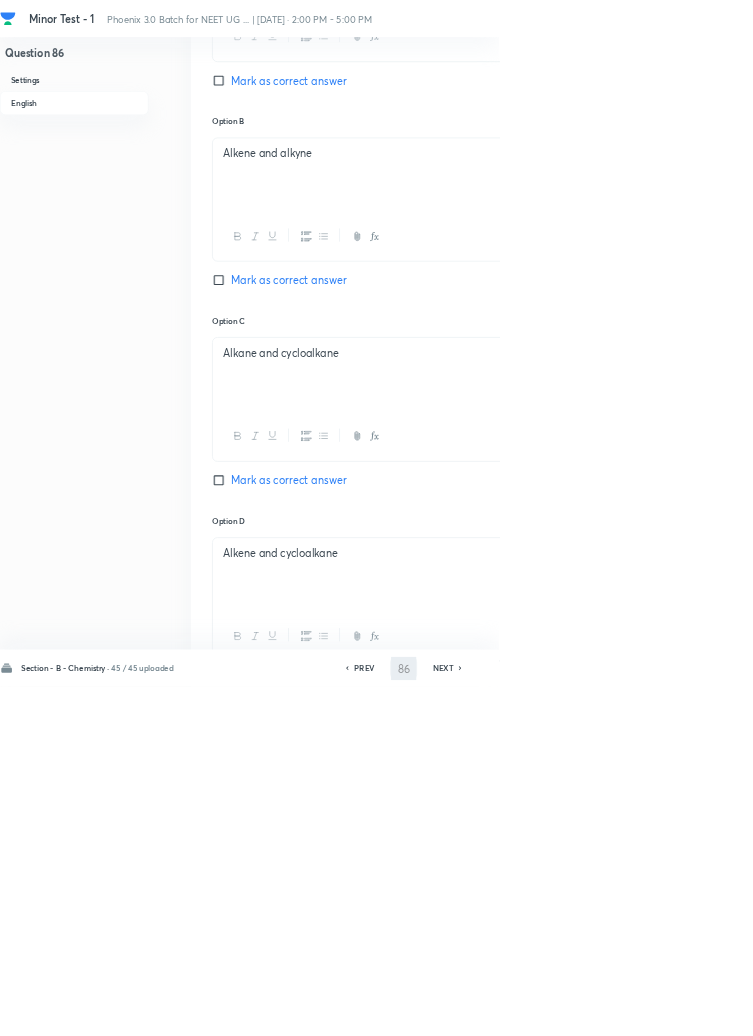type on "87" 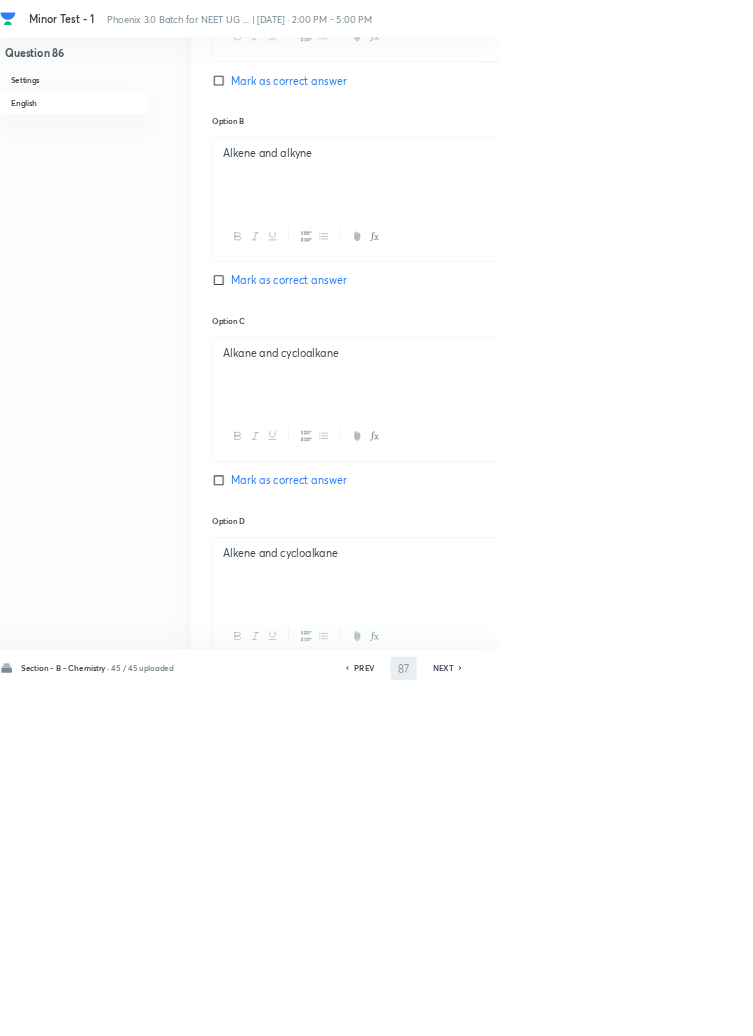 checkbox on "false" 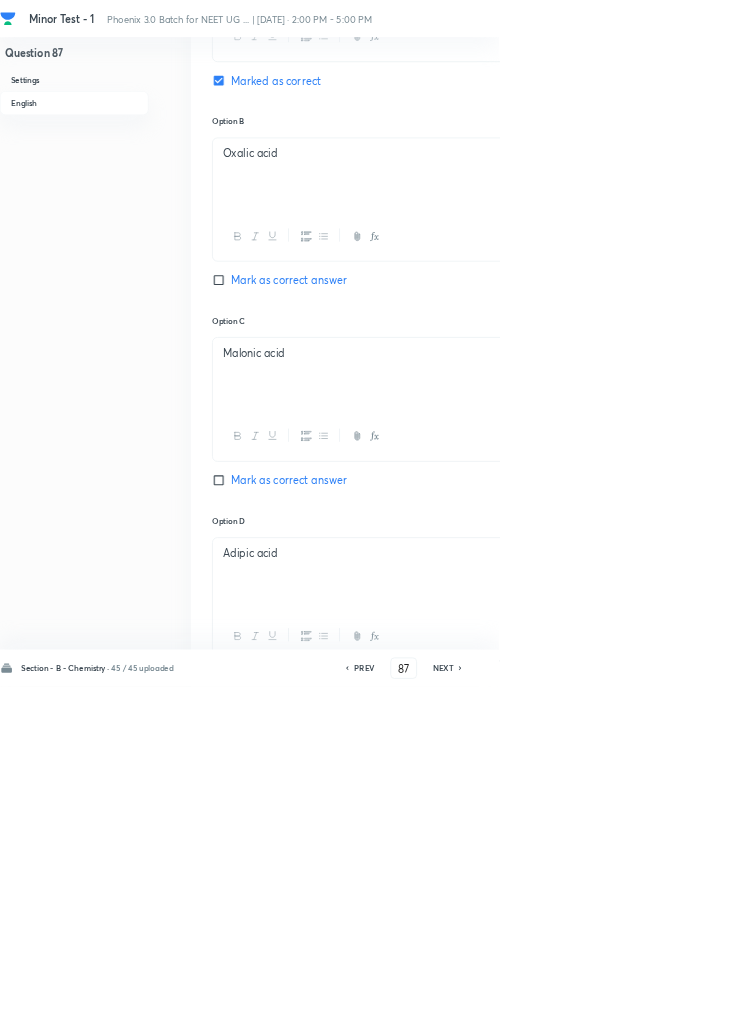 checkbox on "true" 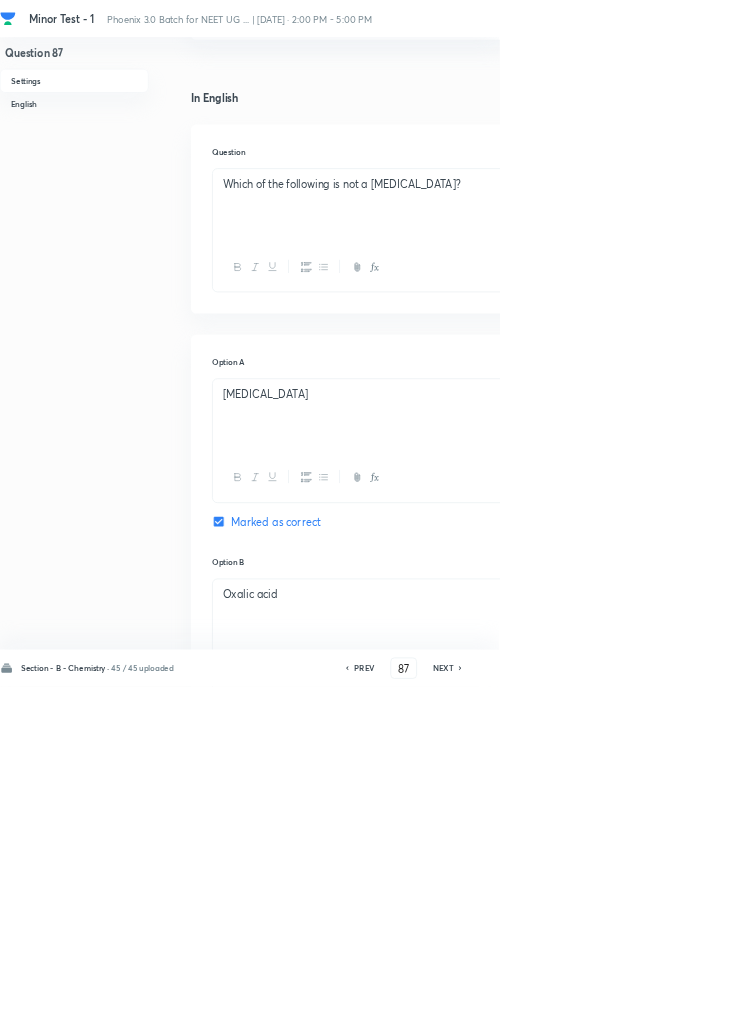 scroll, scrollTop: 455, scrollLeft: 0, axis: vertical 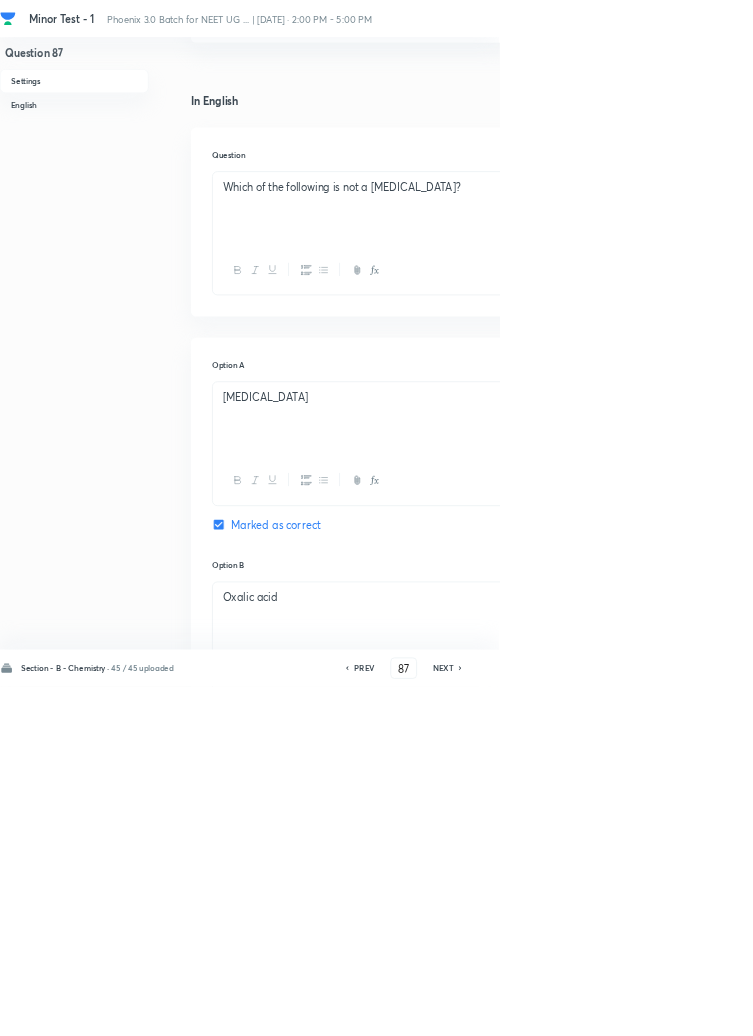 click on "Which of the following is not a [MEDICAL_DATA]?" at bounding box center [640, 283] 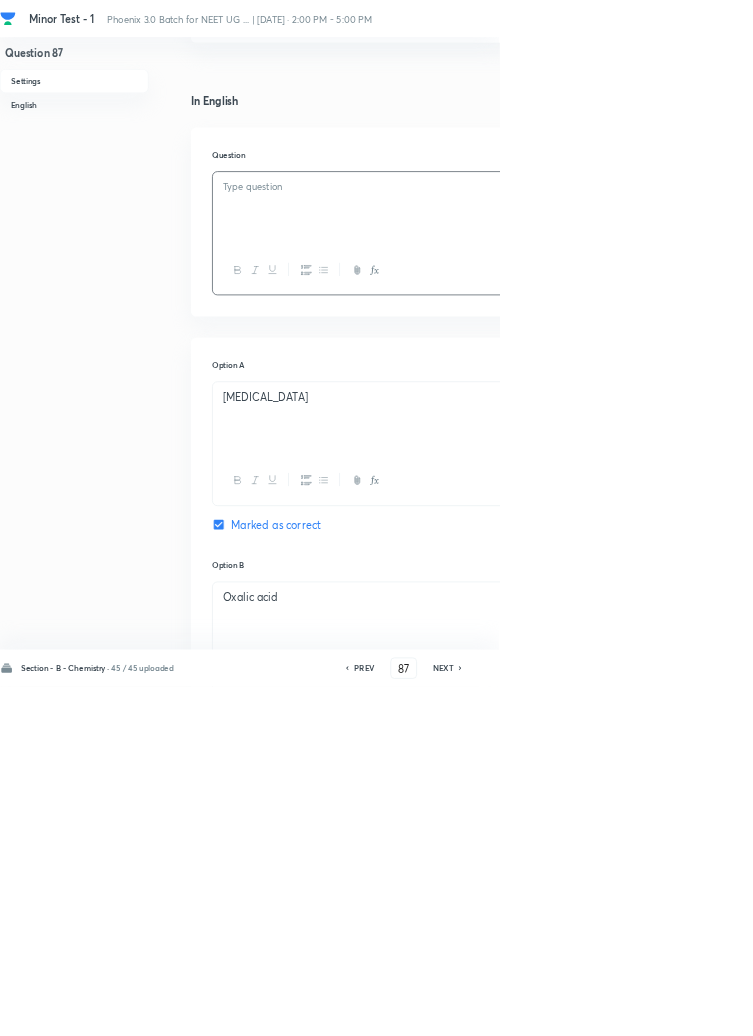 click on "[MEDICAL_DATA]" at bounding box center (640, 600) 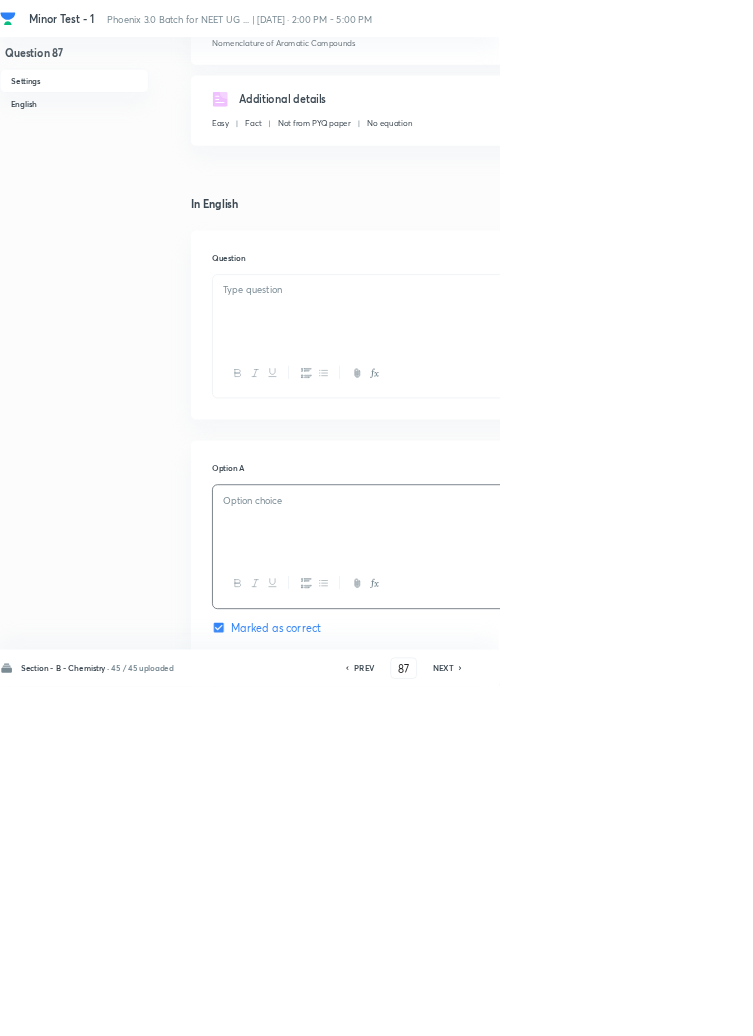 scroll, scrollTop: 300, scrollLeft: 0, axis: vertical 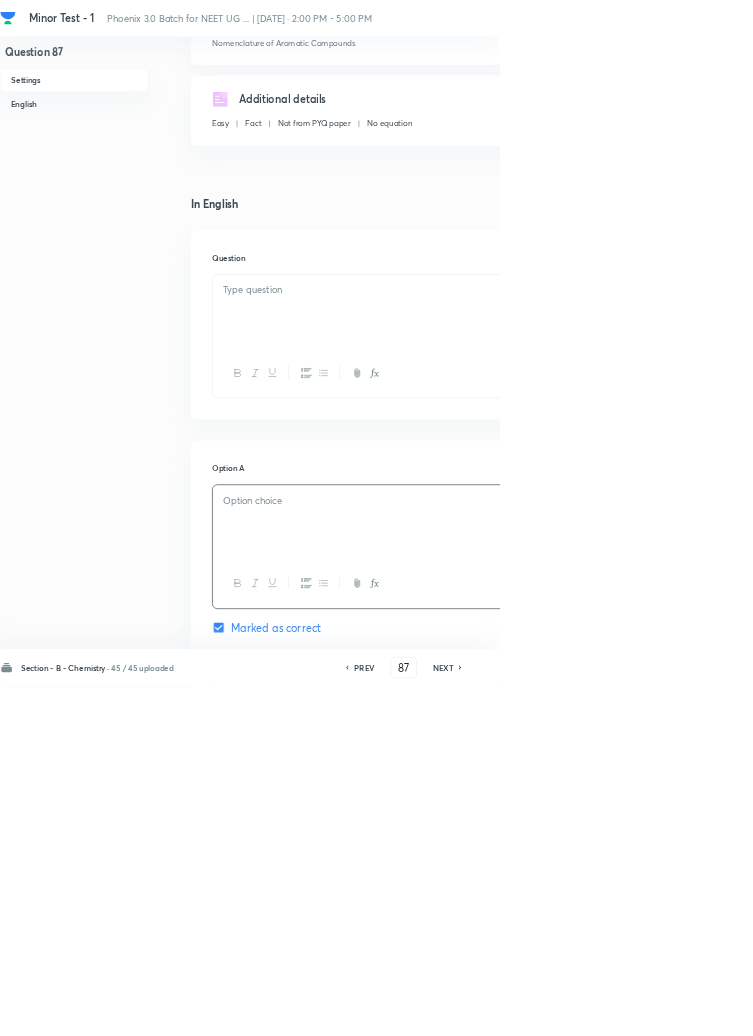 click at bounding box center [640, 471] 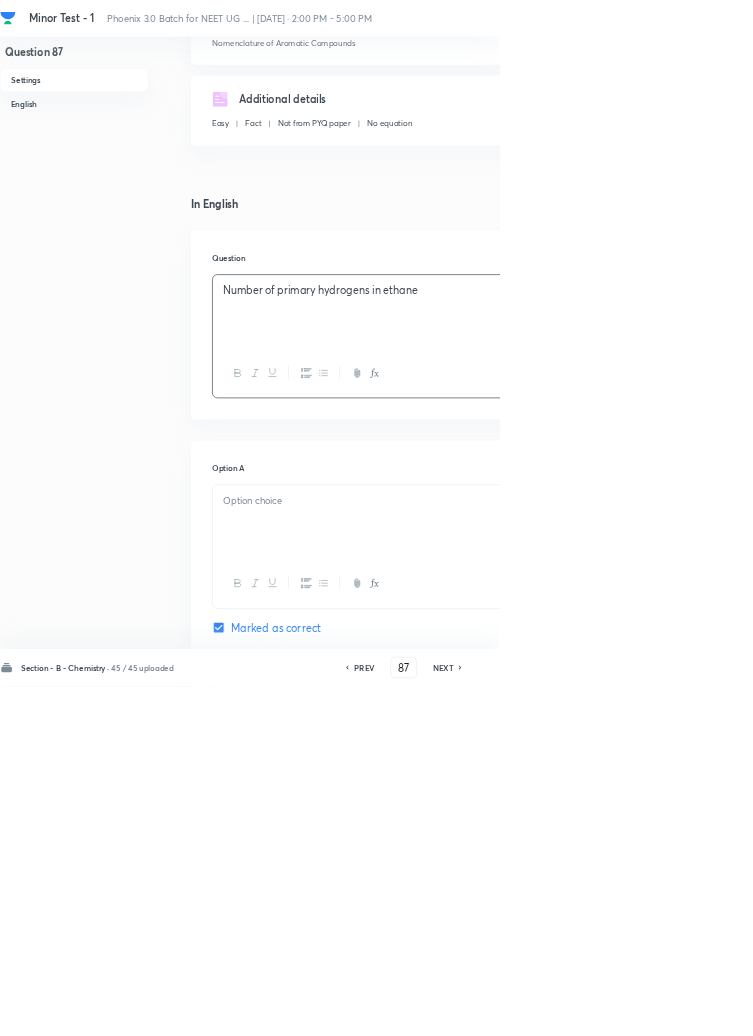 click at bounding box center (640, 755) 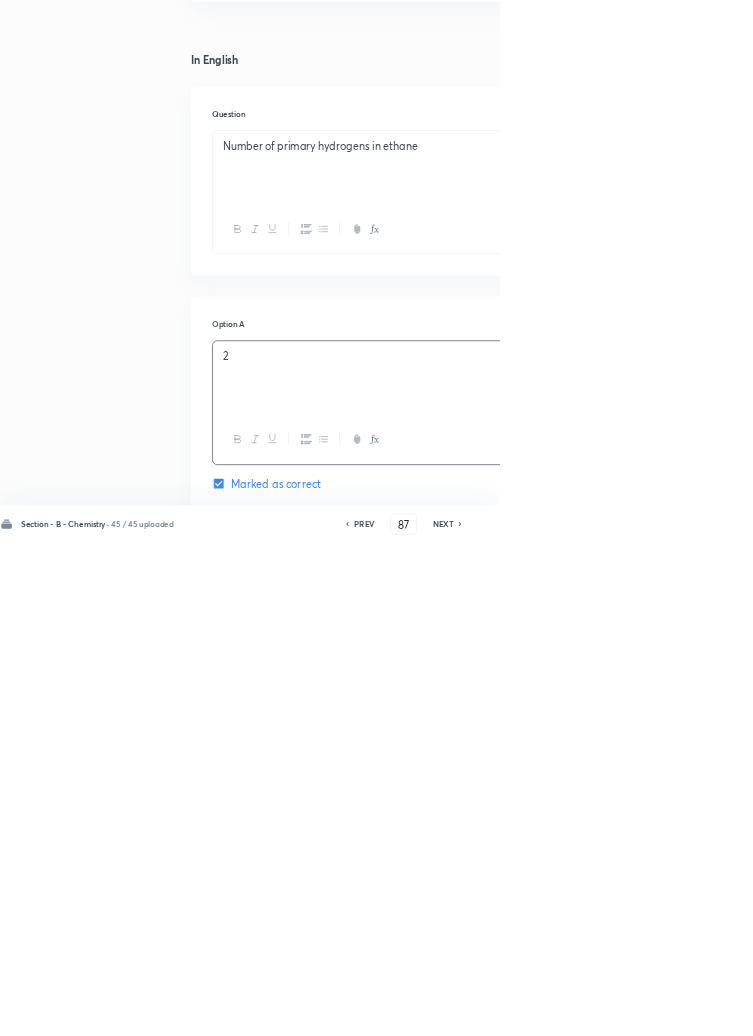 scroll, scrollTop: 300, scrollLeft: 0, axis: vertical 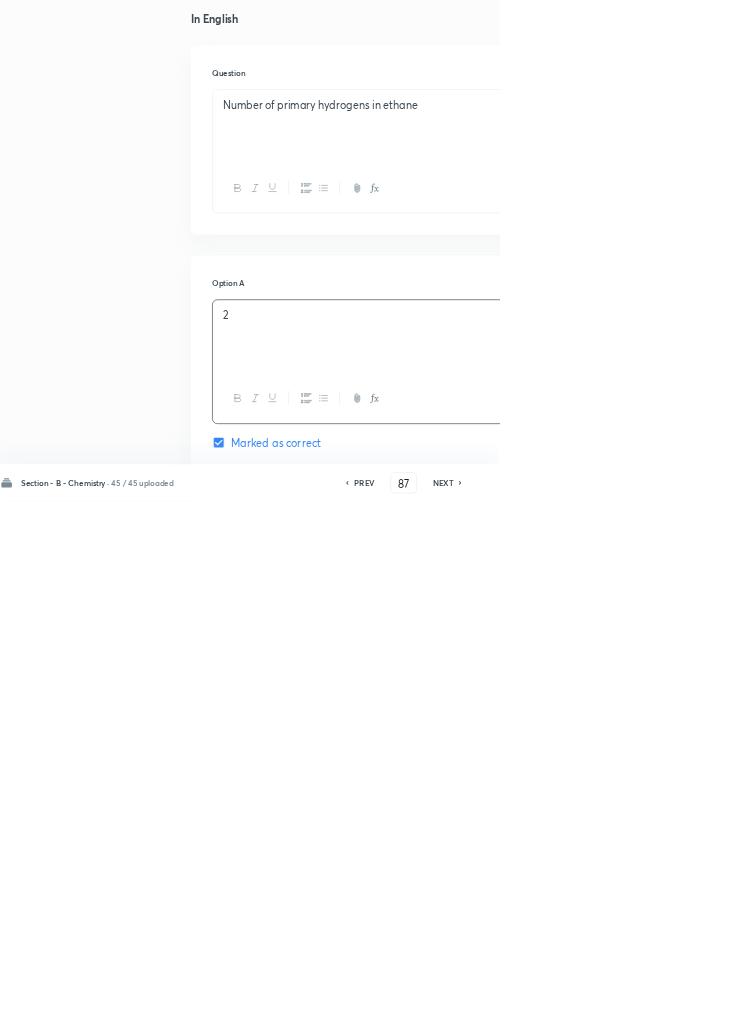 click on "Oxalic acid" at bounding box center [640, 1057] 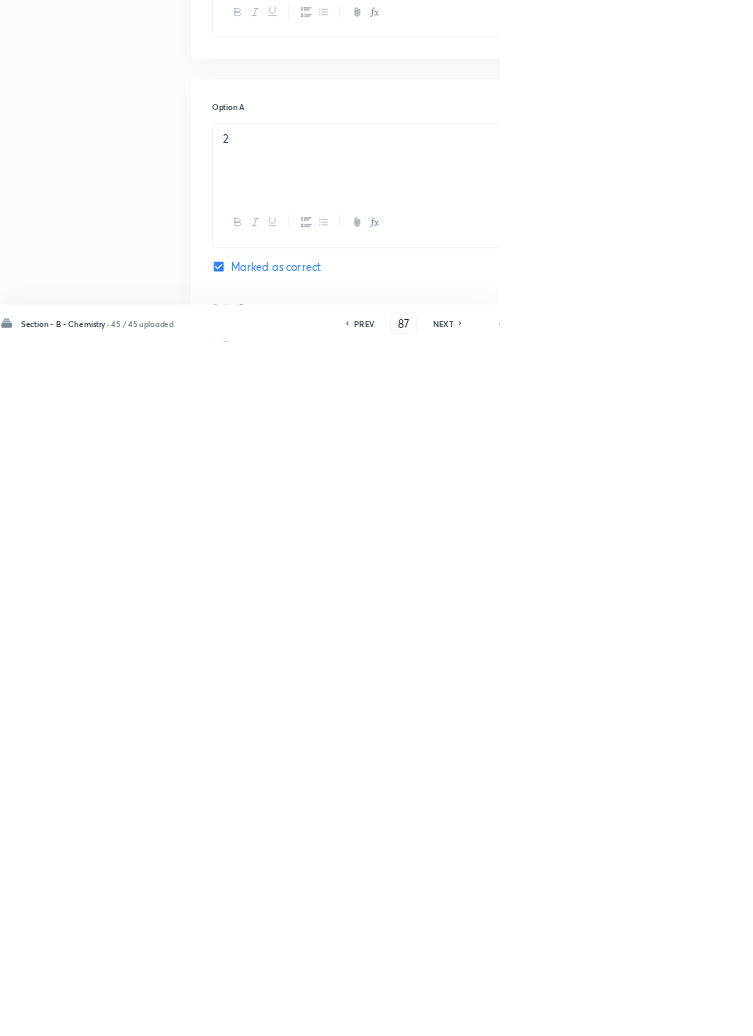 scroll, scrollTop: 326, scrollLeft: 0, axis: vertical 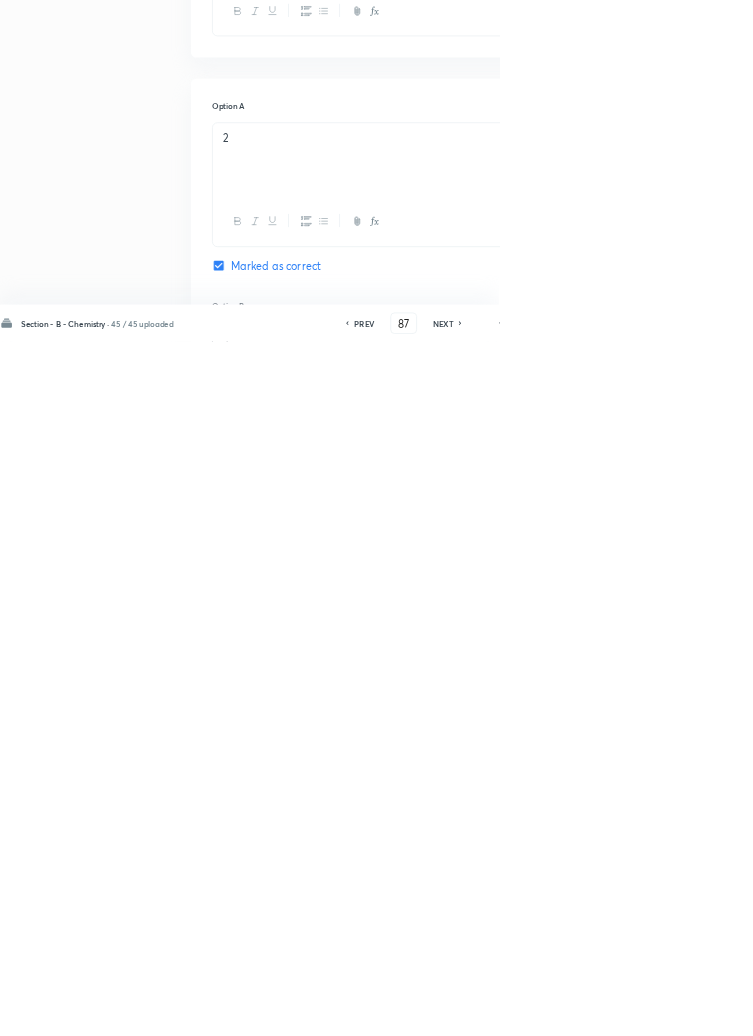 click on "Malonic acid" at bounding box center (640, 1365) 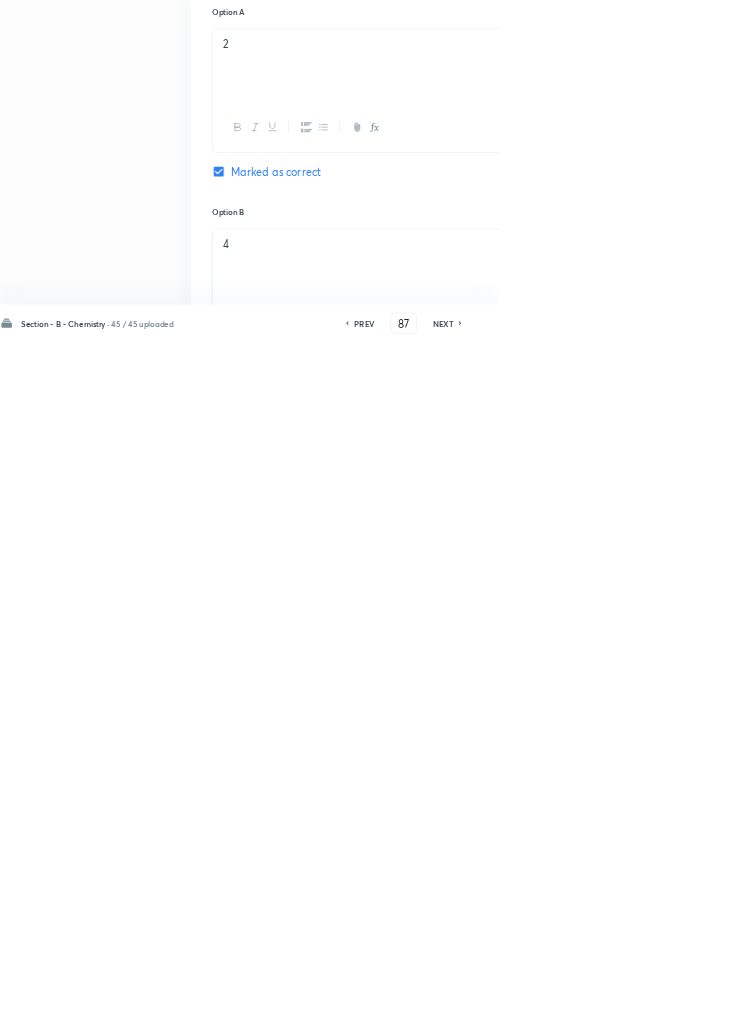 scroll, scrollTop: 600, scrollLeft: 0, axis: vertical 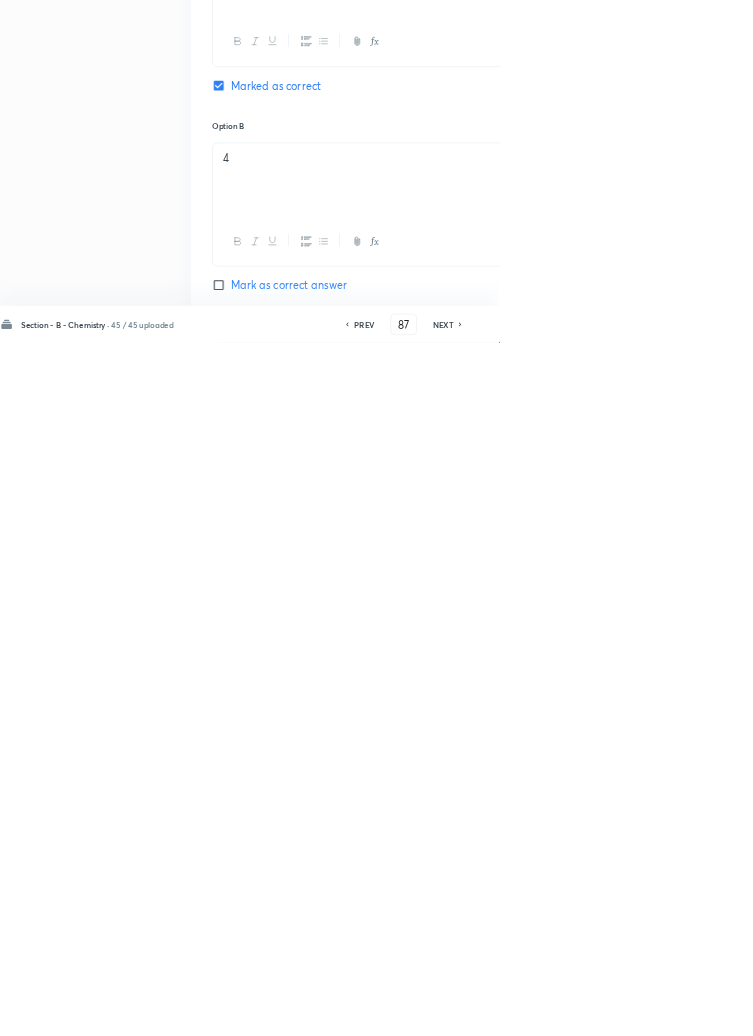 click on "Adipic acid" at bounding box center [640, 1360] 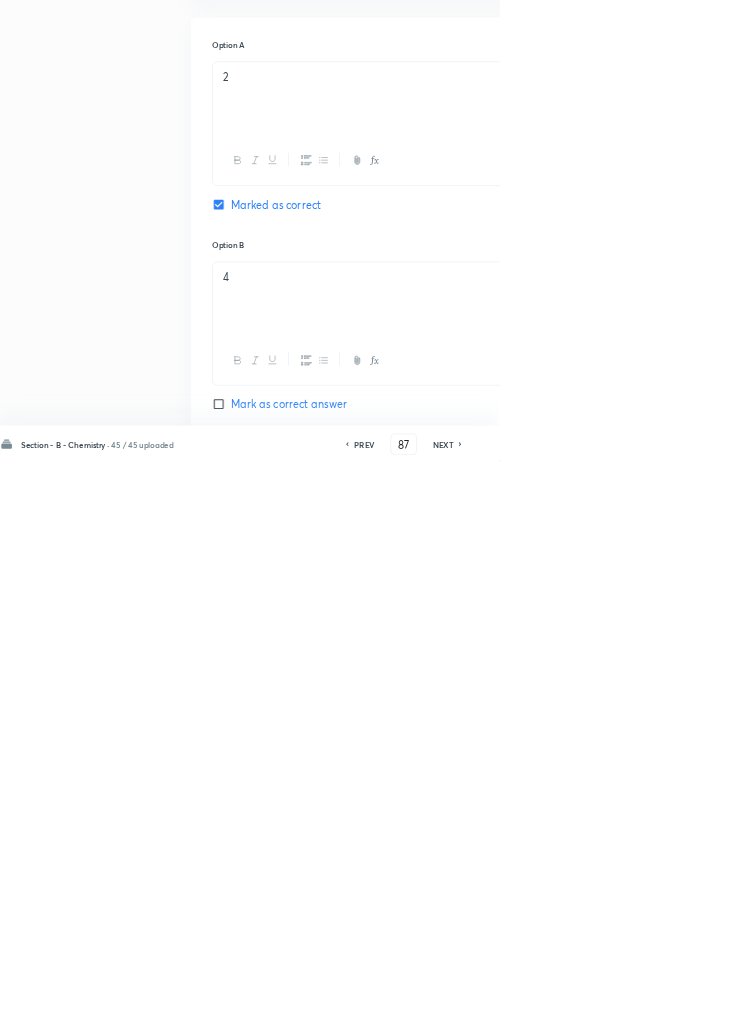 click on "Mark as correct answer" at bounding box center (334, 1250) 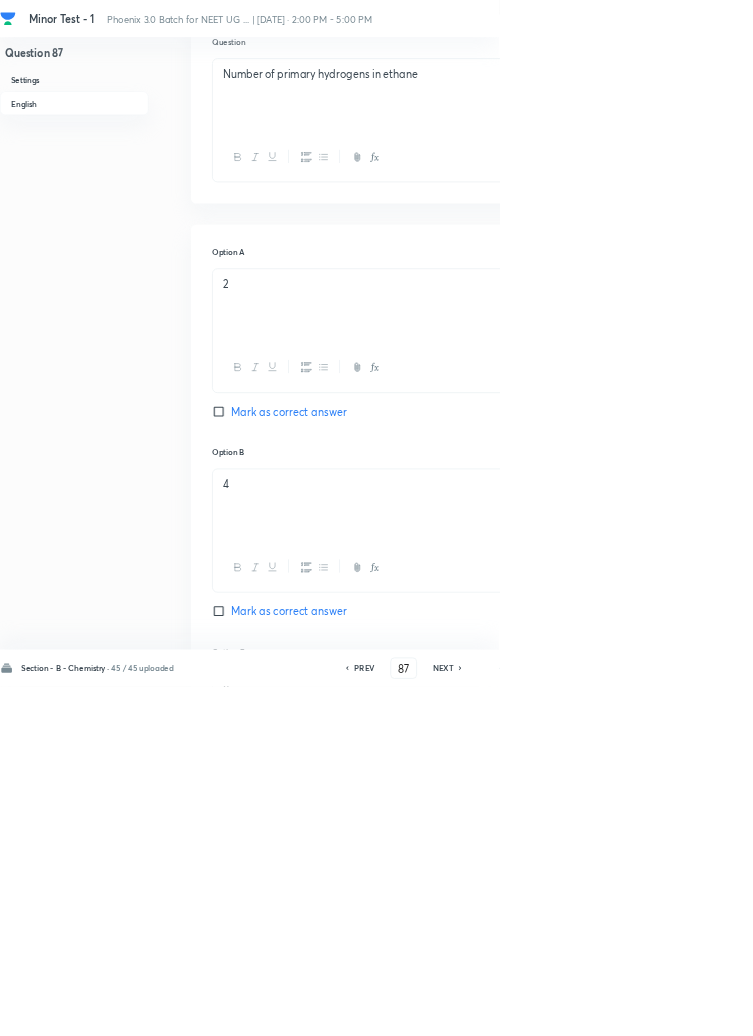 scroll, scrollTop: 996, scrollLeft: 0, axis: vertical 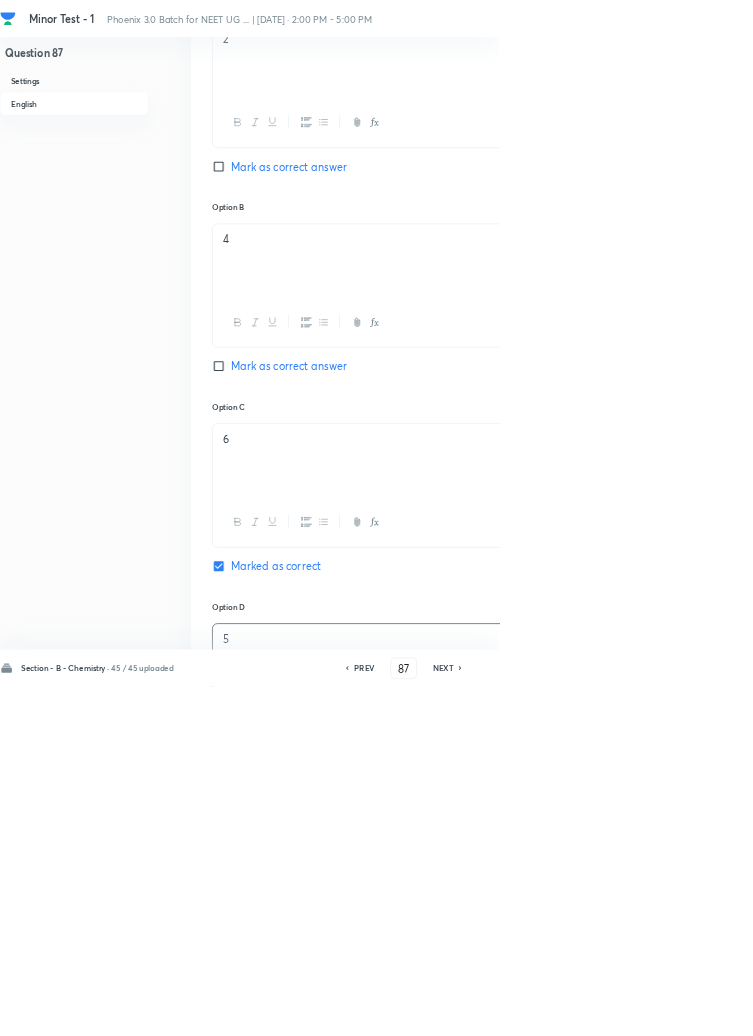 click at bounding box center (640, 1362) 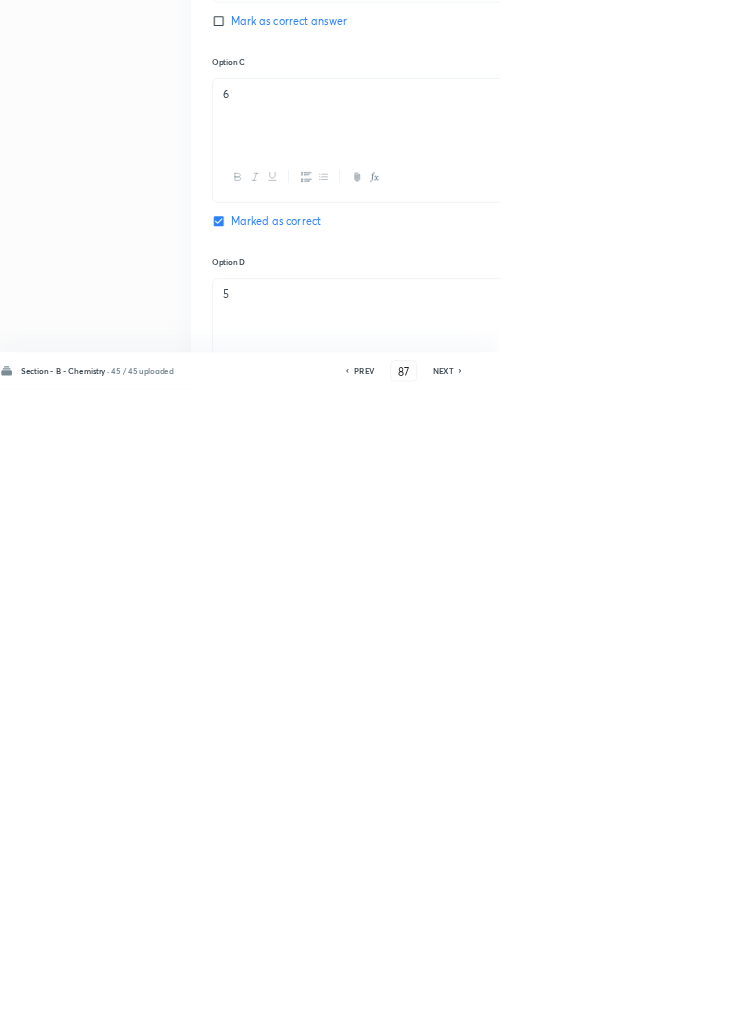 scroll, scrollTop: 1126, scrollLeft: 0, axis: vertical 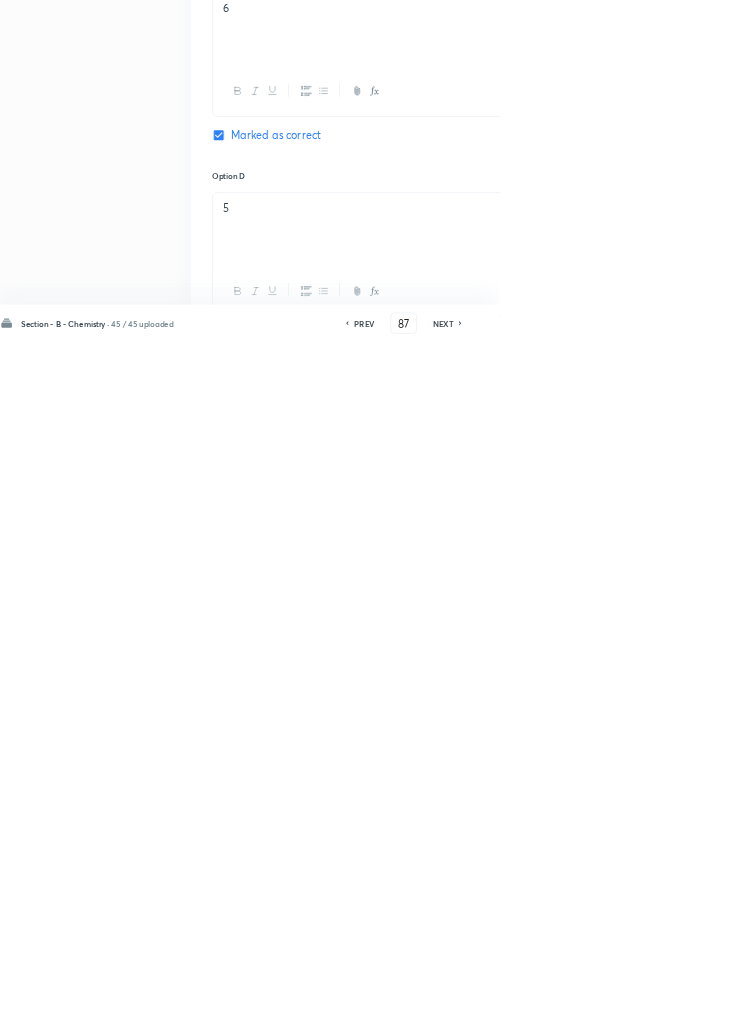 click on "Save" at bounding box center [1096, 1006] 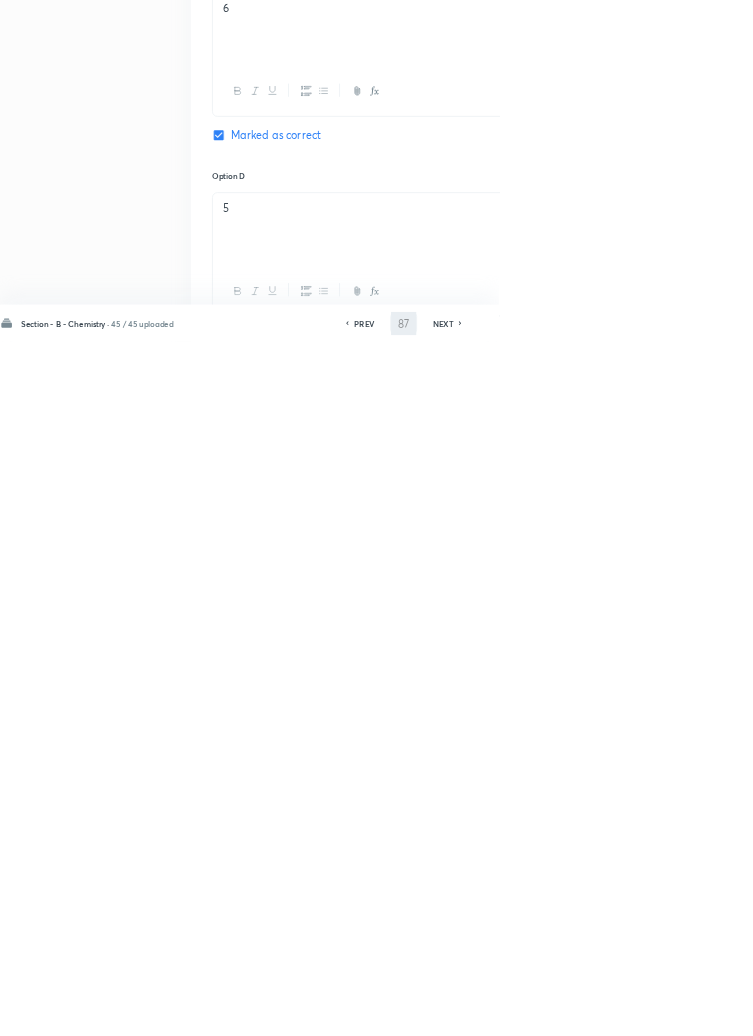 scroll, scrollTop: 1126, scrollLeft: 0, axis: vertical 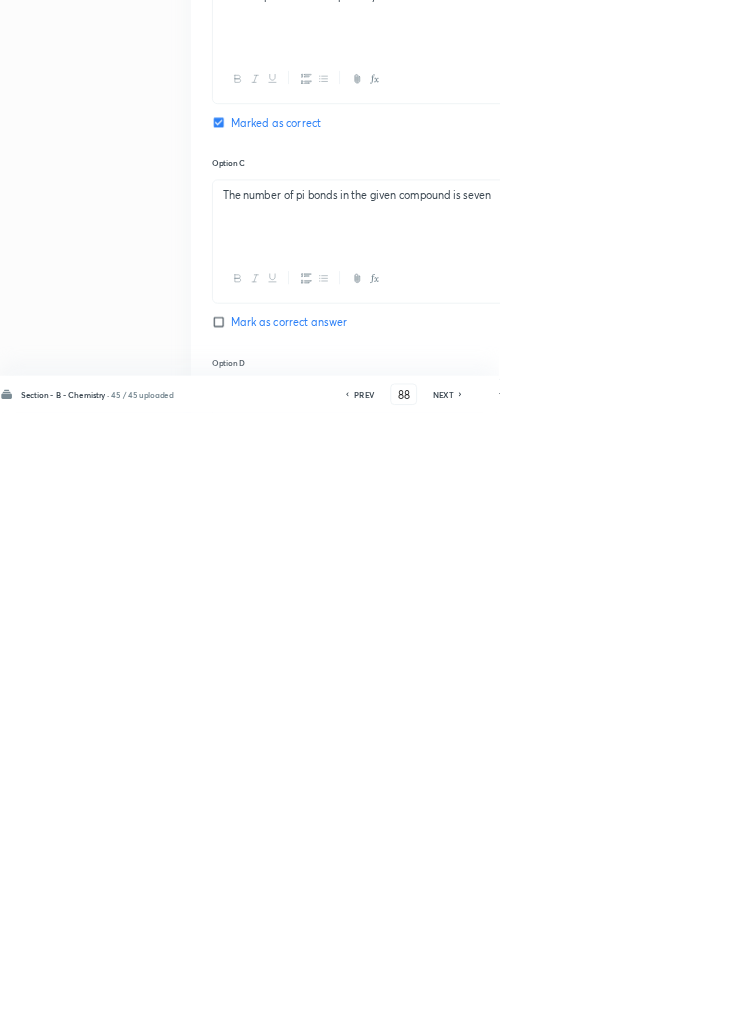 click on "The compound has an aldehyde group according to priority." at bounding box center (640, 1009) 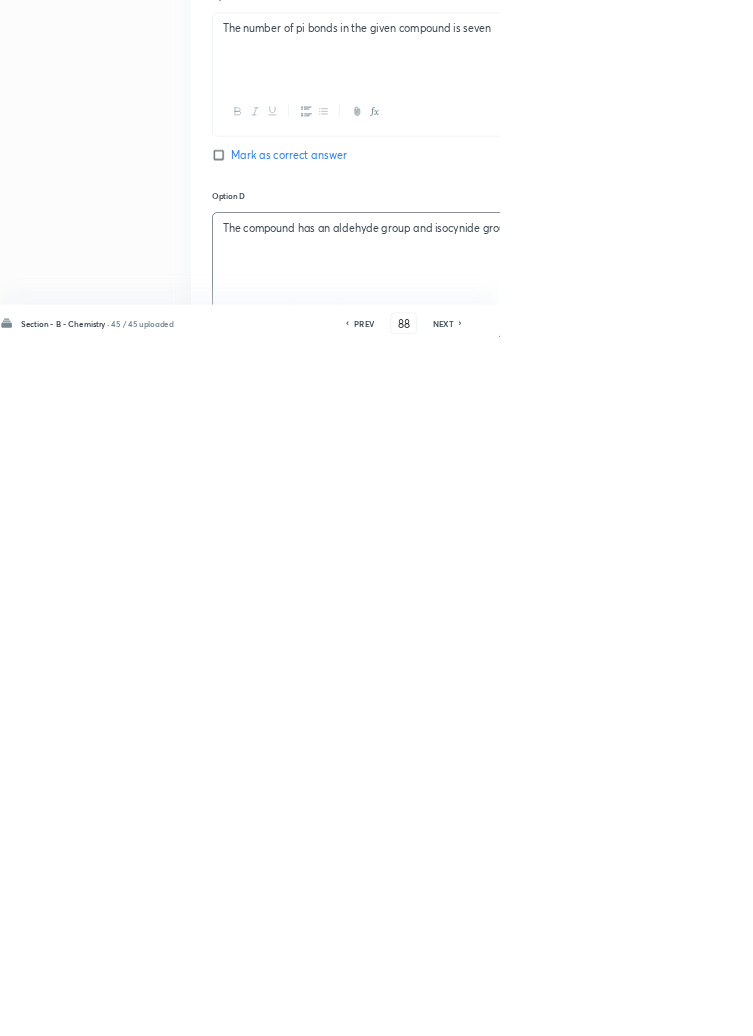 scroll, scrollTop: 1195, scrollLeft: 0, axis: vertical 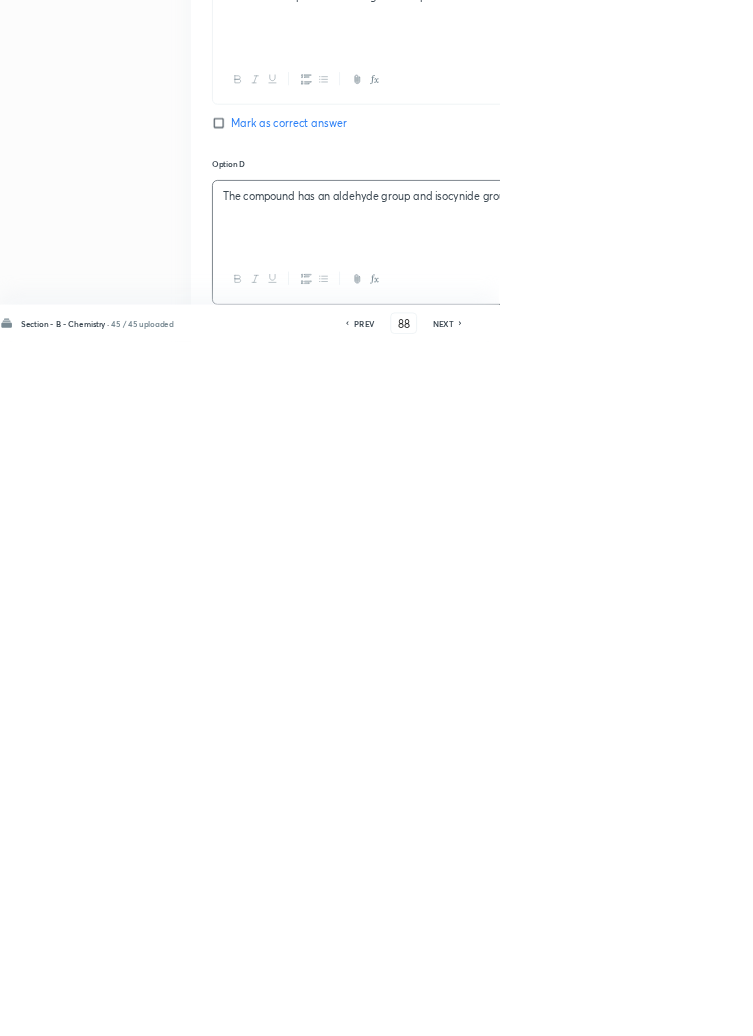 click on "Save" at bounding box center [1096, 1006] 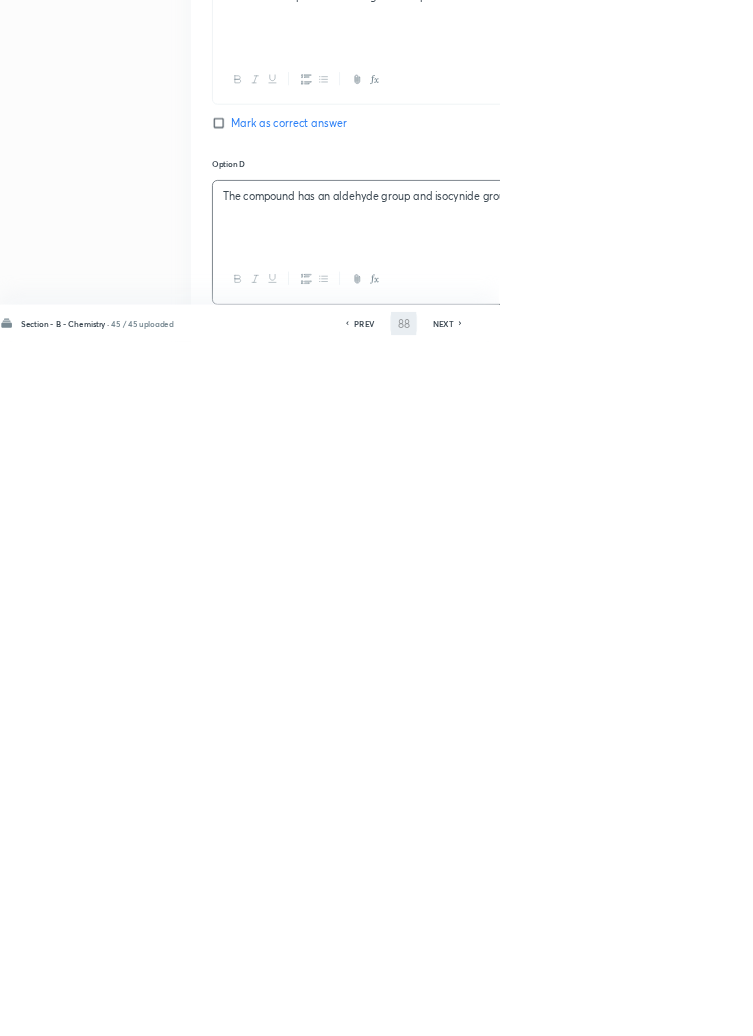 scroll, scrollTop: 1195, scrollLeft: 0, axis: vertical 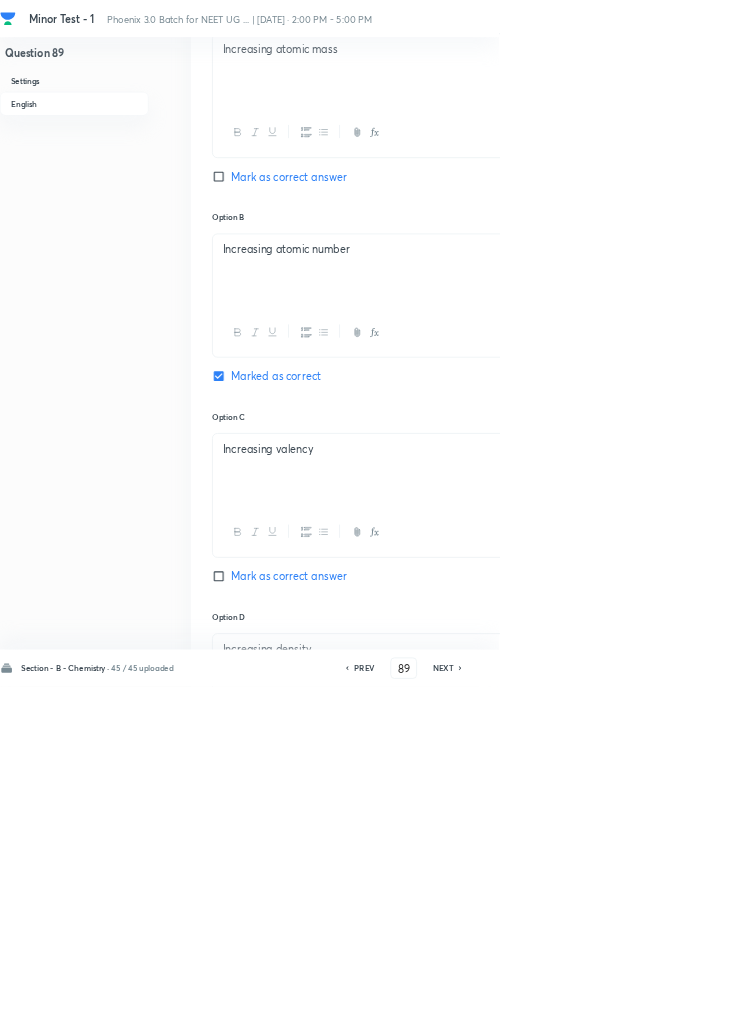 click 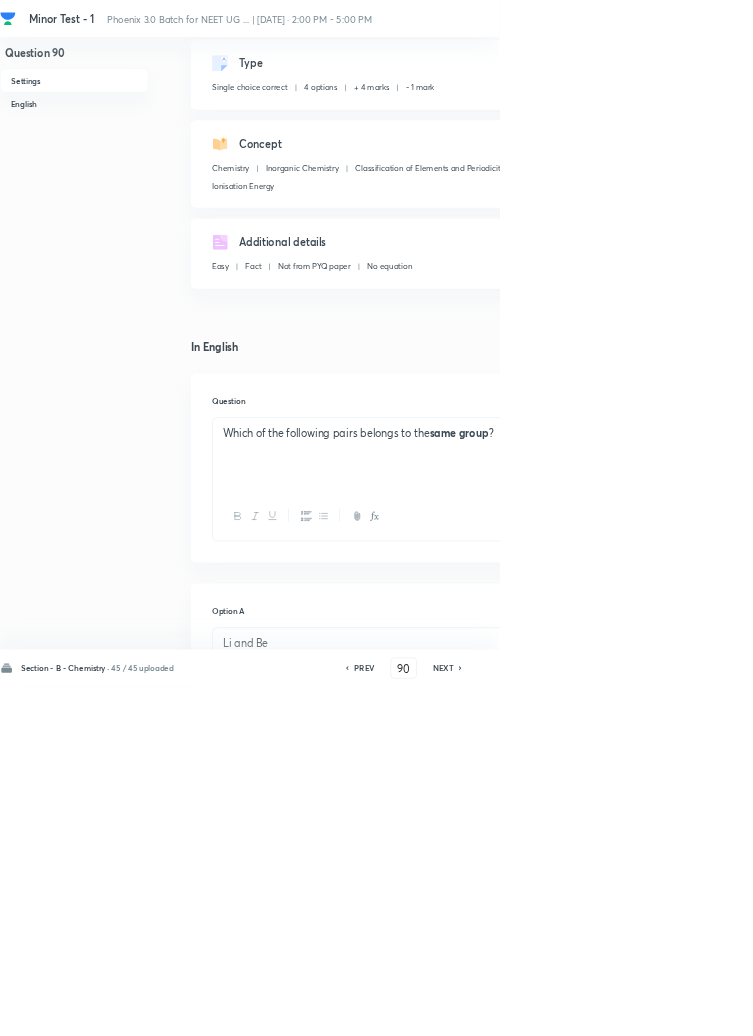 scroll, scrollTop: 83, scrollLeft: 0, axis: vertical 